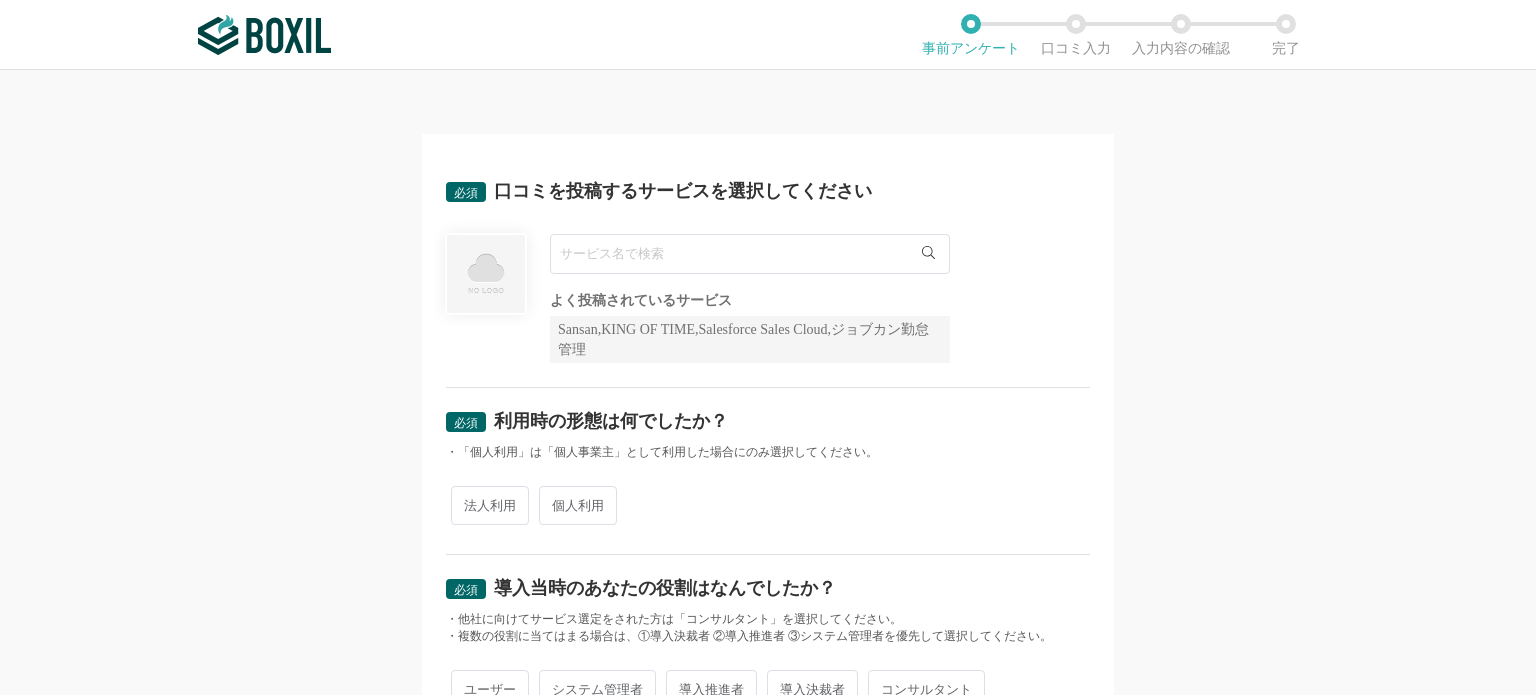scroll, scrollTop: 0, scrollLeft: 0, axis: both 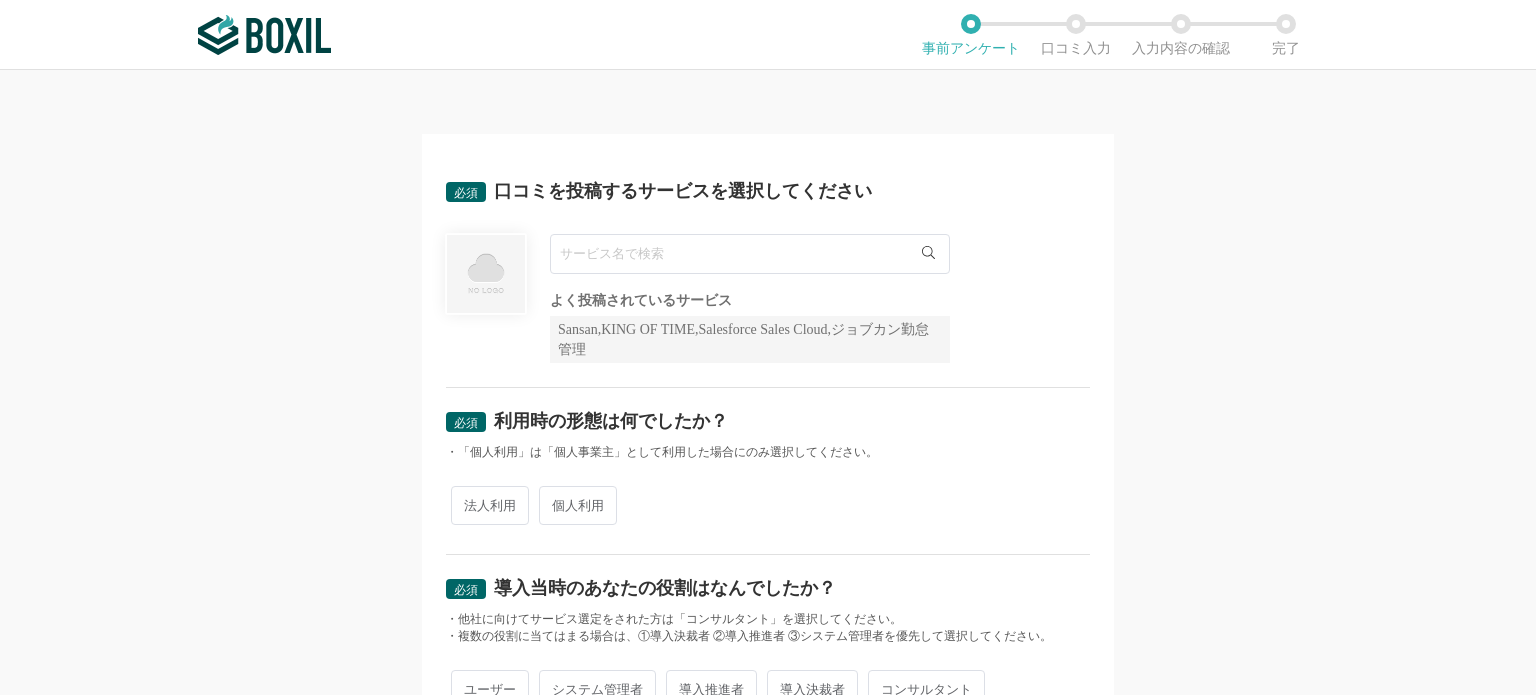 click at bounding box center [750, 254] 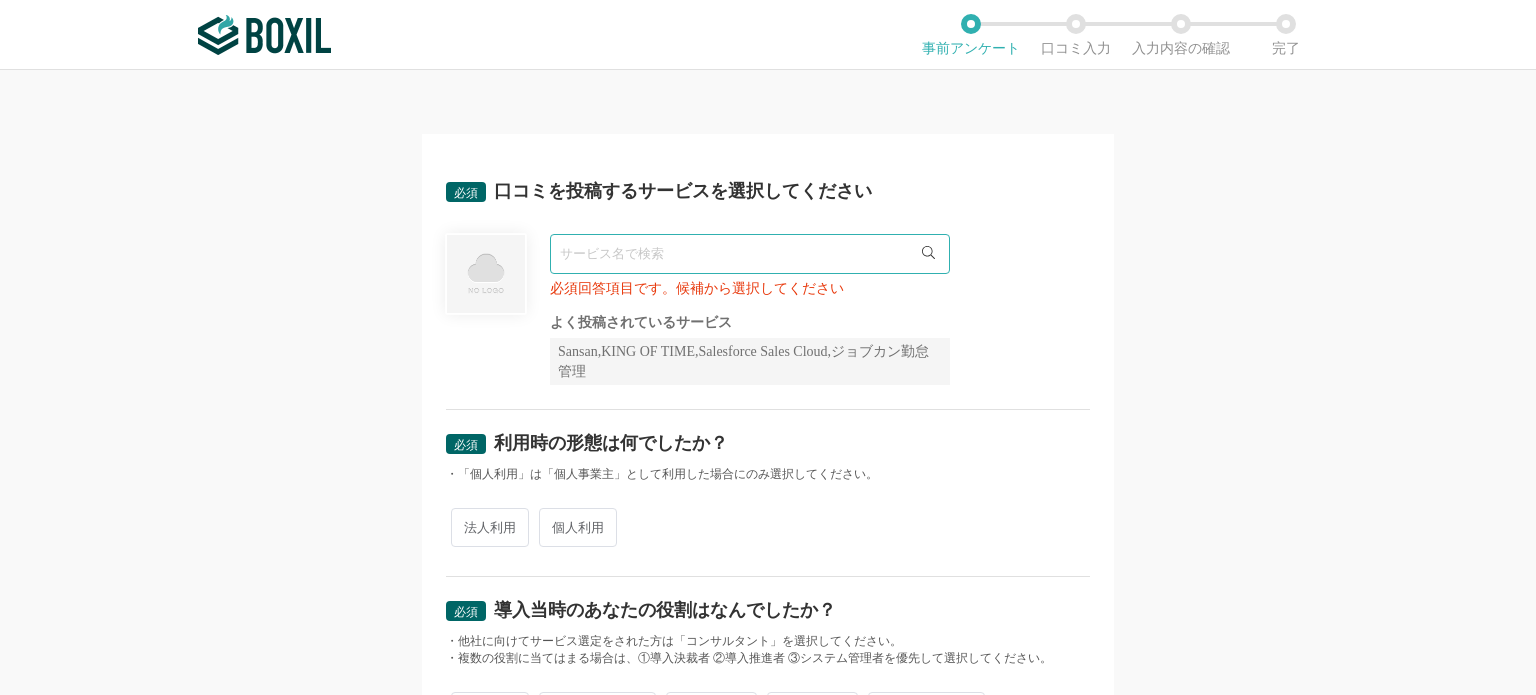 click at bounding box center (750, 254) 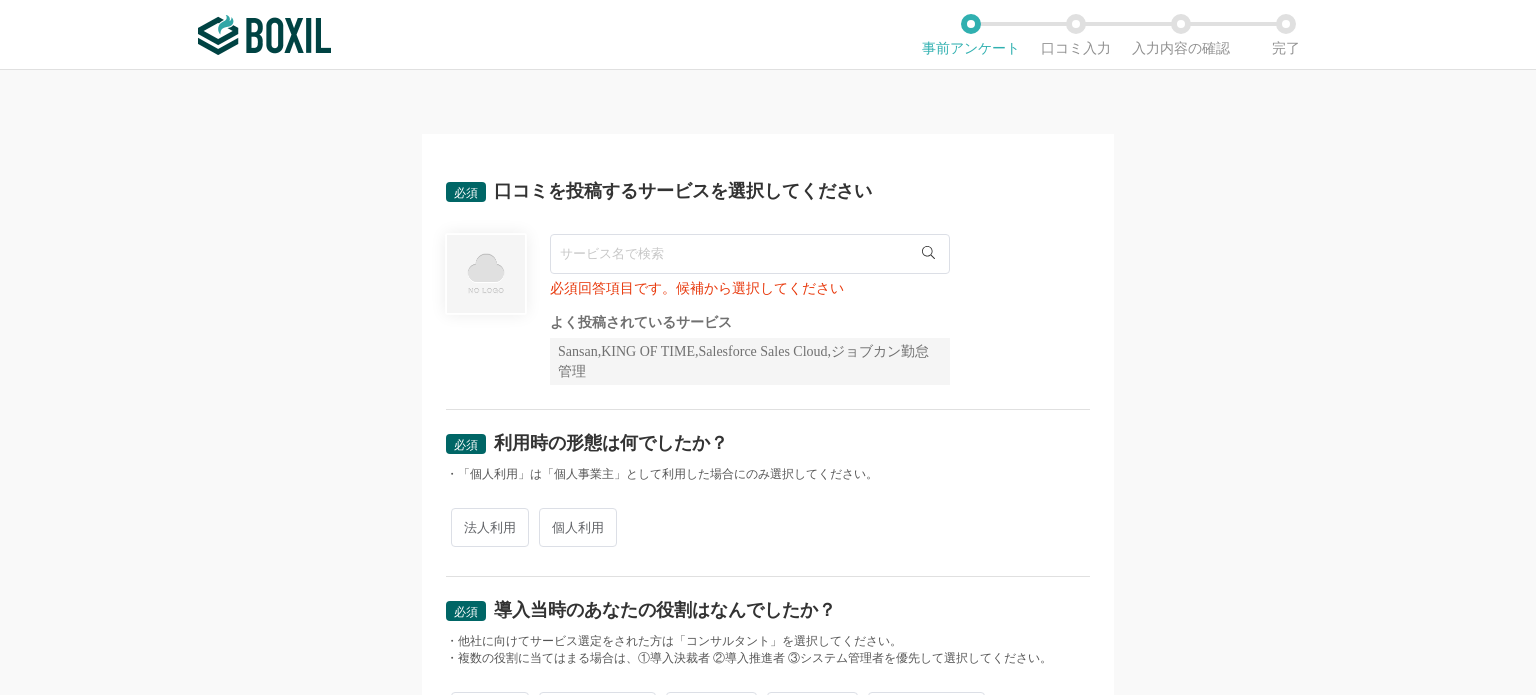 paste on "Smart BTM" 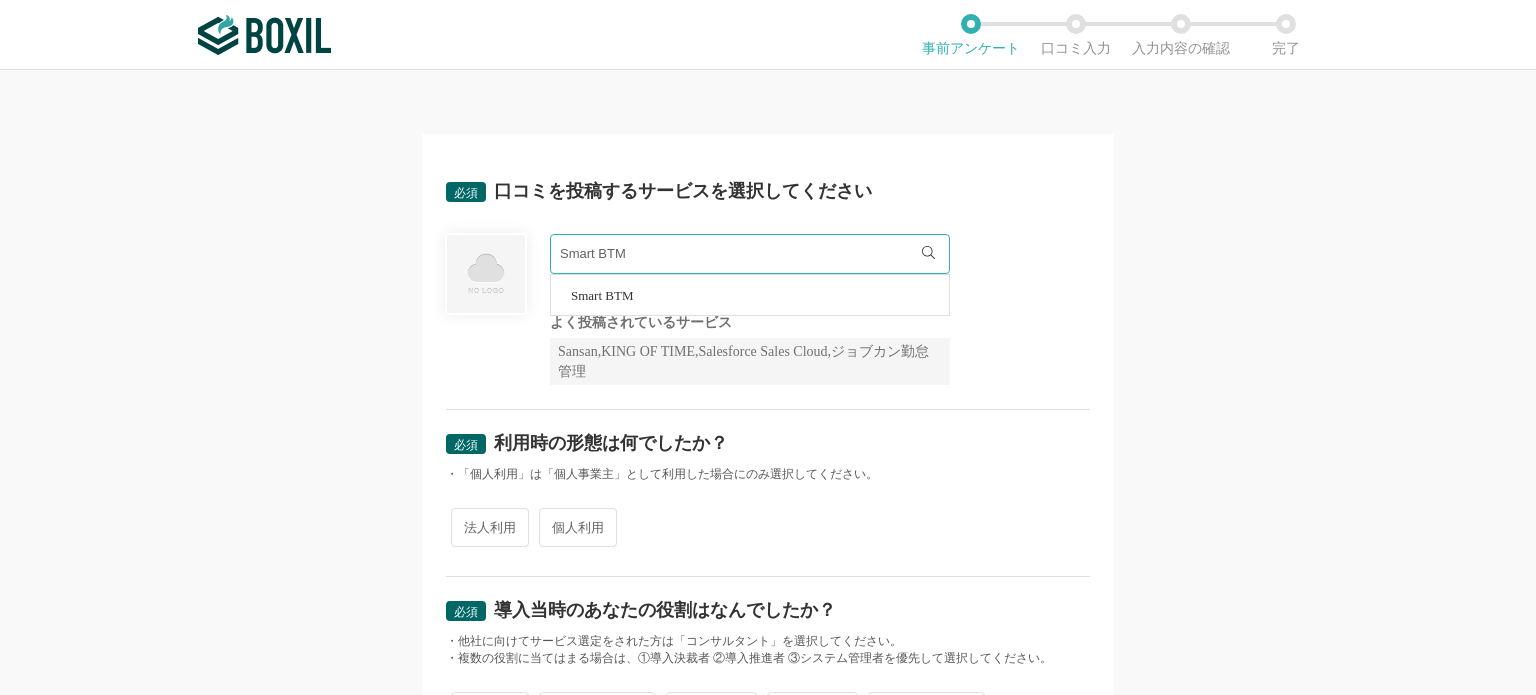 type on "Smart BTM" 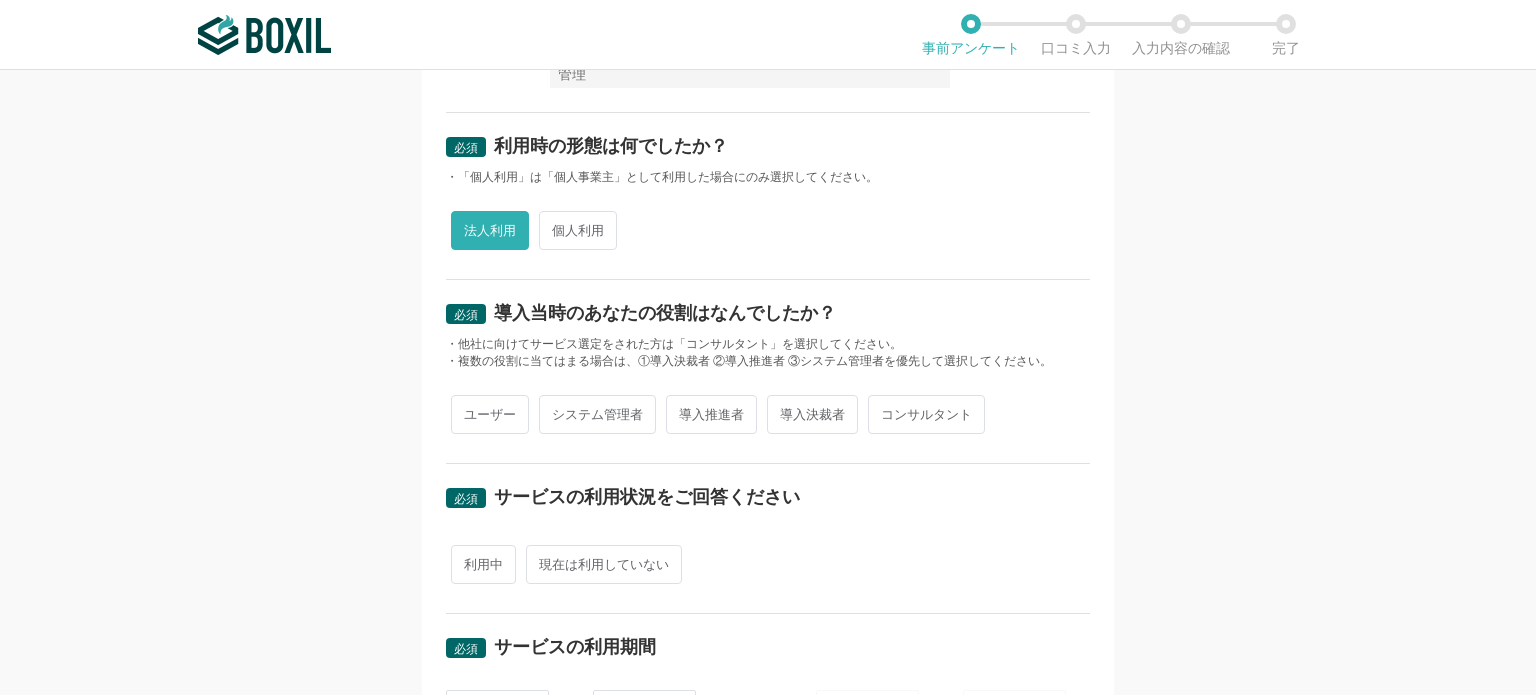 scroll, scrollTop: 300, scrollLeft: 0, axis: vertical 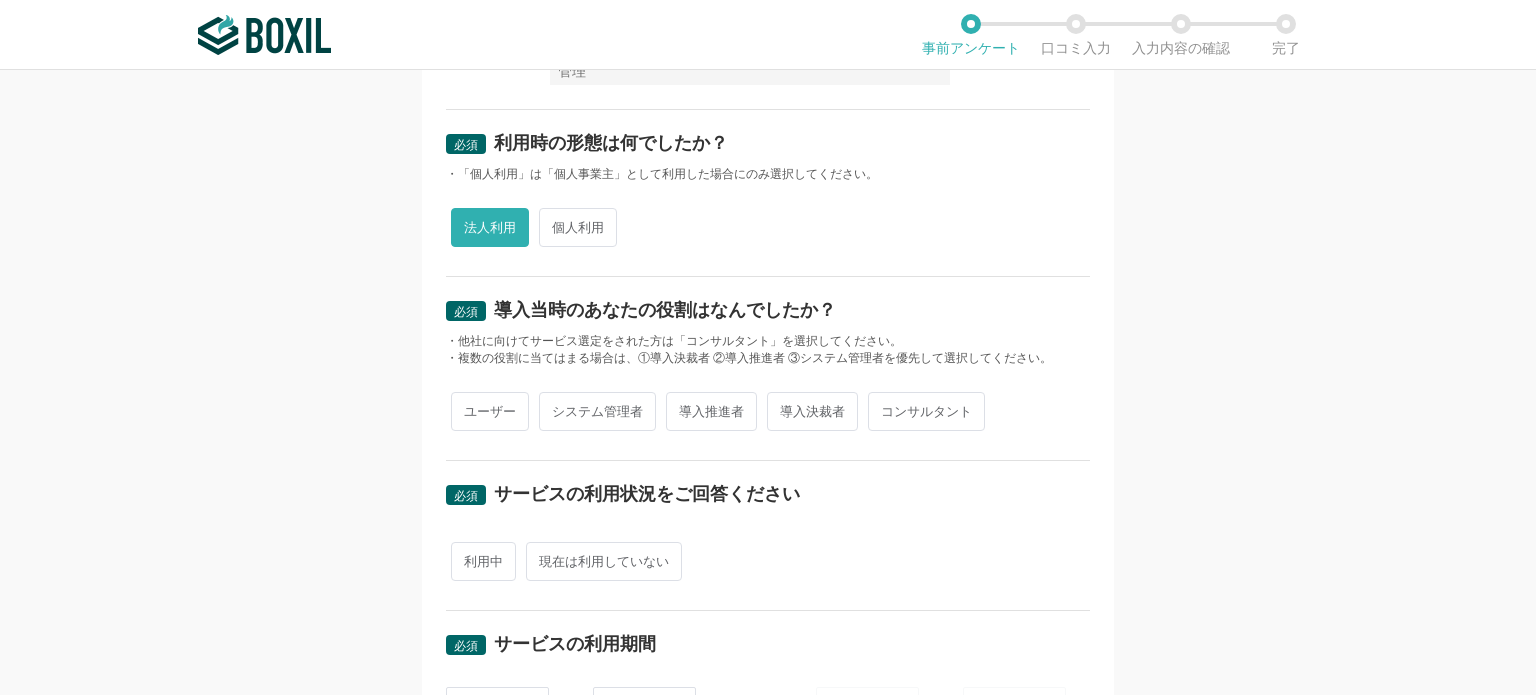 click on "システム管理者" at bounding box center [597, 411] 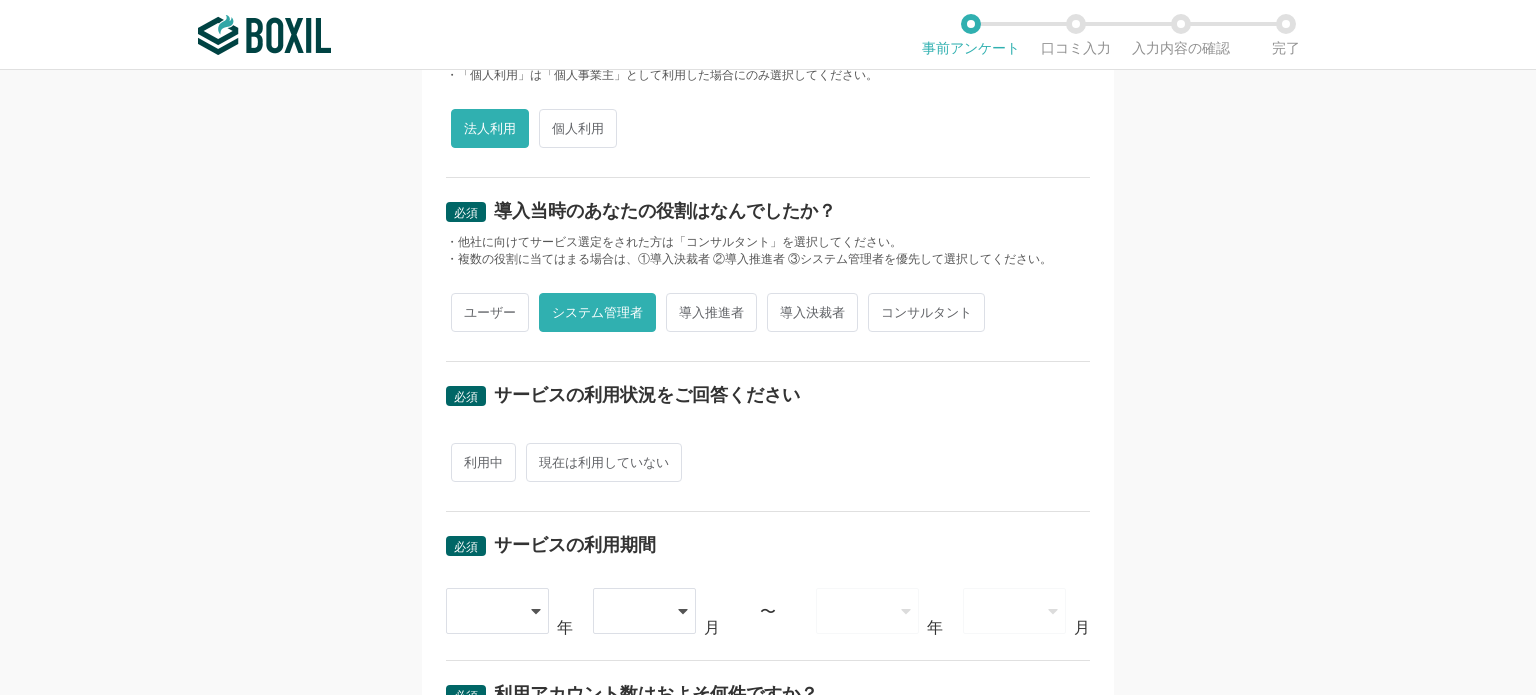 scroll, scrollTop: 400, scrollLeft: 0, axis: vertical 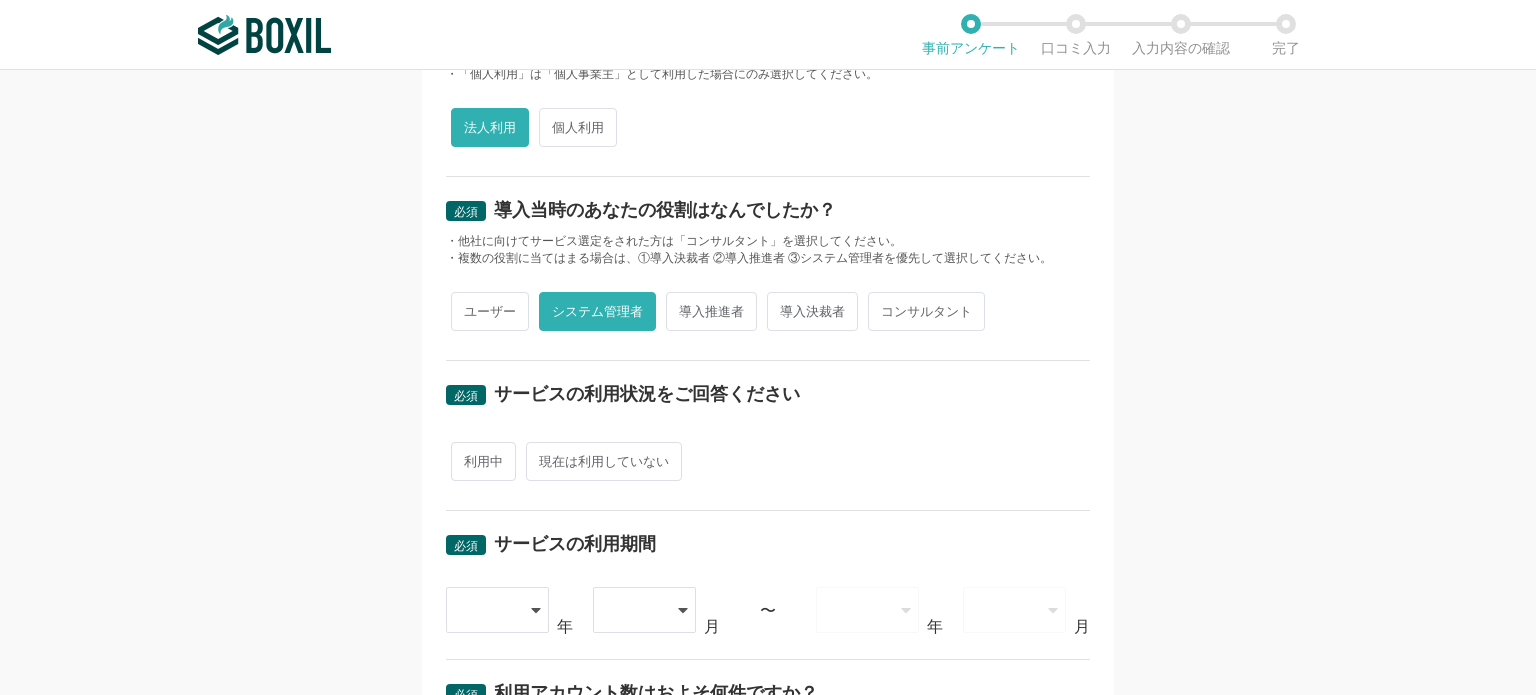 click on "利用中" at bounding box center (483, 461) 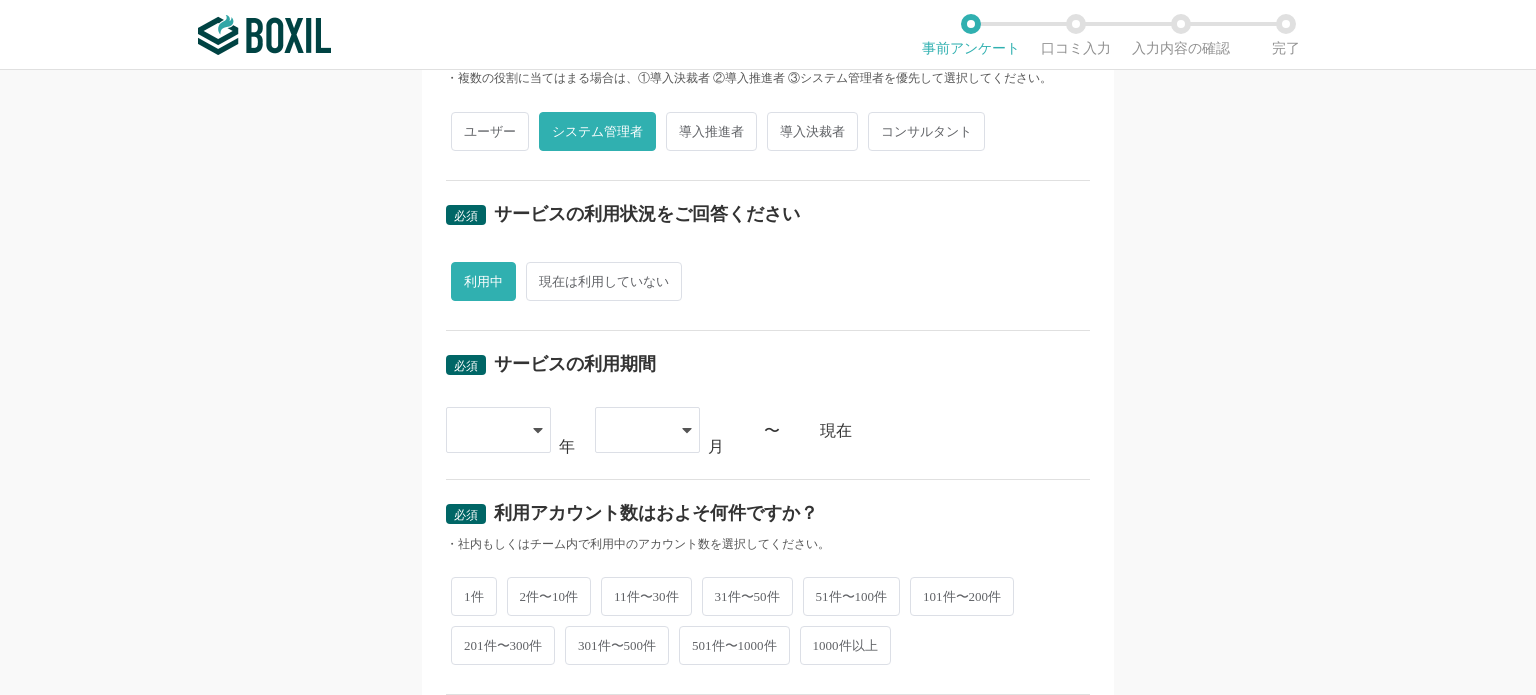 scroll, scrollTop: 600, scrollLeft: 0, axis: vertical 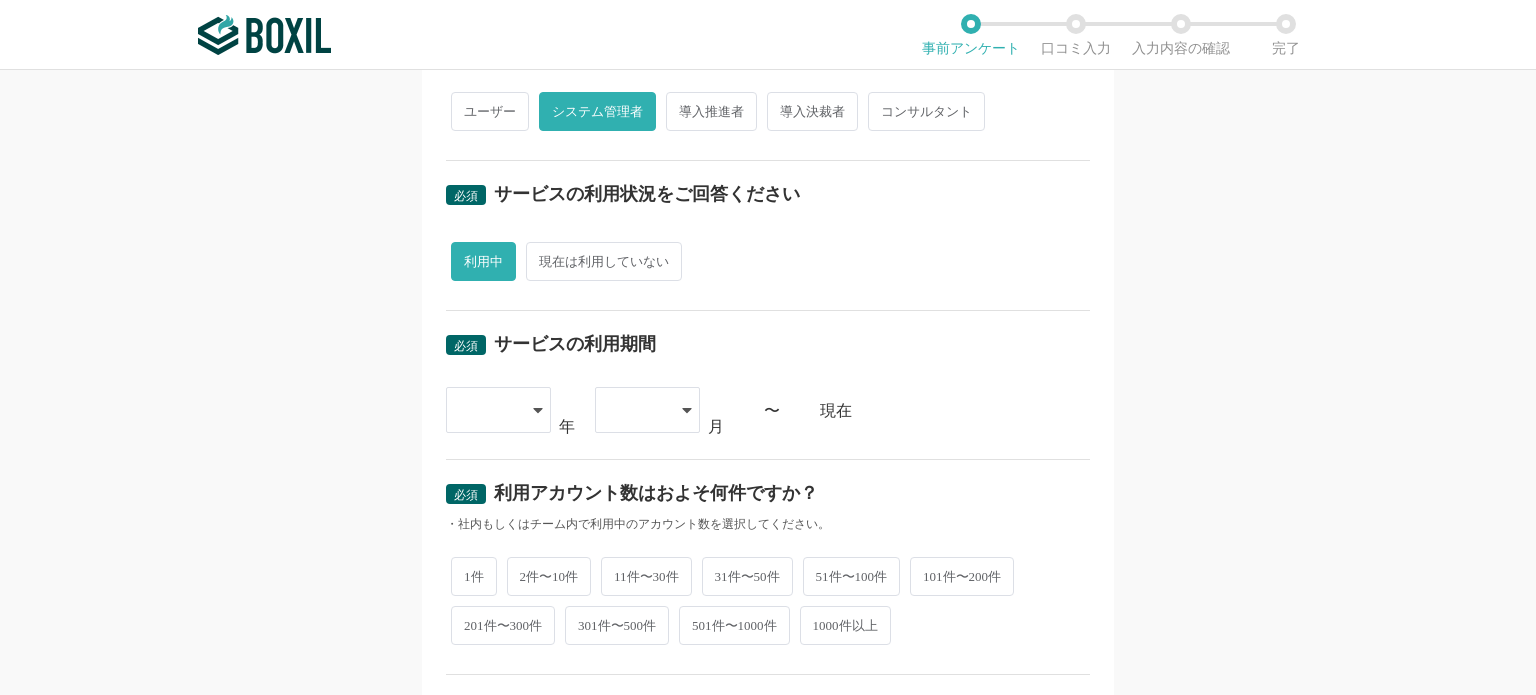 click at bounding box center (488, 410) 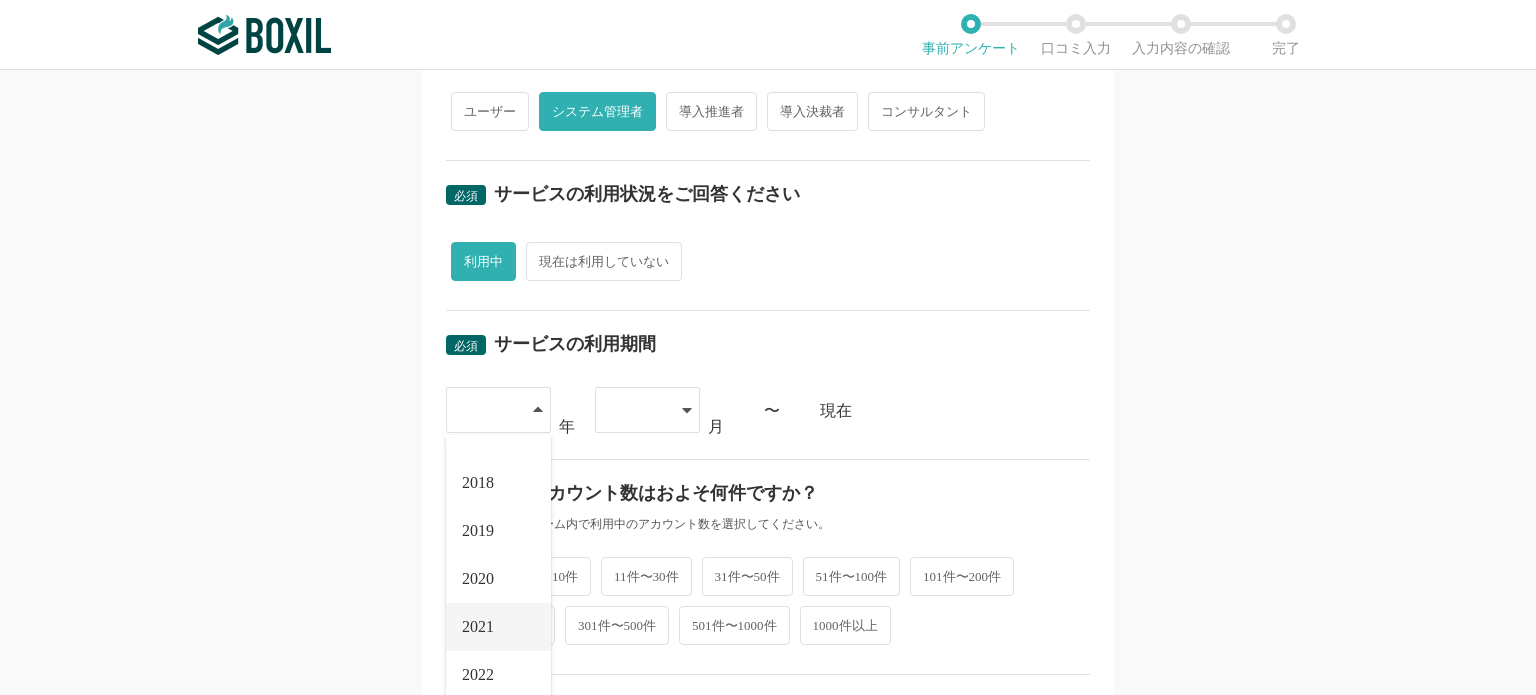 scroll, scrollTop: 228, scrollLeft: 0, axis: vertical 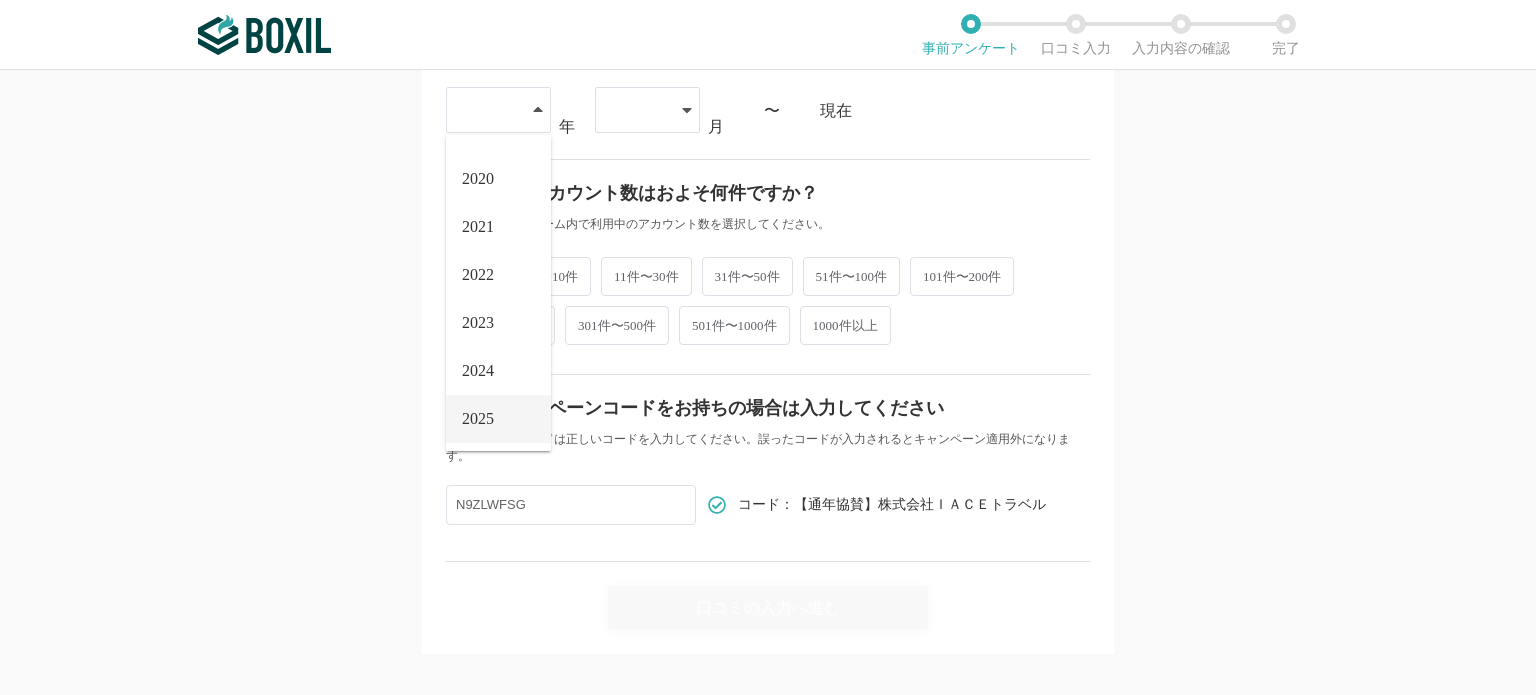 click on "2025" at bounding box center [498, 419] 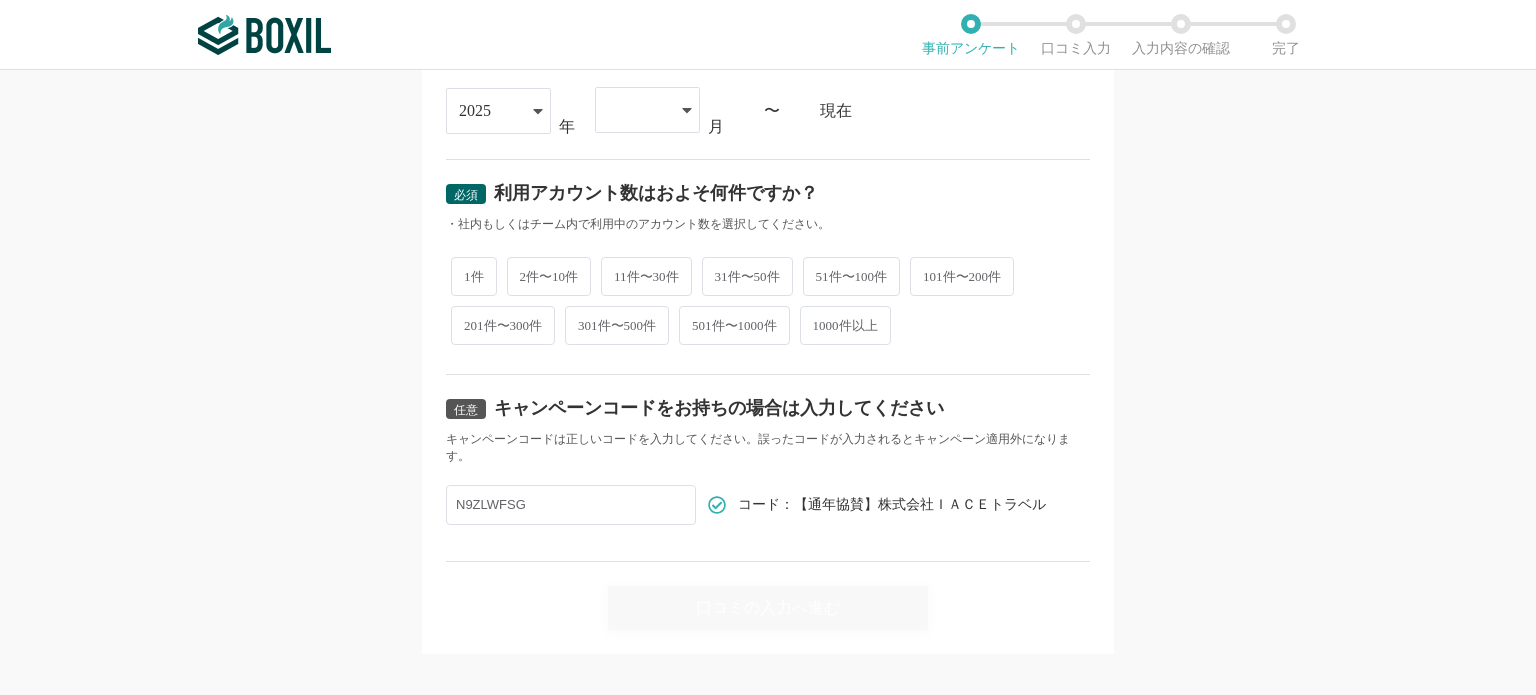 click at bounding box center (647, 110) 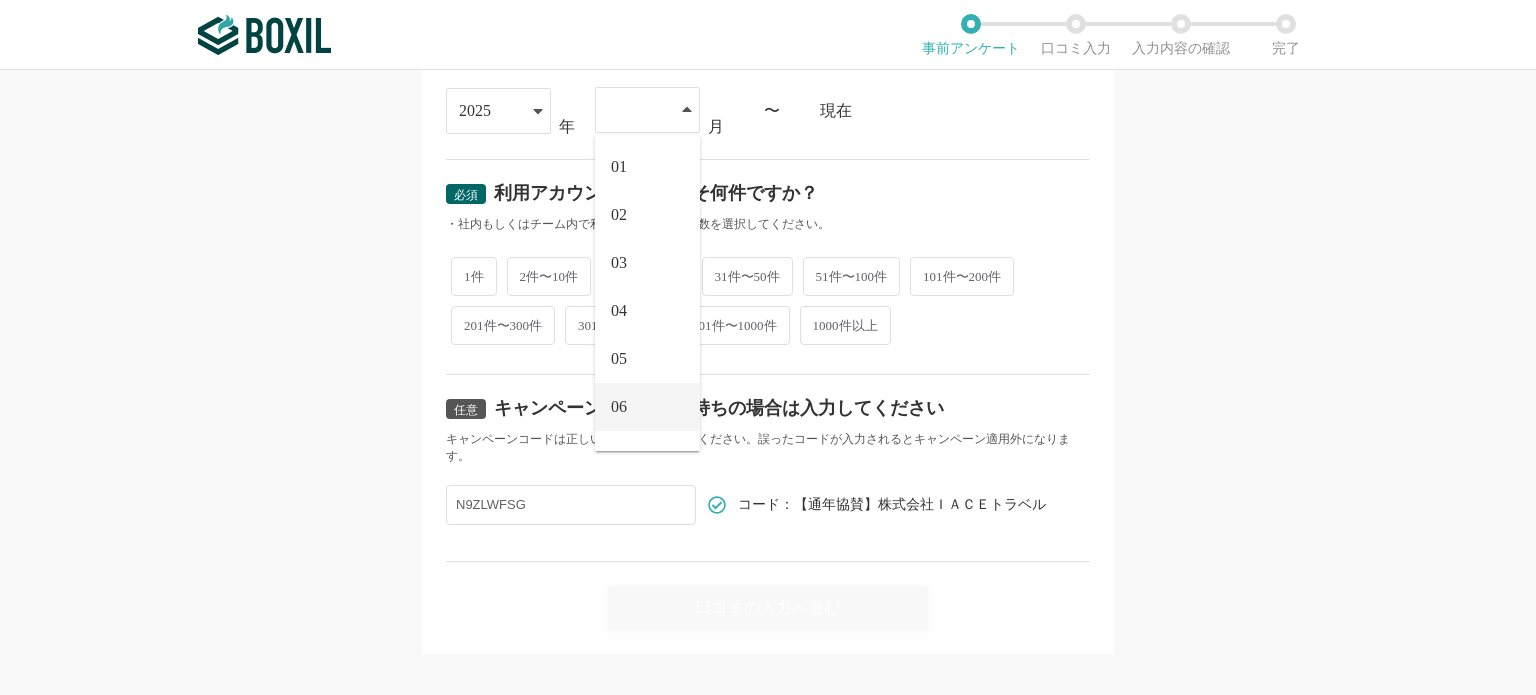 scroll, scrollTop: 84, scrollLeft: 0, axis: vertical 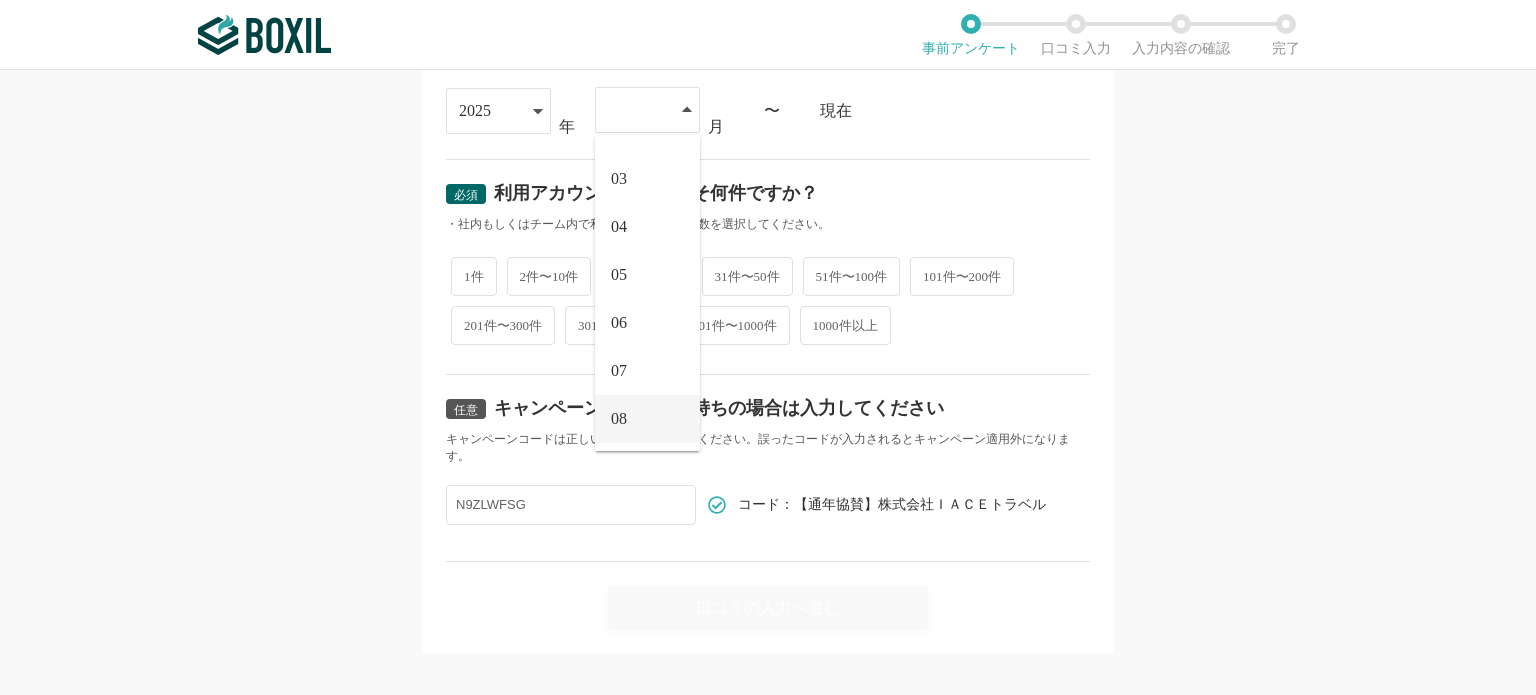 click on "08" at bounding box center (619, 419) 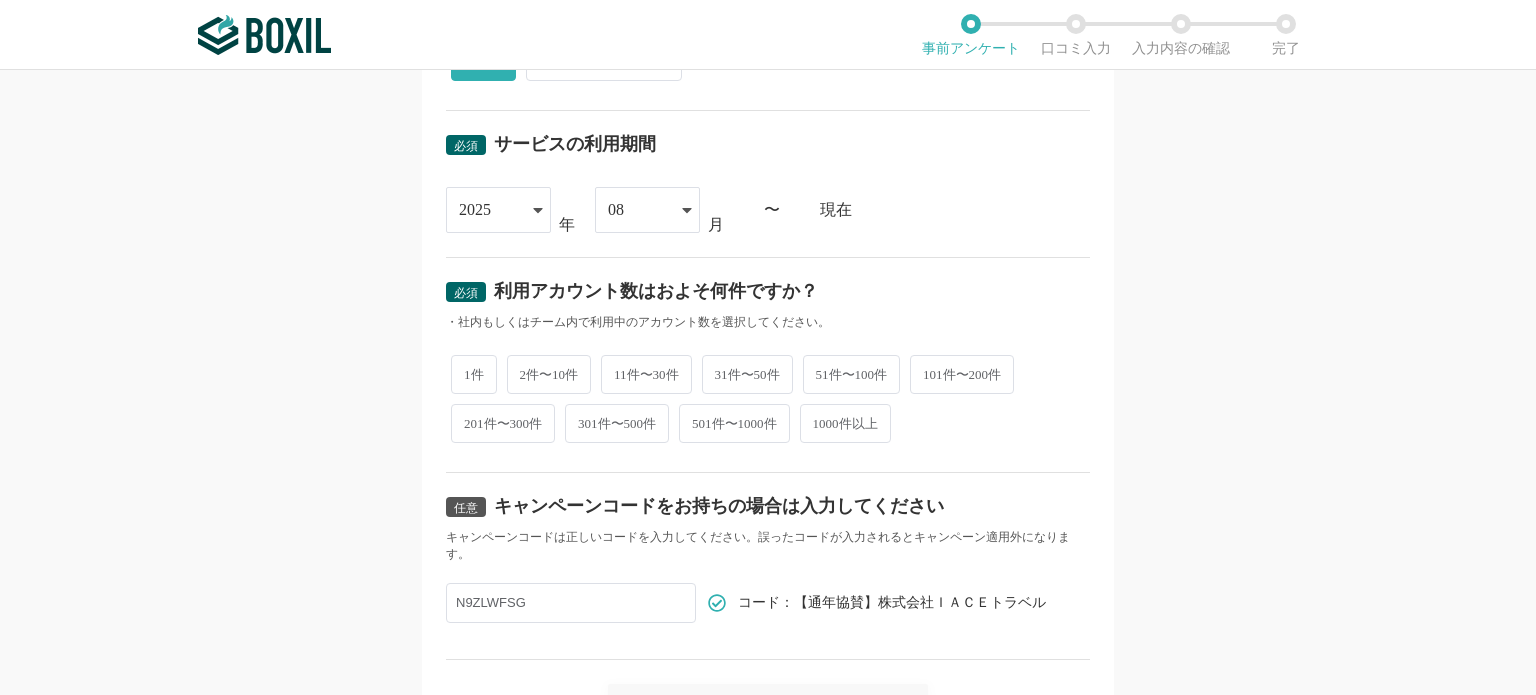 scroll, scrollTop: 800, scrollLeft: 0, axis: vertical 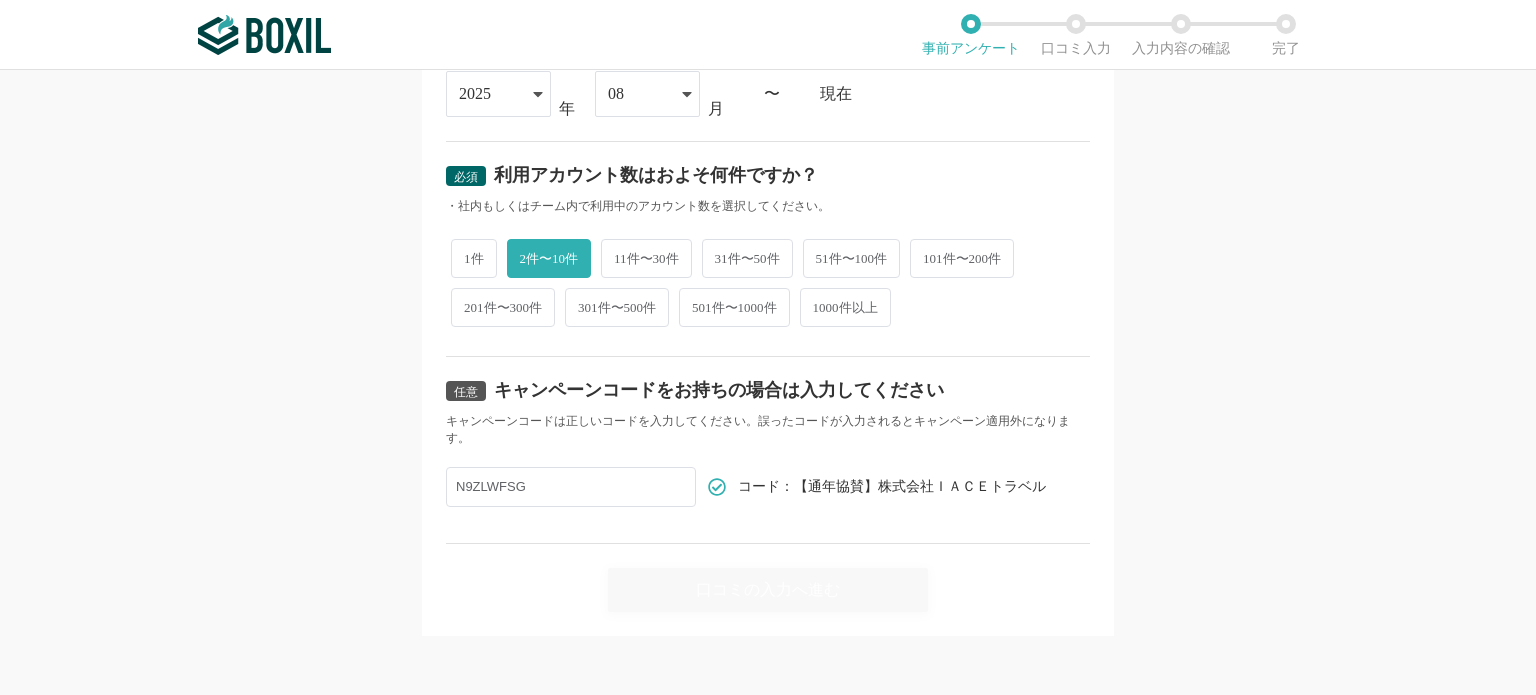 click on "コード：【通年協賛】株式会社[NAME]" at bounding box center [768, 450] 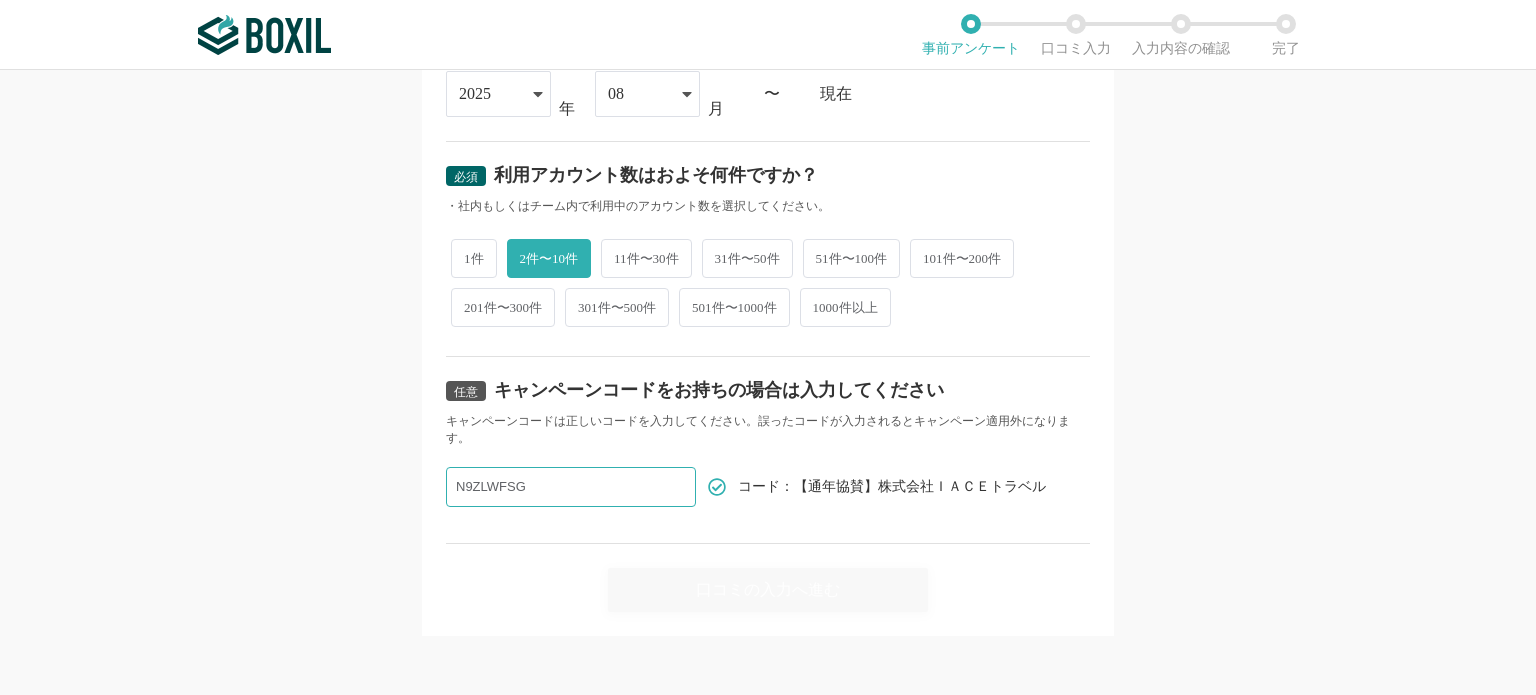 click on "N9ZLWFSG" at bounding box center [571, 487] 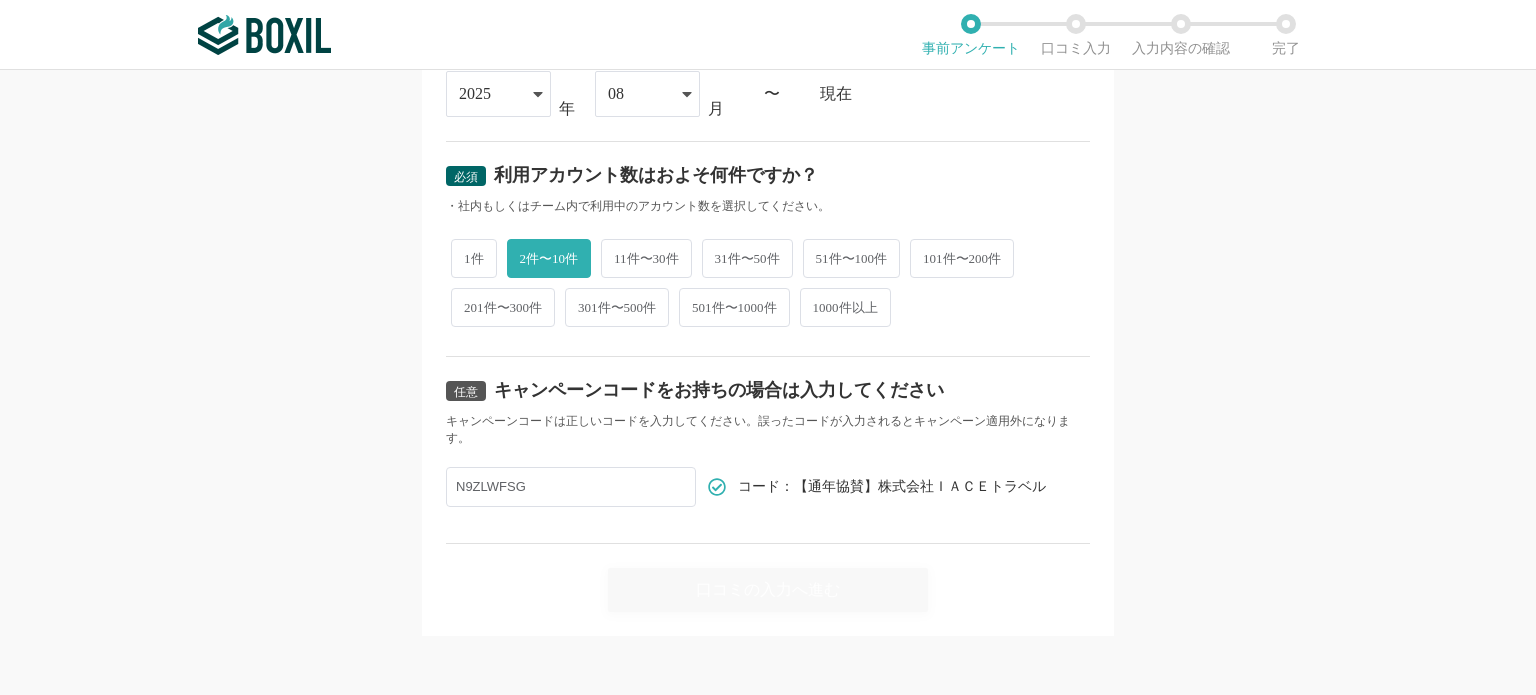 click on "コード：【通年協賛】株式会社[NAME]" at bounding box center [768, 450] 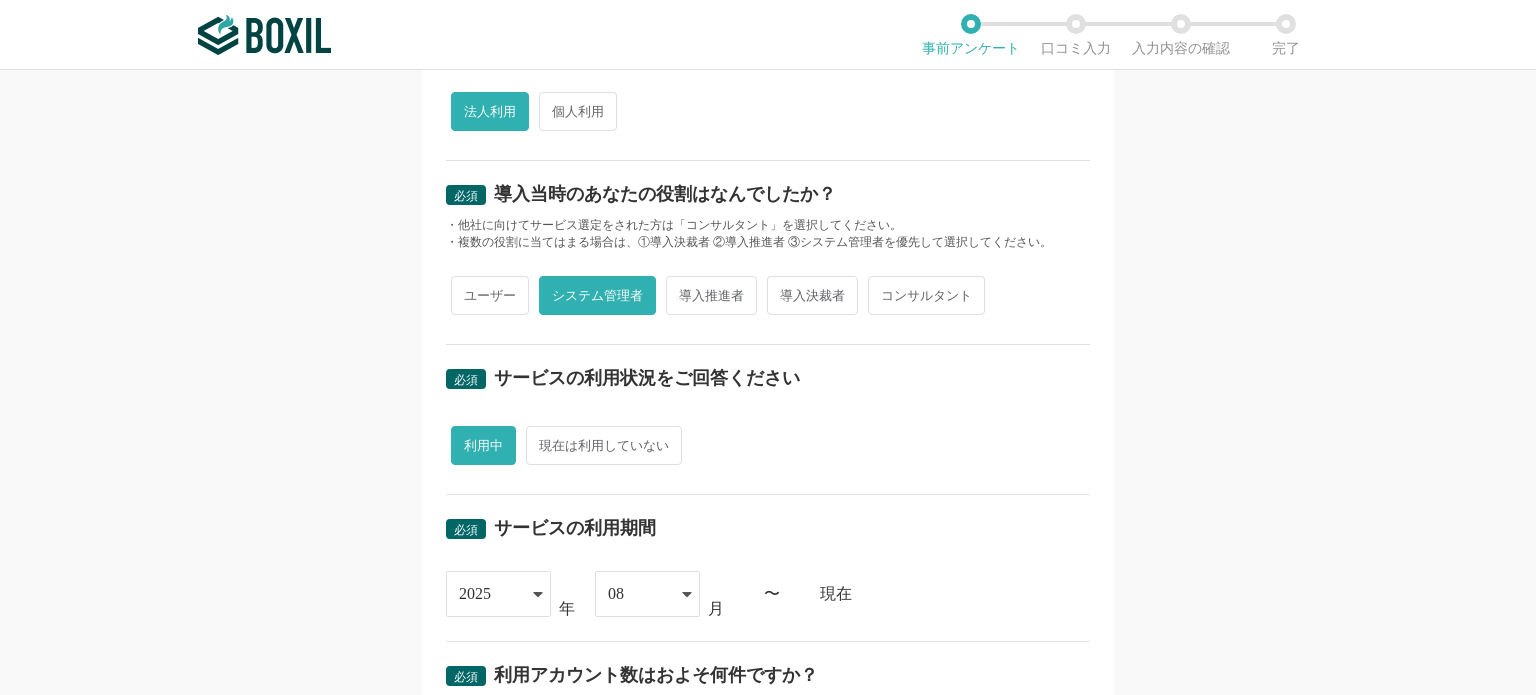 scroll, scrollTop: 0, scrollLeft: 0, axis: both 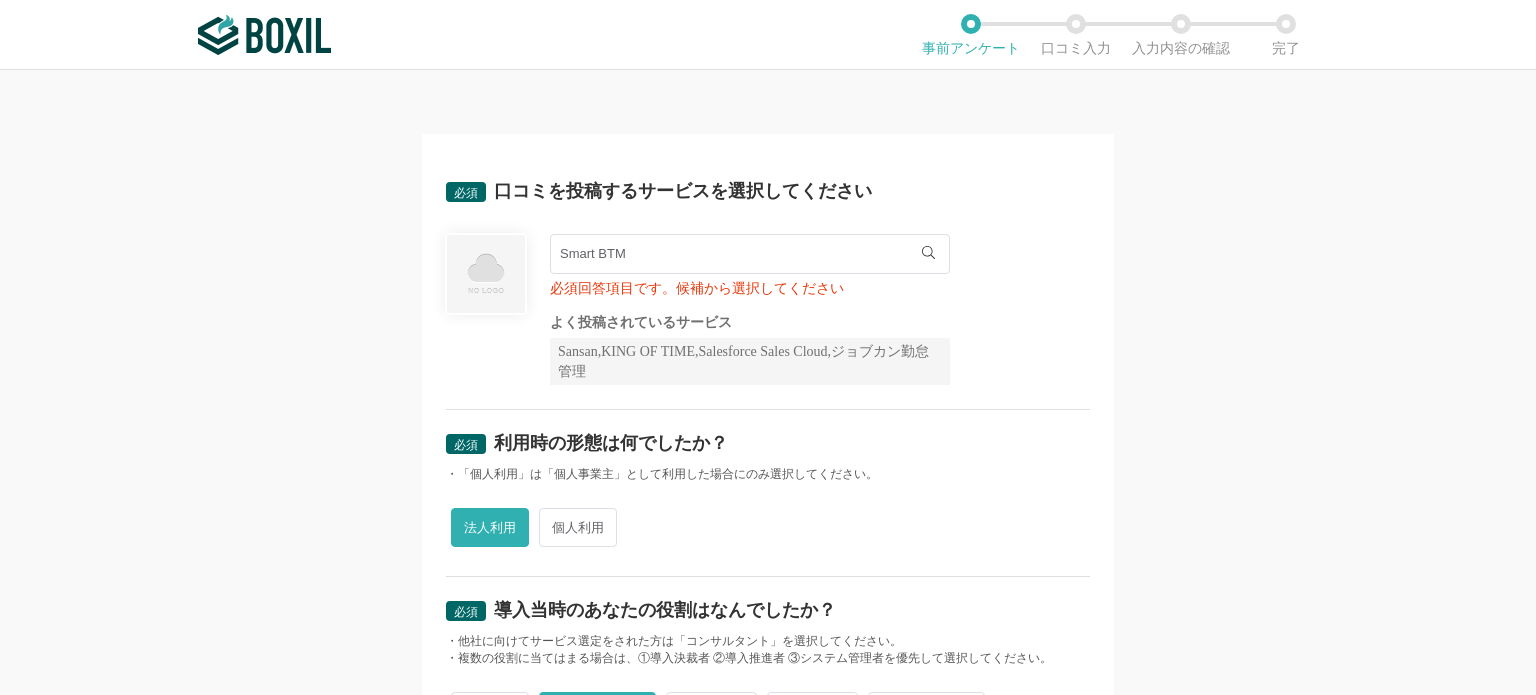 click on "・「個人利用」は「個人事業主」として利用した場合にのみ選択してください。" at bounding box center (768, 474) 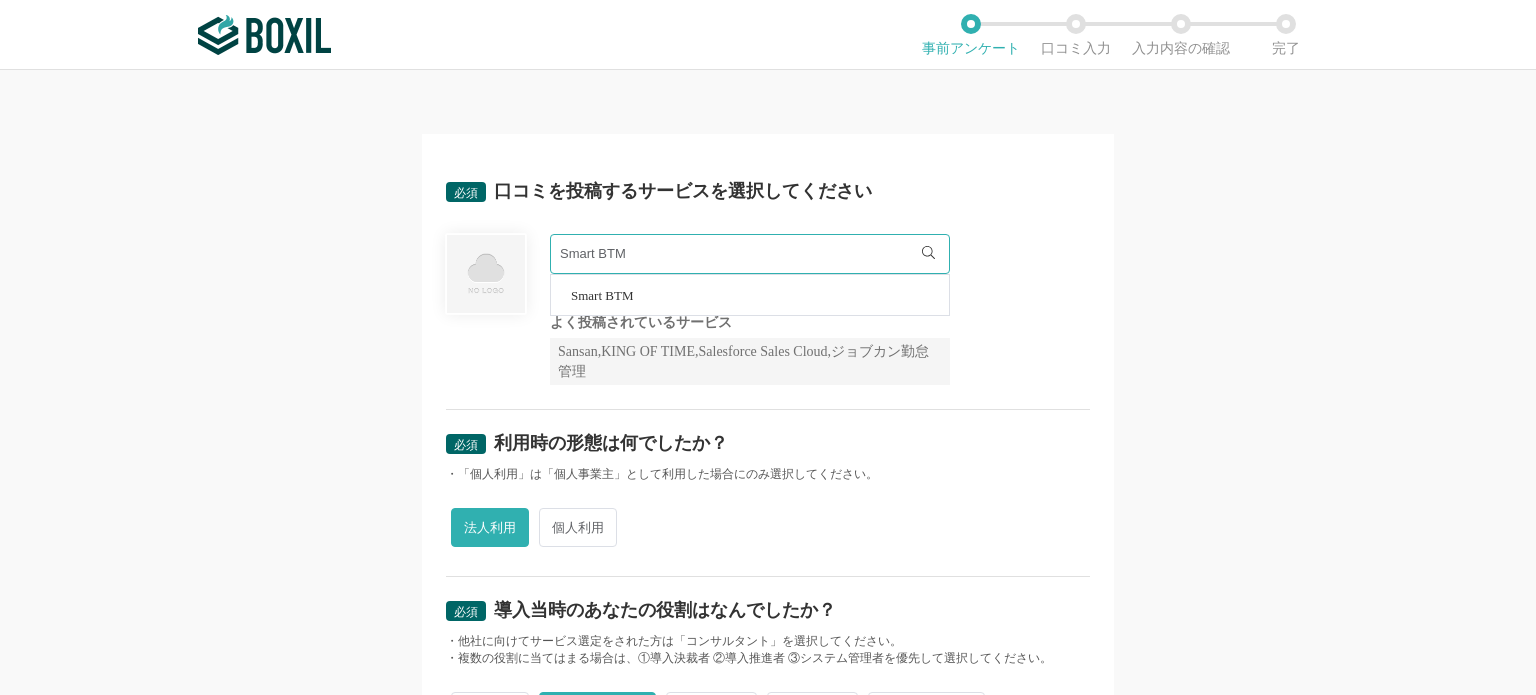 click on "Smart BTM" at bounding box center [750, 254] 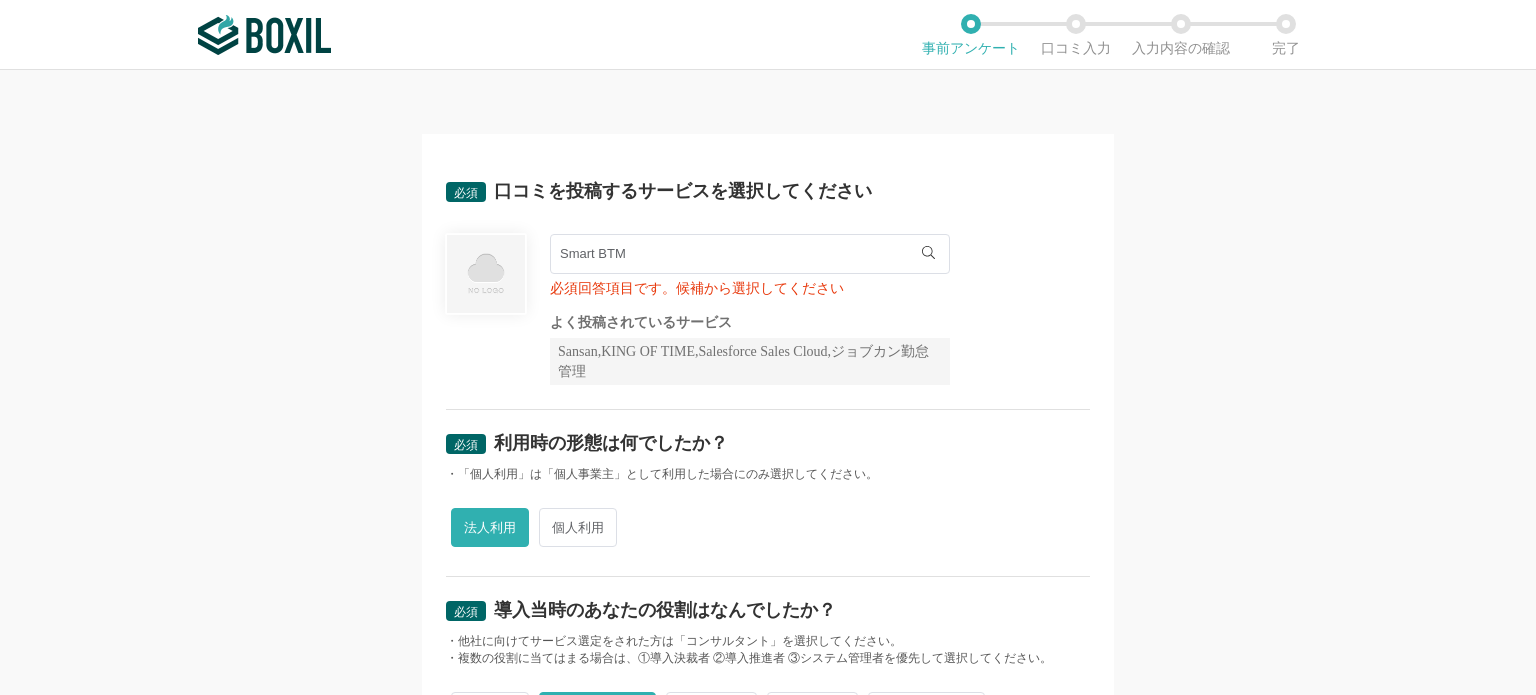 click on "Smart BTM Smart BTM 必須回答項目です。候補から選択してください よく投稿されているサービス Sansan,KING OF TIME,Salesforce Sales Cloud,ジョブカン勤怠管理" at bounding box center [750, 309] 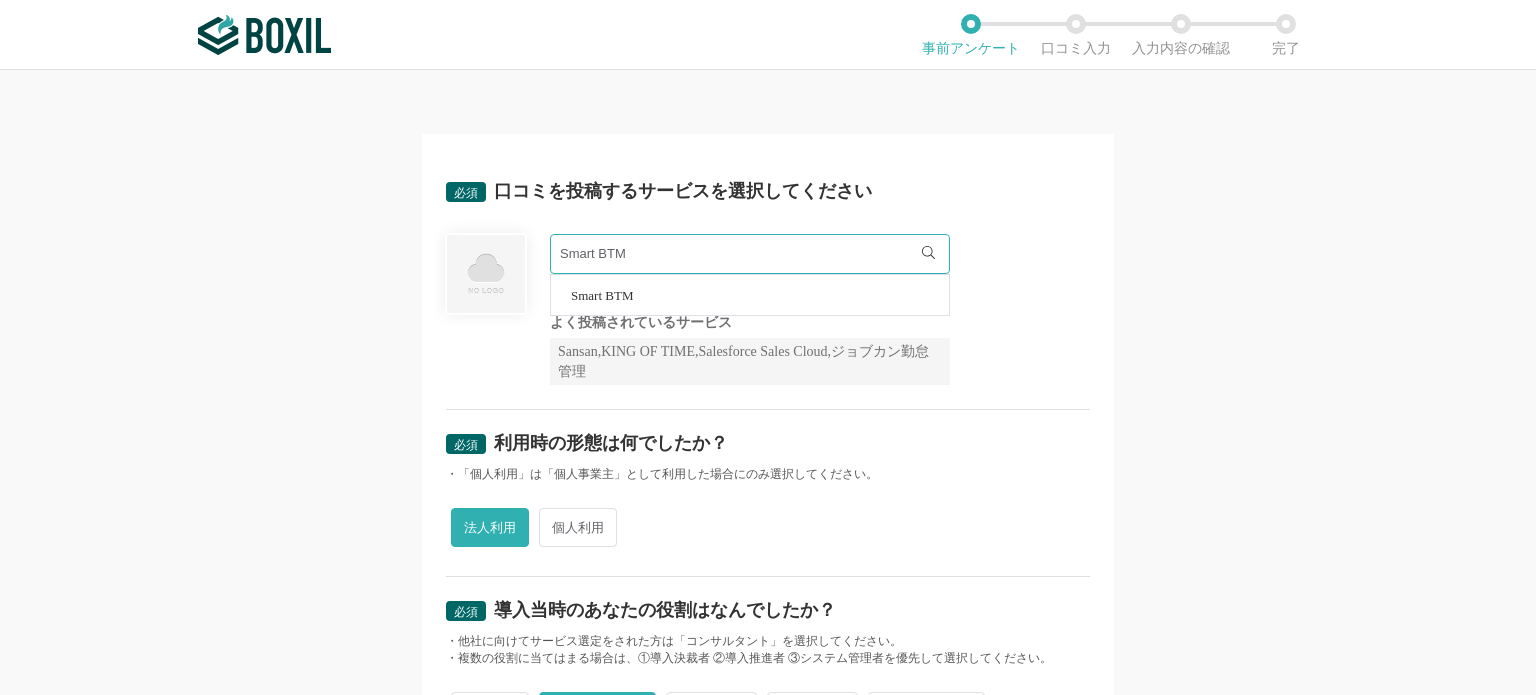 click on "Smart BTM" at bounding box center [750, 295] 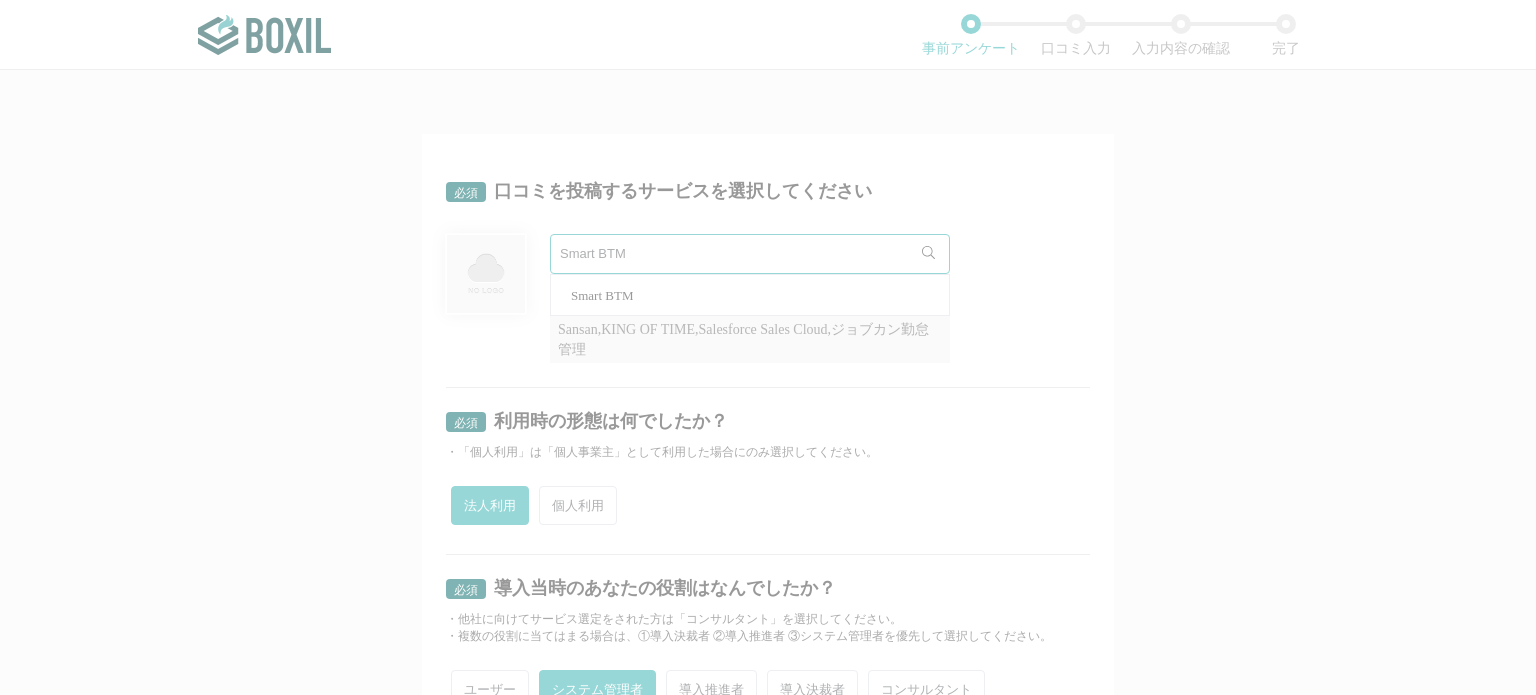 radio on "false" 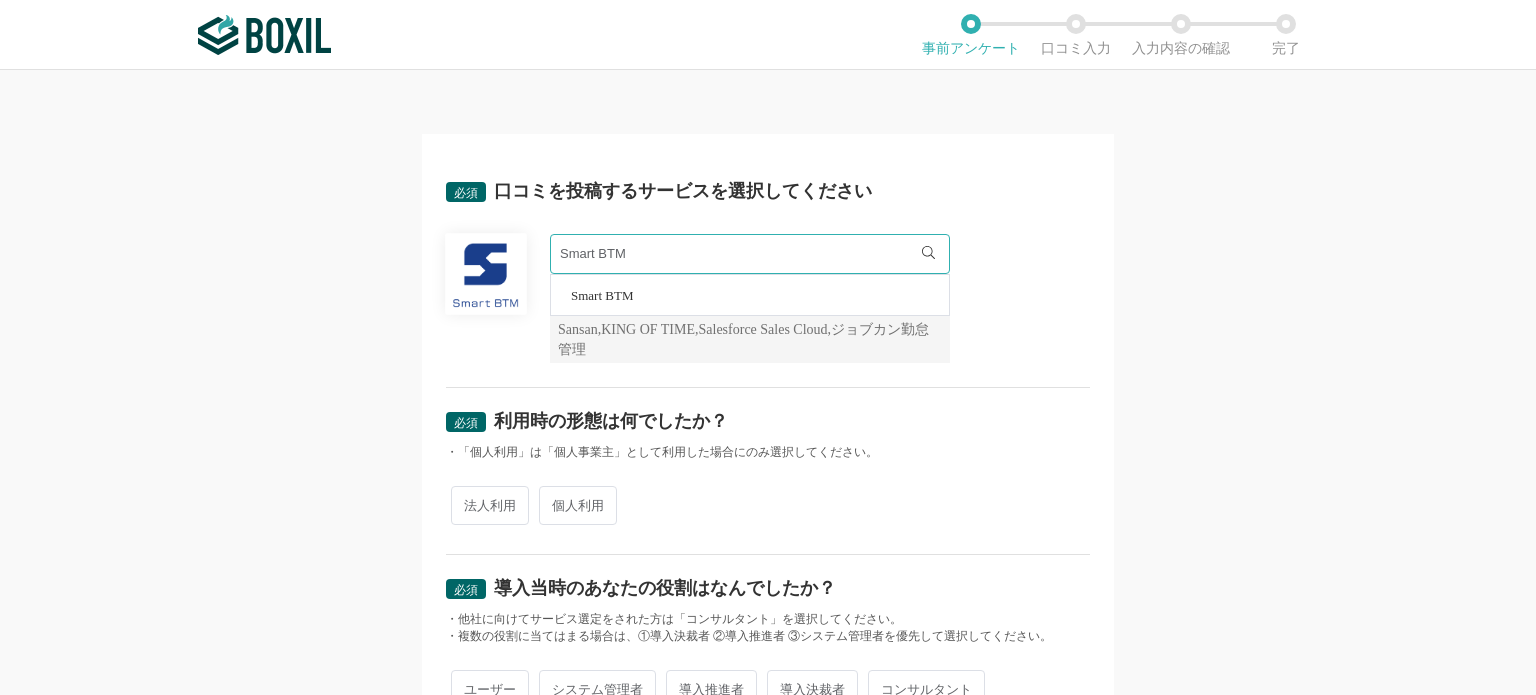 click on "必須 利用時の形態は何でしたか？ ・「個人利用」は「個人事業主」として利用した場合にのみ選択してください。 法人利用 個人利用" at bounding box center [768, 471] 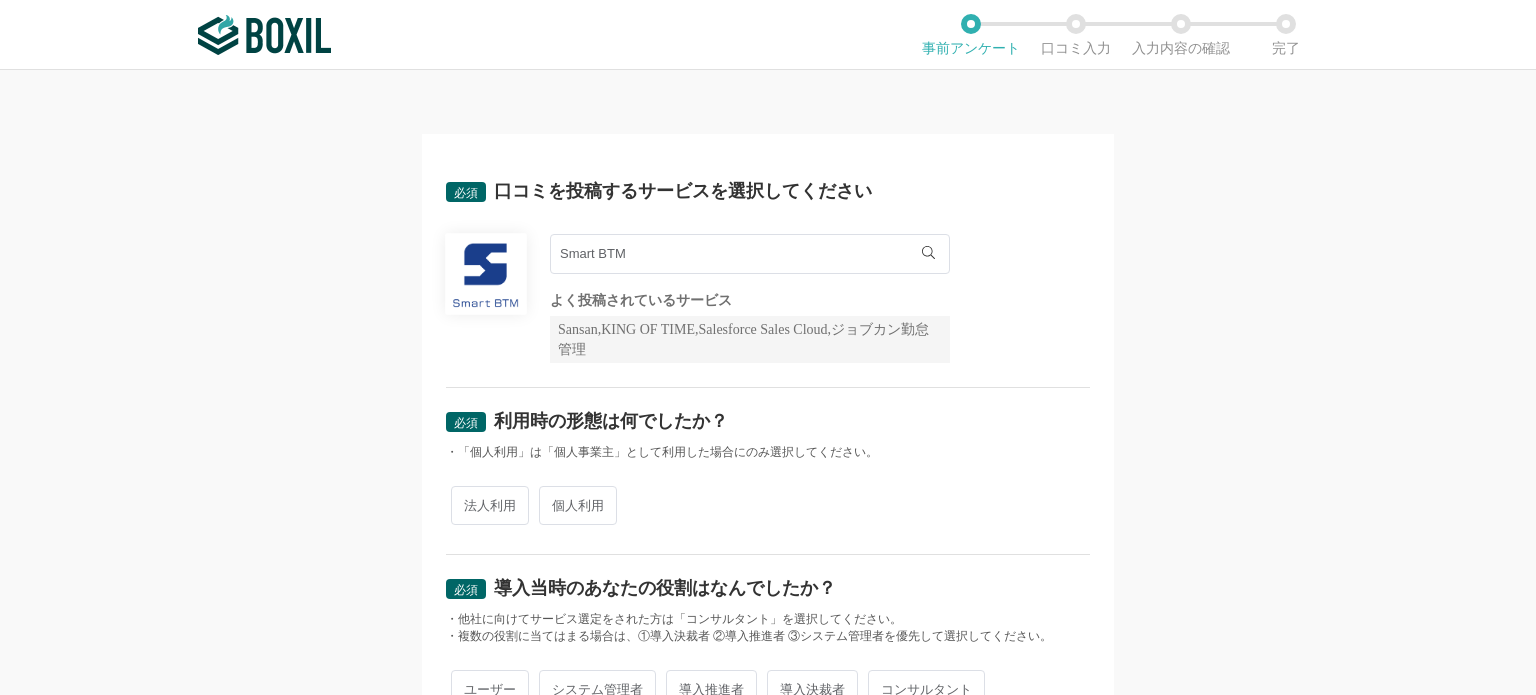 click on "法人利用" at bounding box center (490, 505) 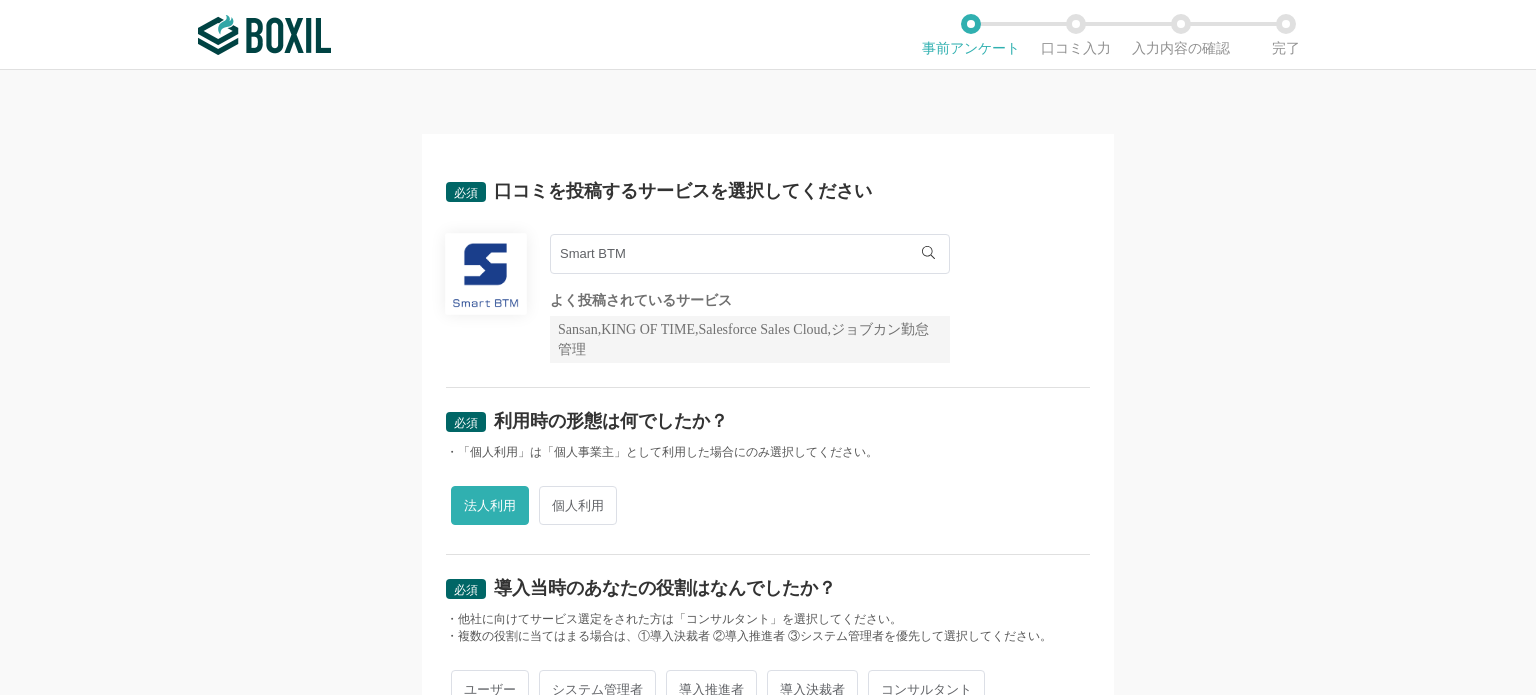 scroll, scrollTop: 200, scrollLeft: 0, axis: vertical 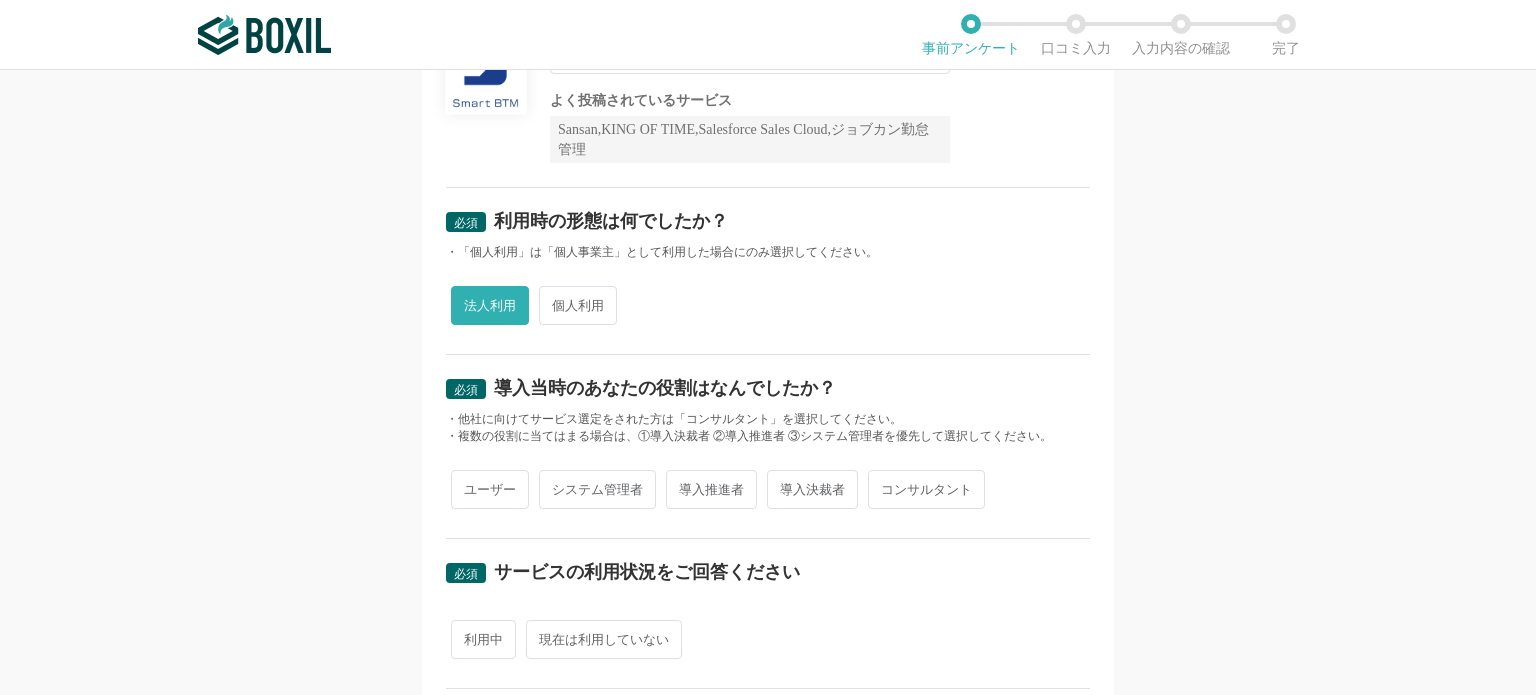 click on "システム管理者" at bounding box center (597, 489) 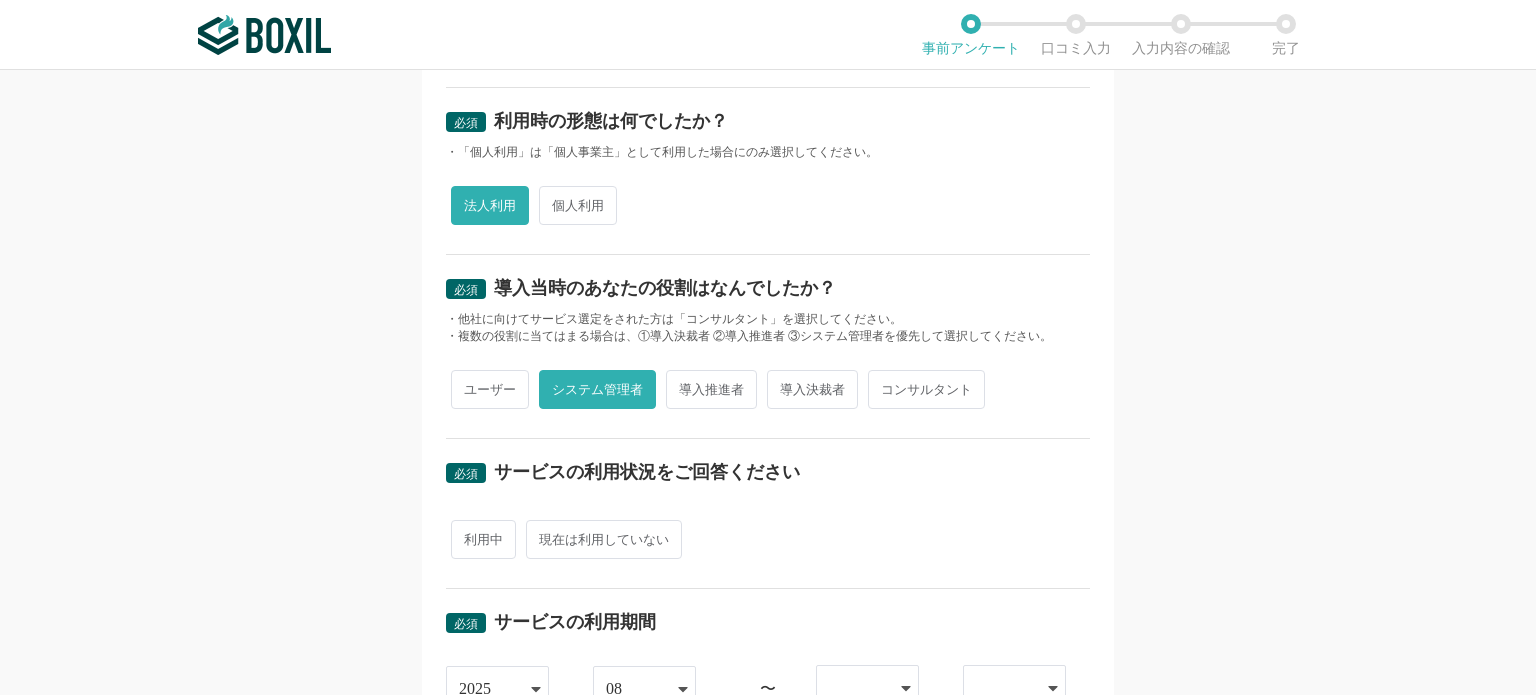 scroll, scrollTop: 400, scrollLeft: 0, axis: vertical 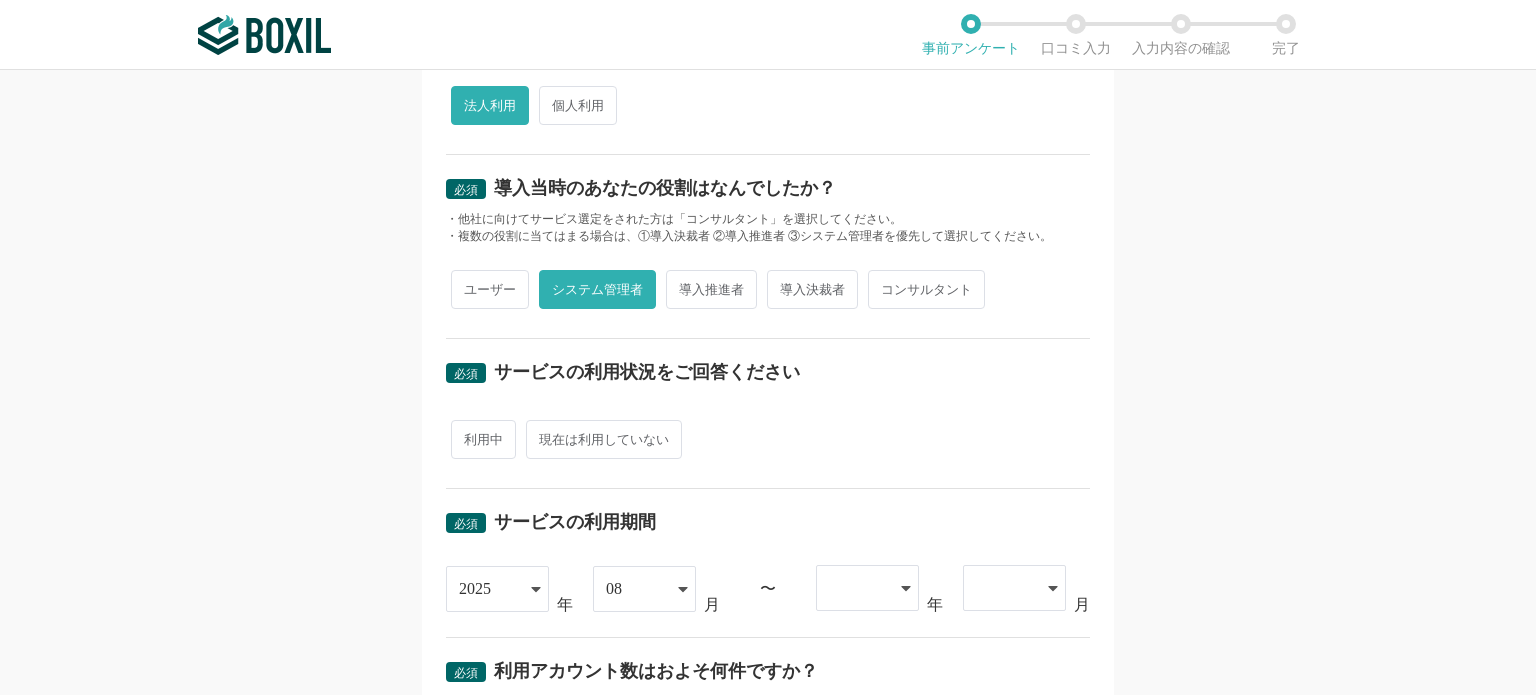 click on "利用中" at bounding box center [483, 439] 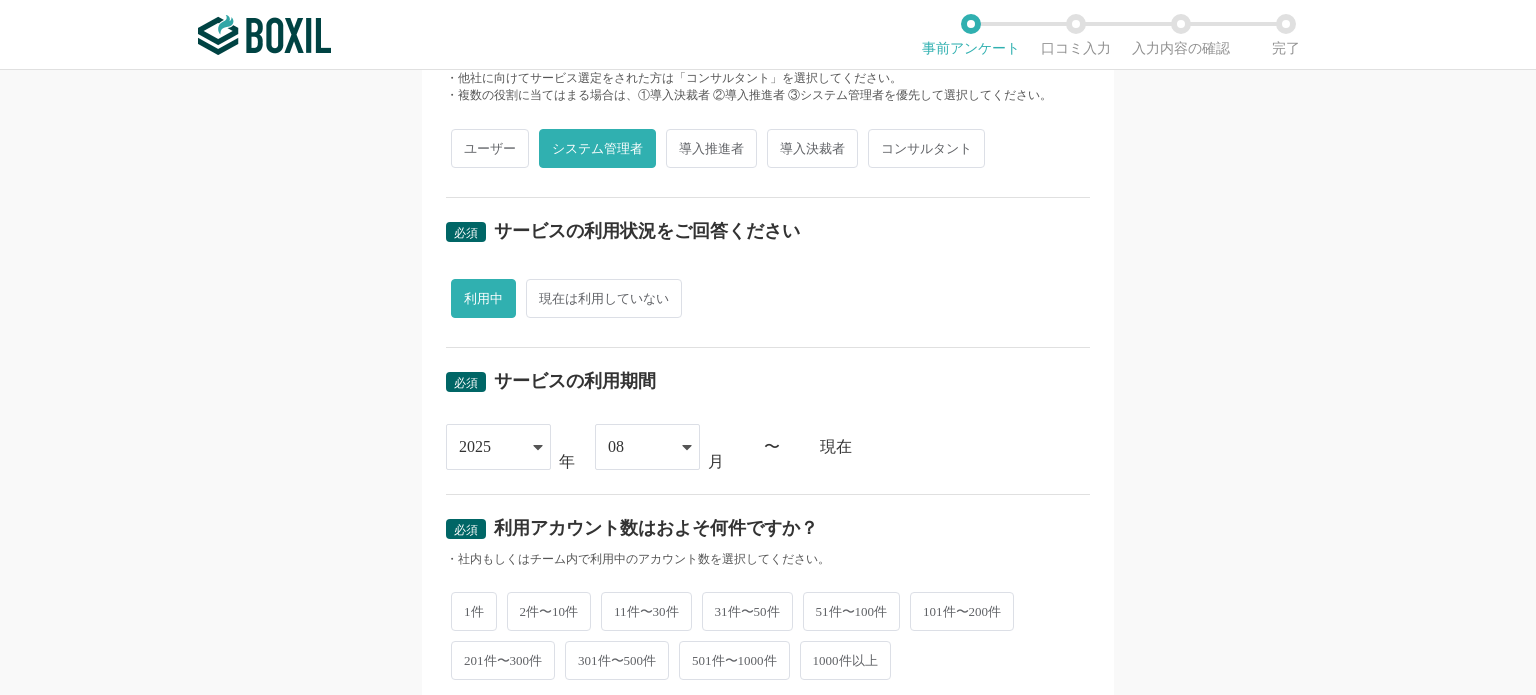 scroll, scrollTop: 700, scrollLeft: 0, axis: vertical 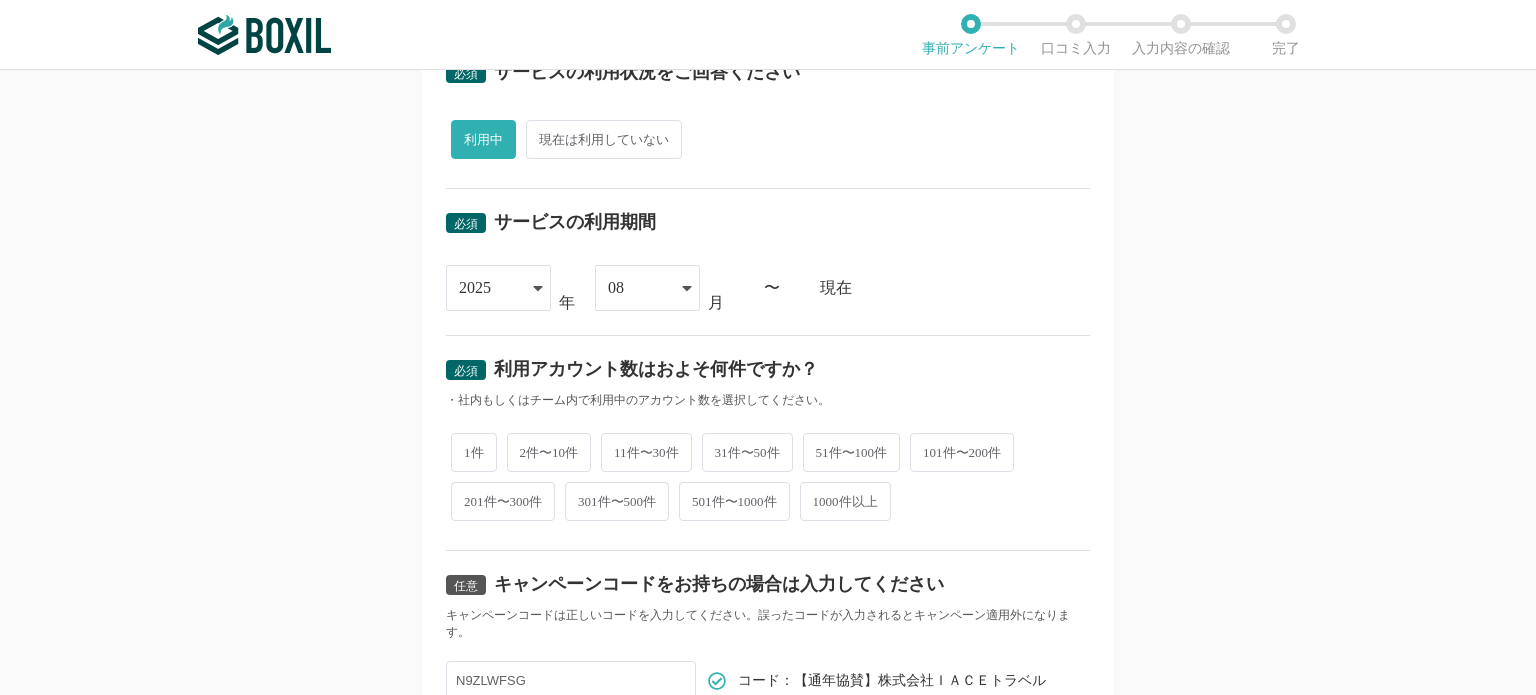 click on "2件〜10件" at bounding box center [549, 452] 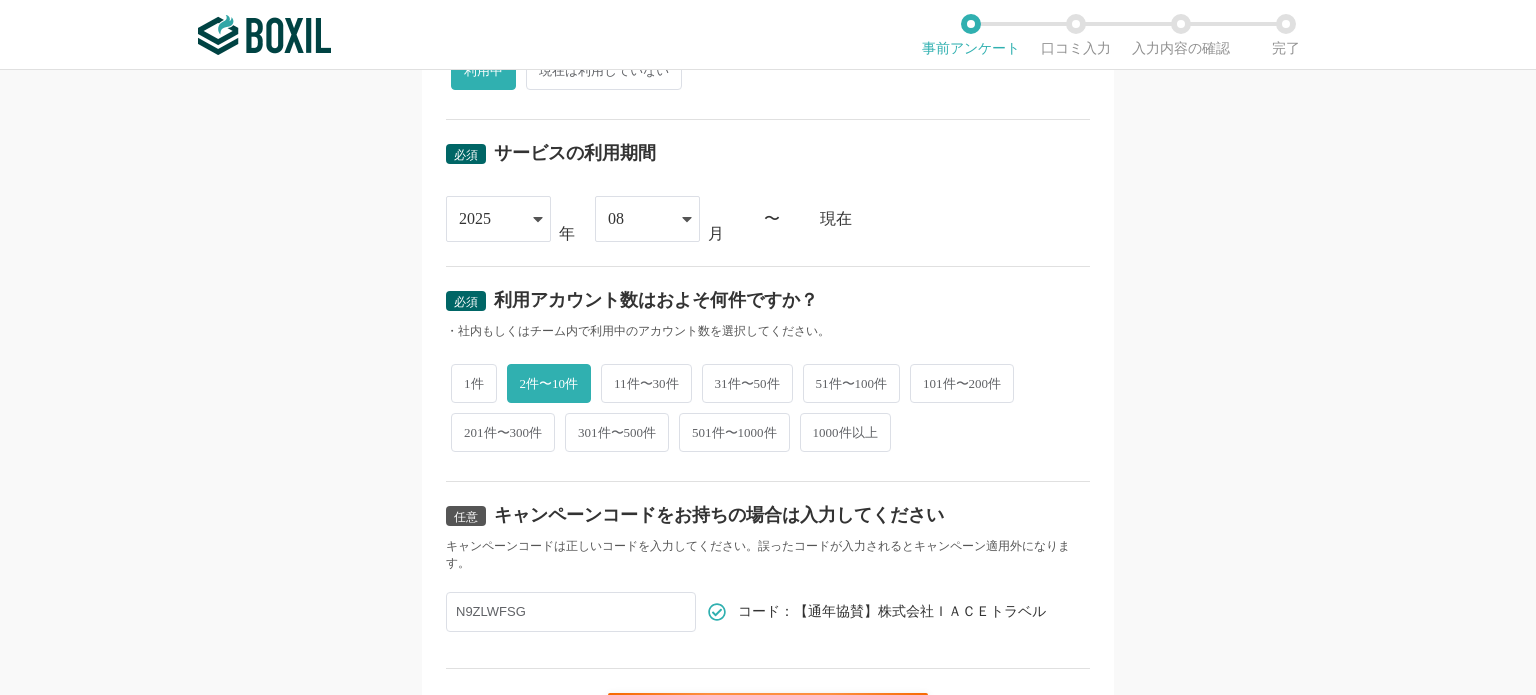 scroll, scrollTop: 894, scrollLeft: 0, axis: vertical 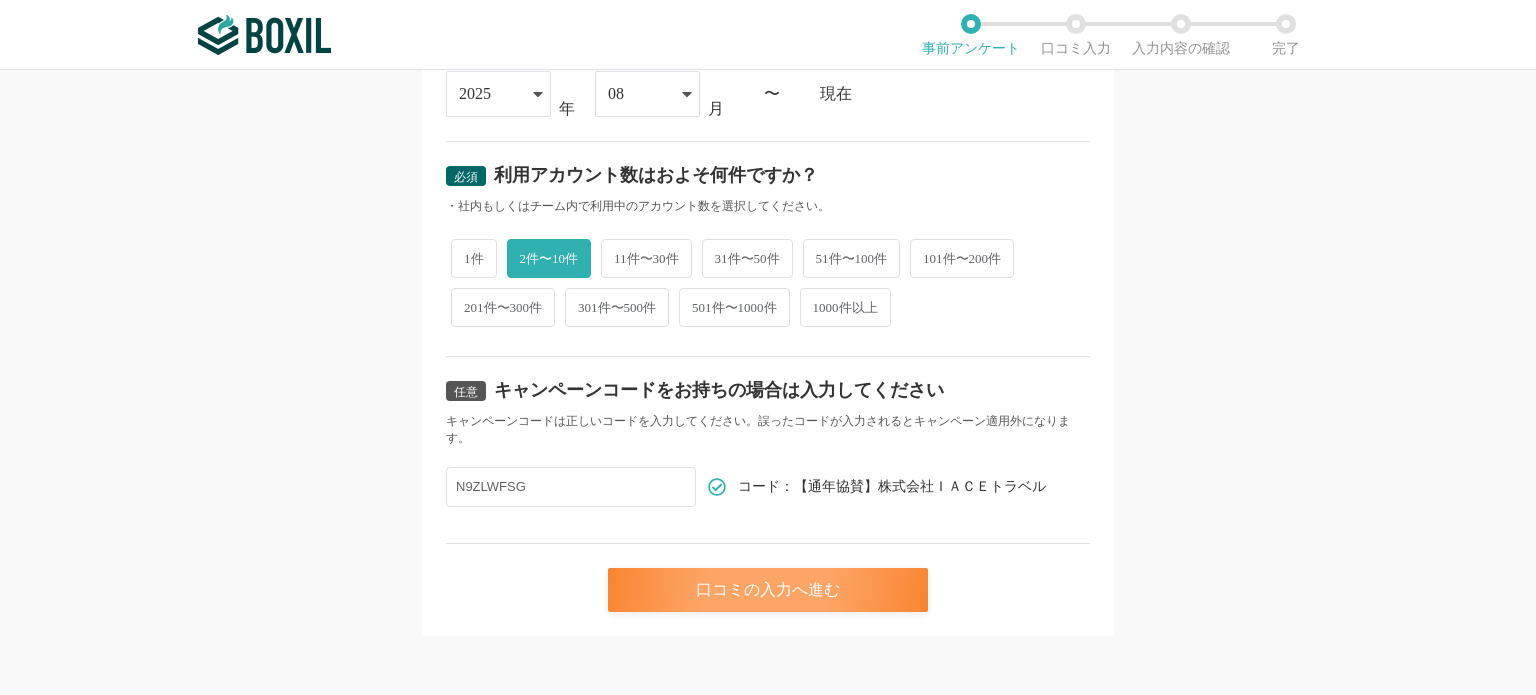 click on "口コミの入力へ進む" at bounding box center (768, 590) 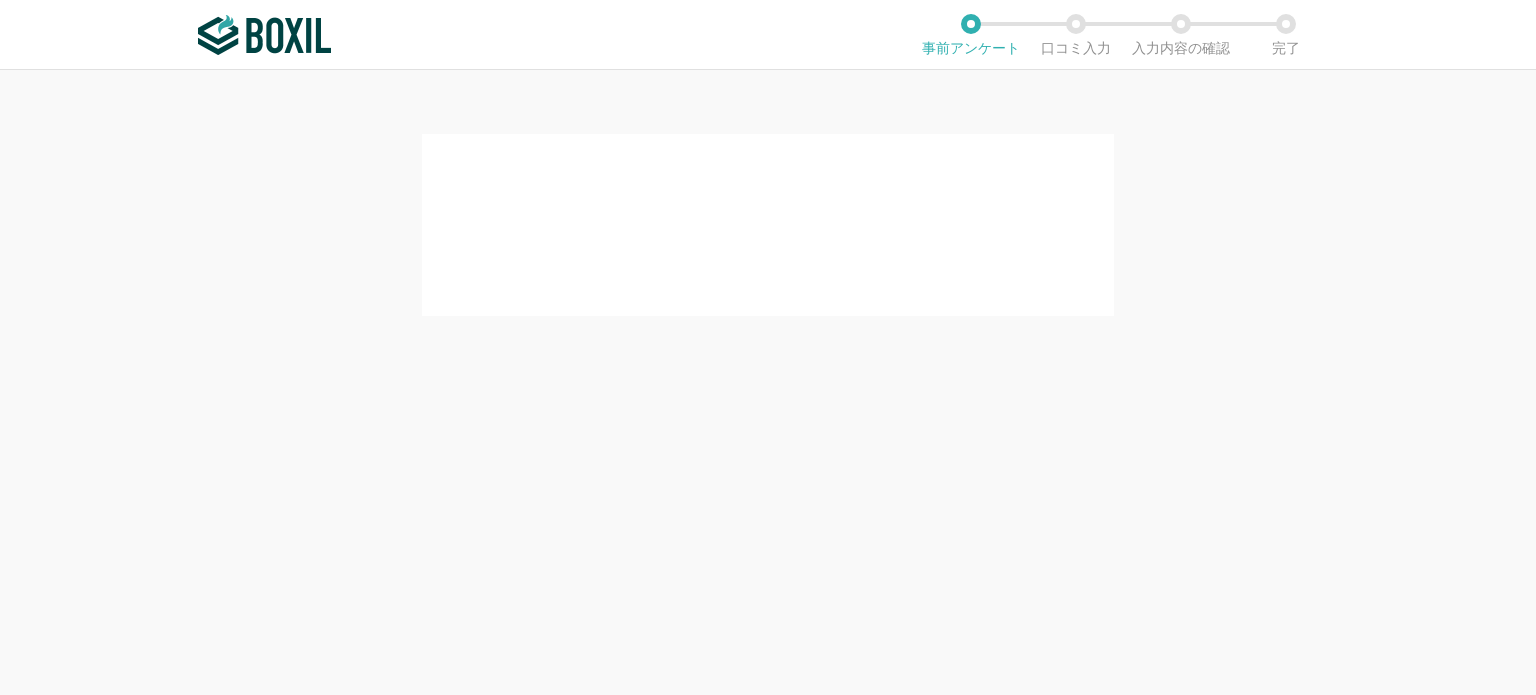scroll, scrollTop: 0, scrollLeft: 0, axis: both 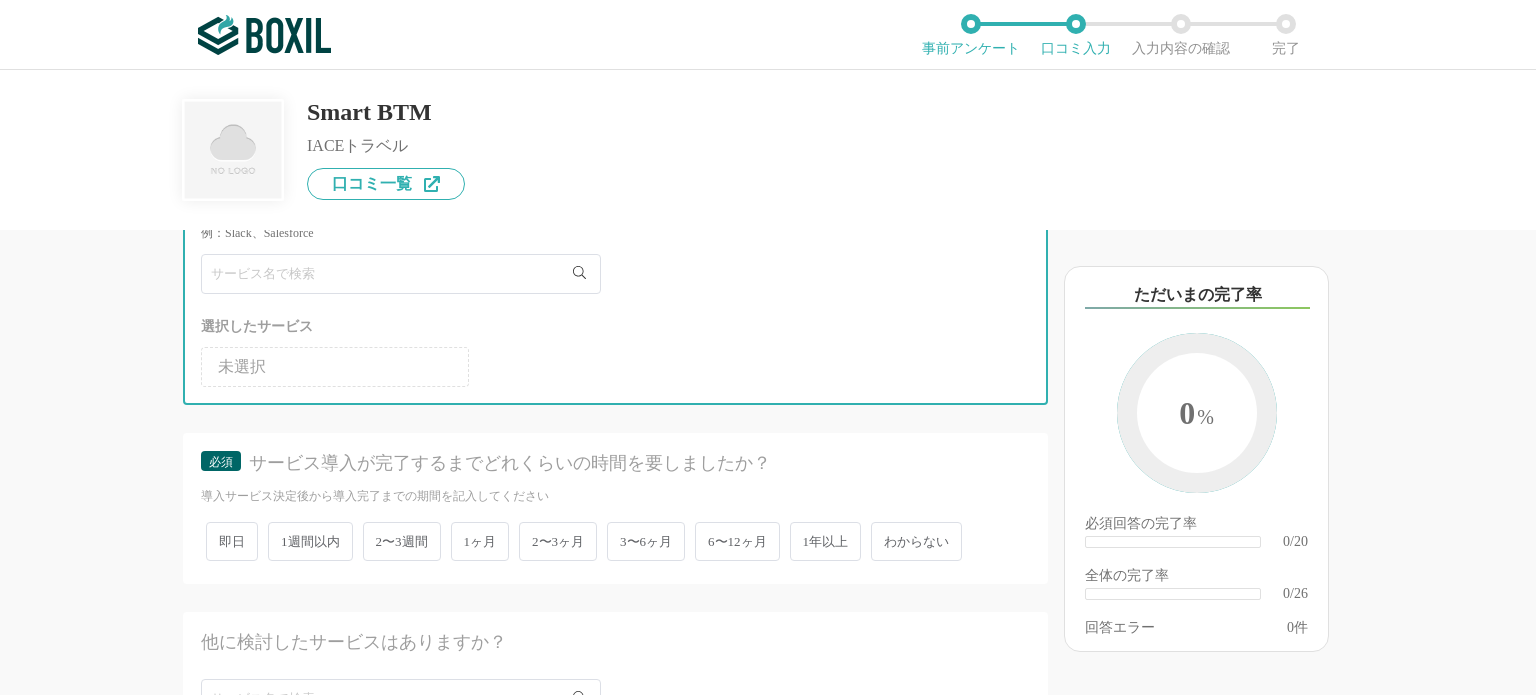 click at bounding box center (401, 274) 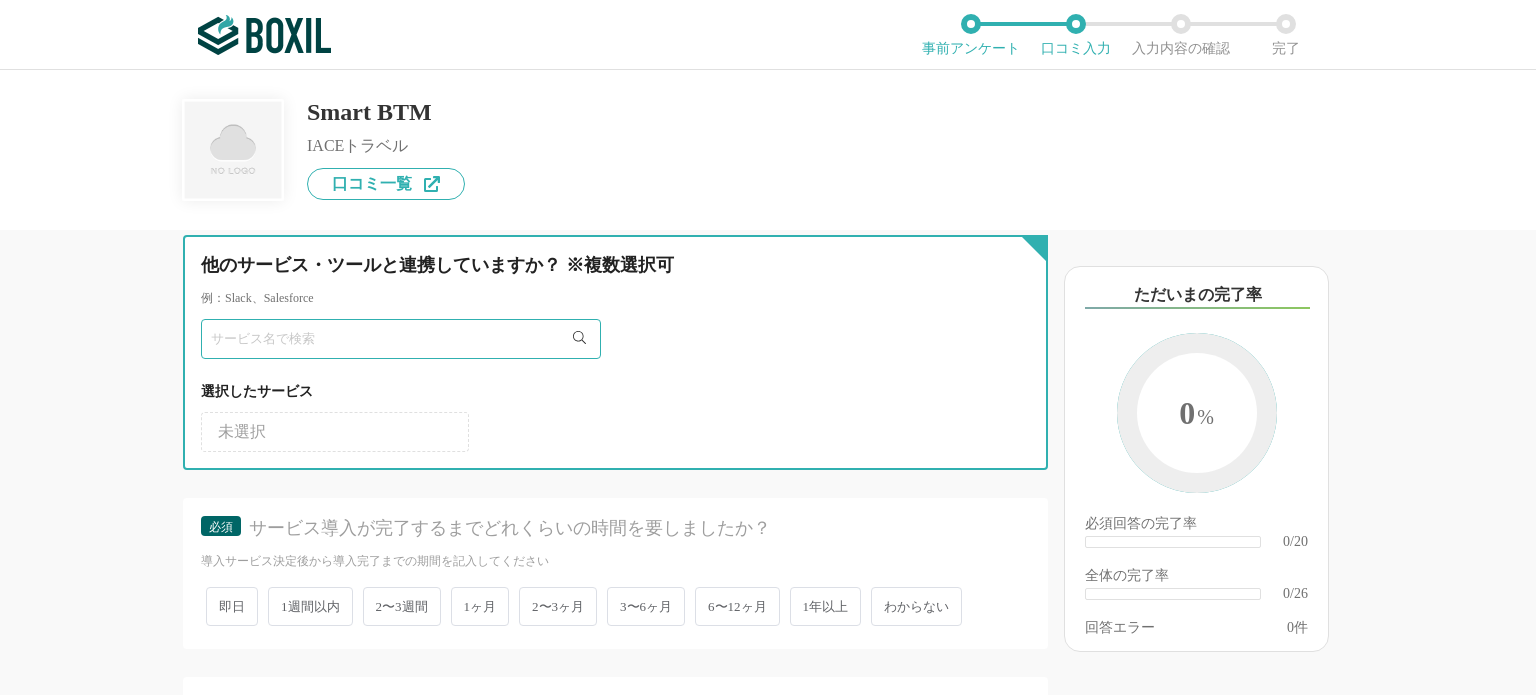 scroll, scrollTop: 0, scrollLeft: 0, axis: both 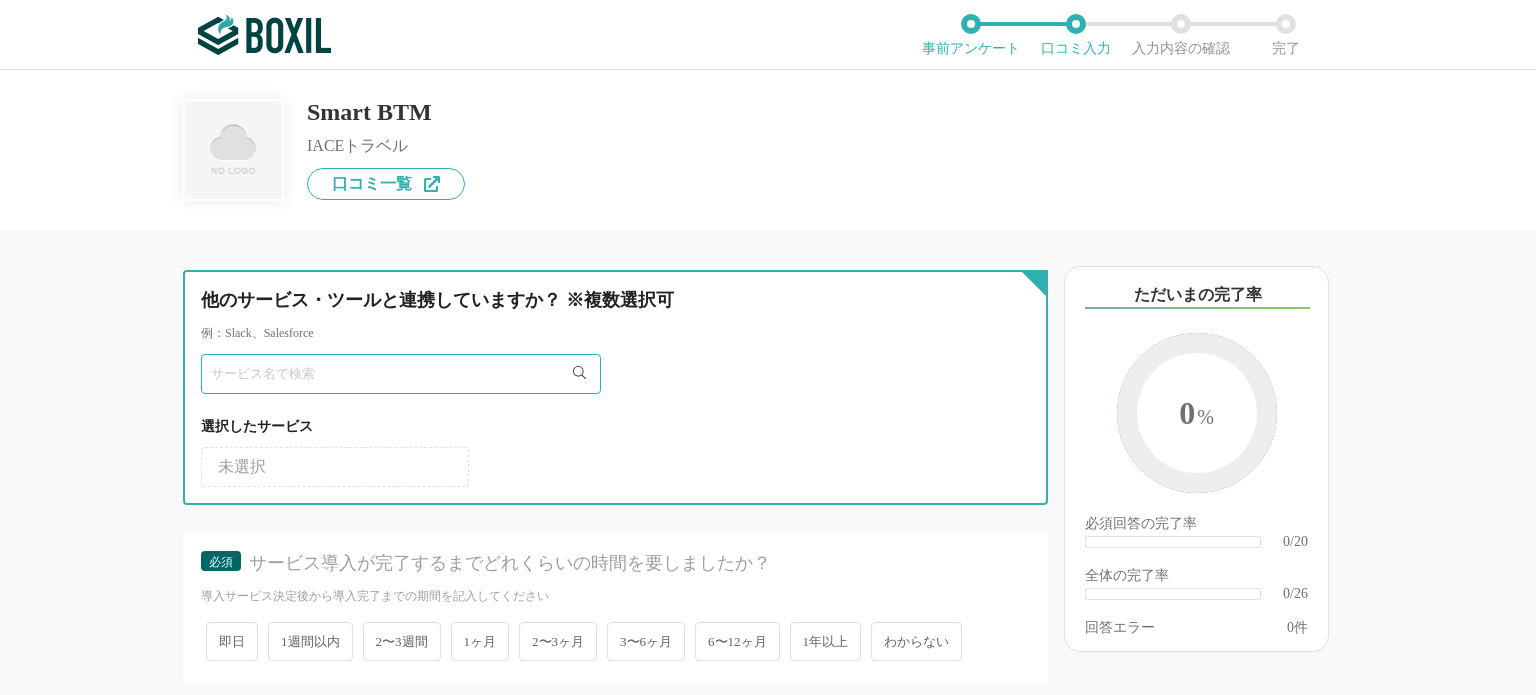 click at bounding box center (401, 374) 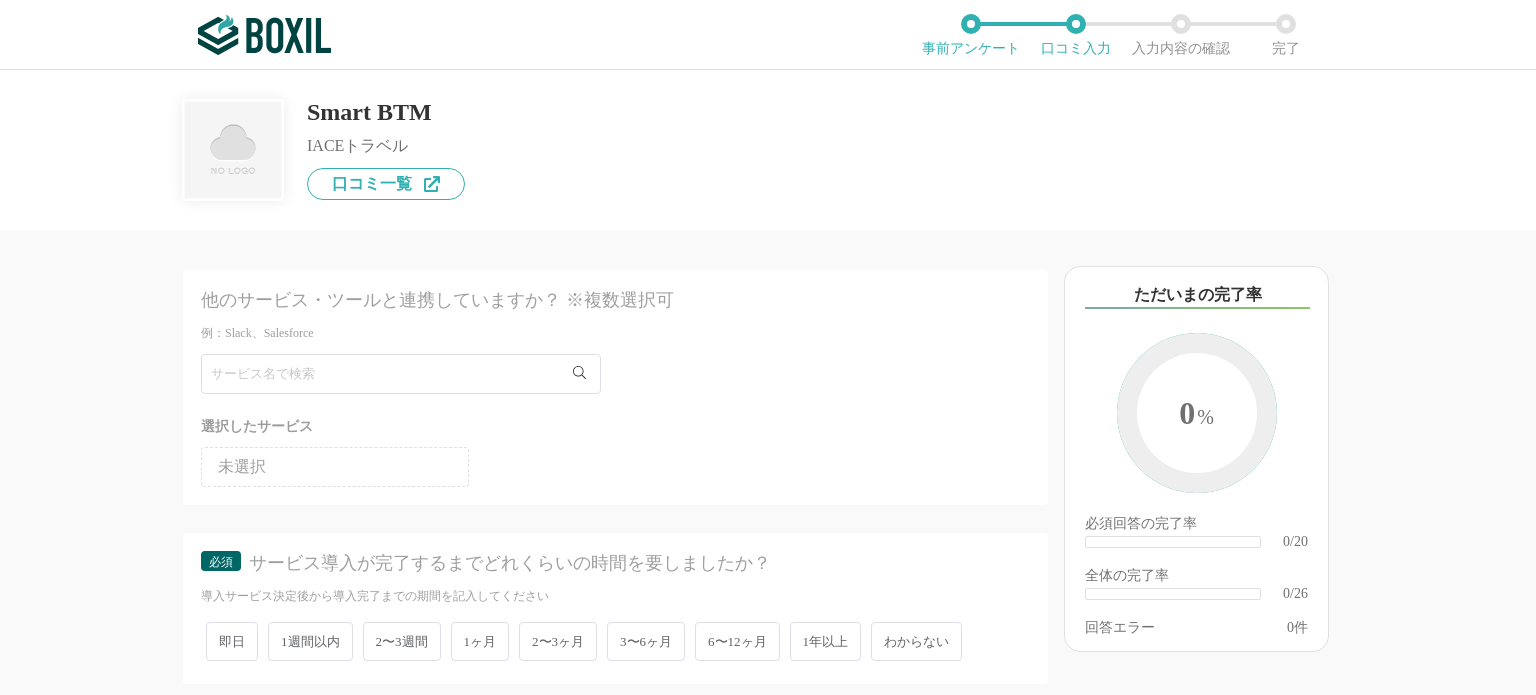 click on "未選択" at bounding box center [335, 467] 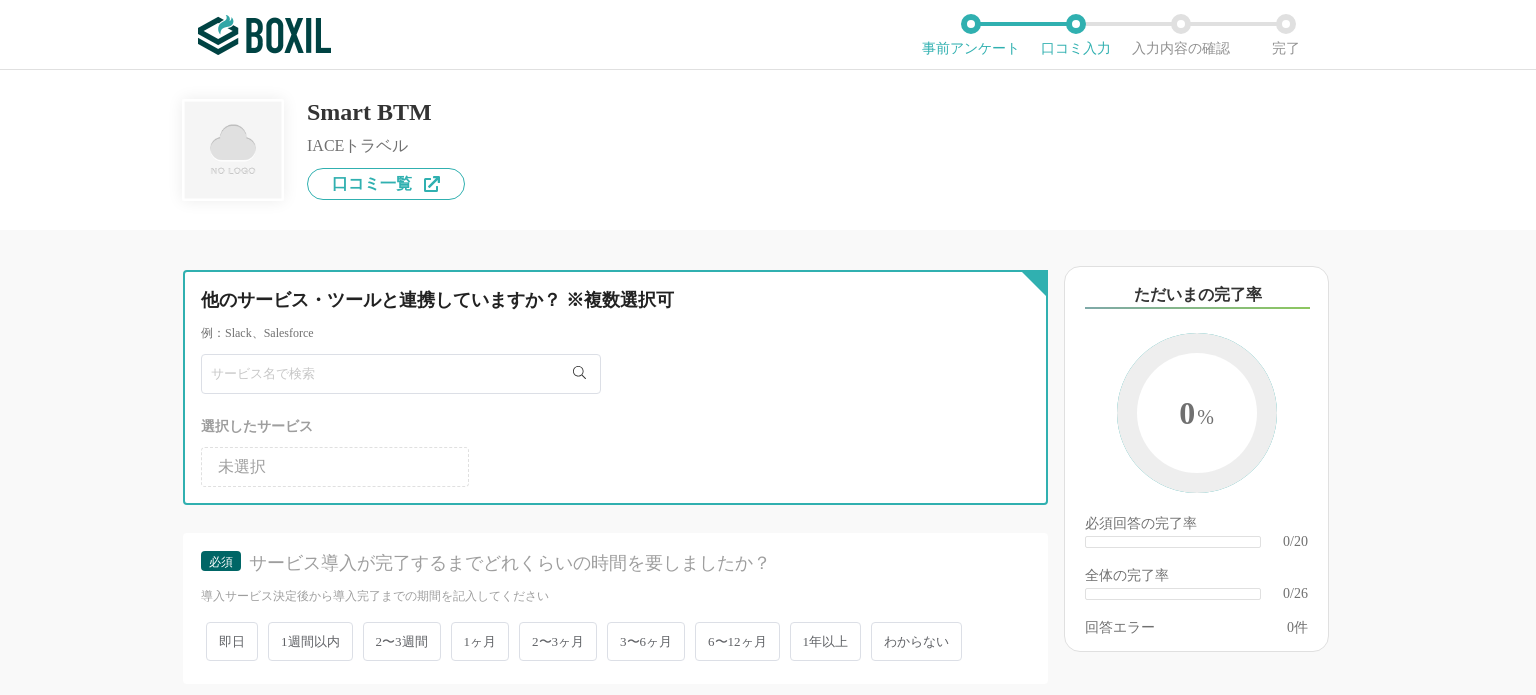 click at bounding box center [615, 374] 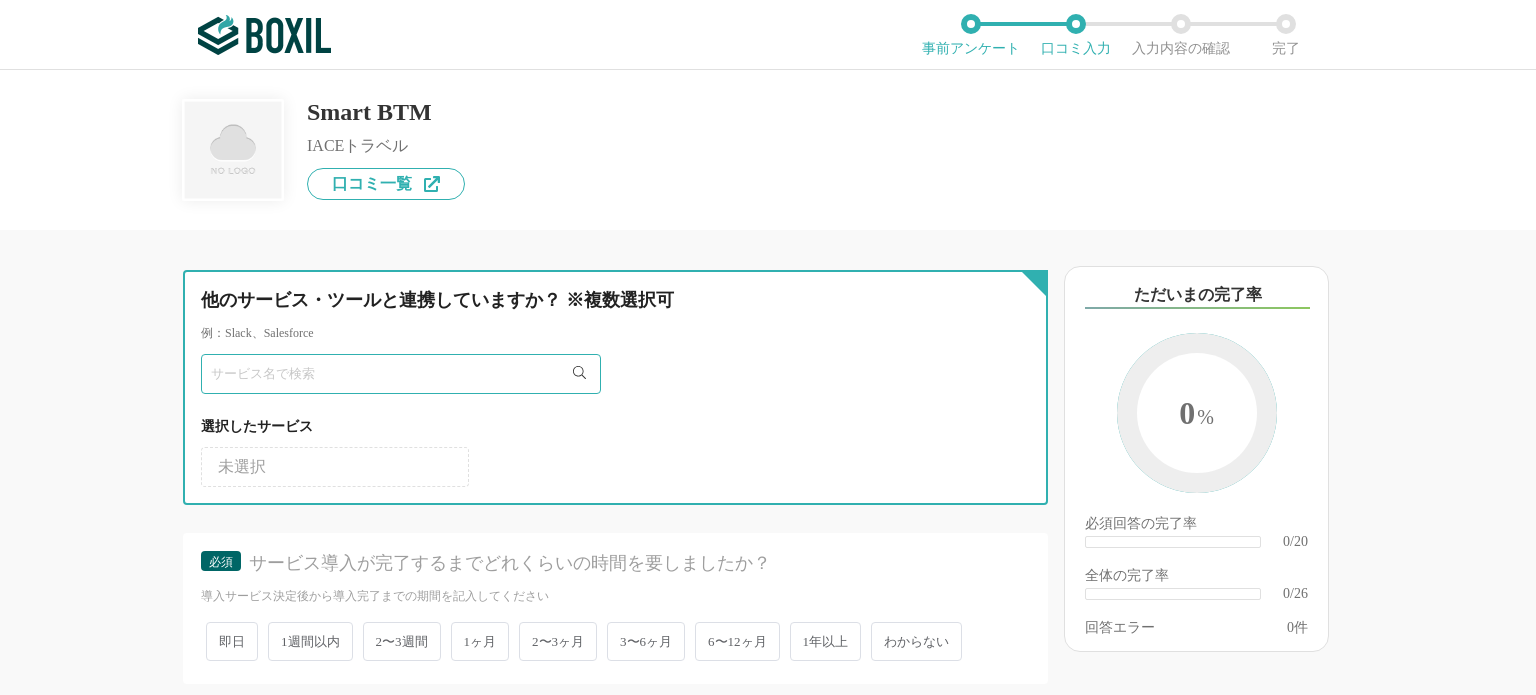 click at bounding box center [401, 374] 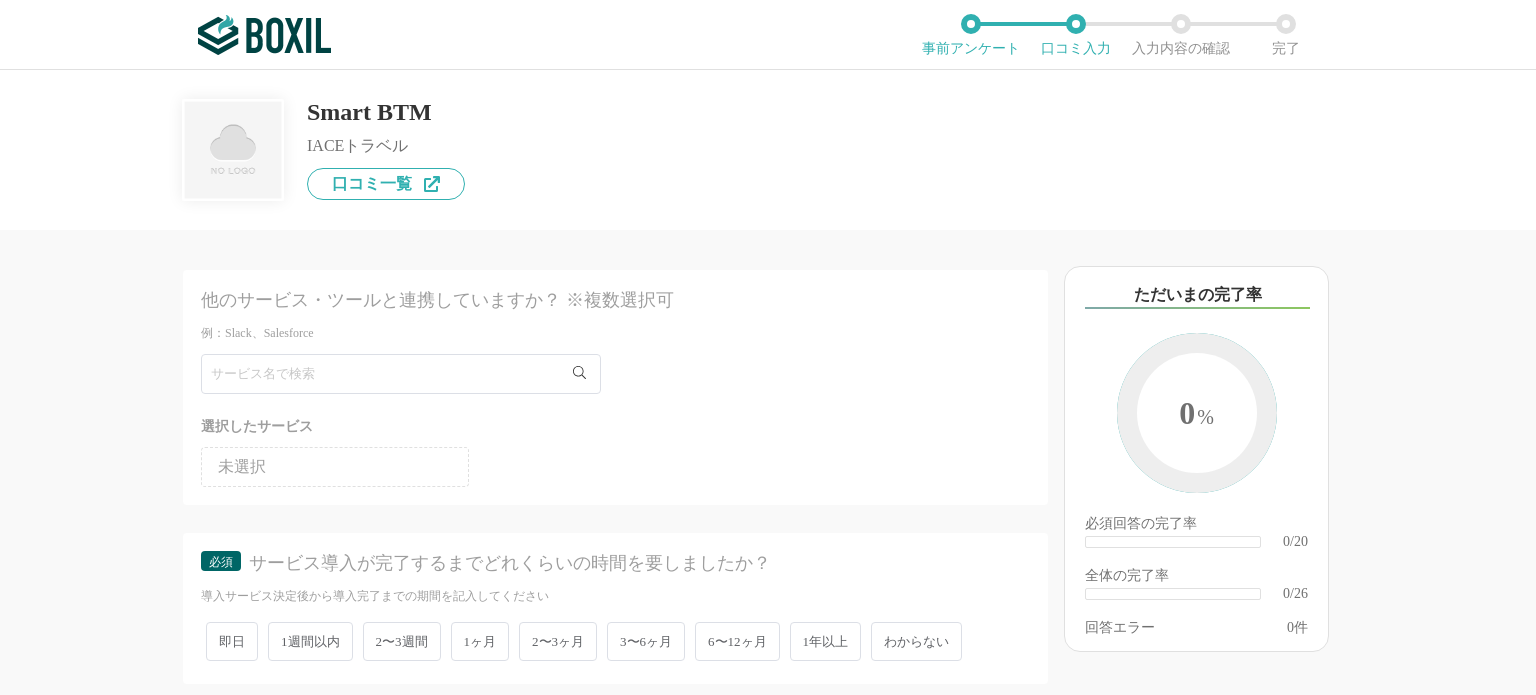 click 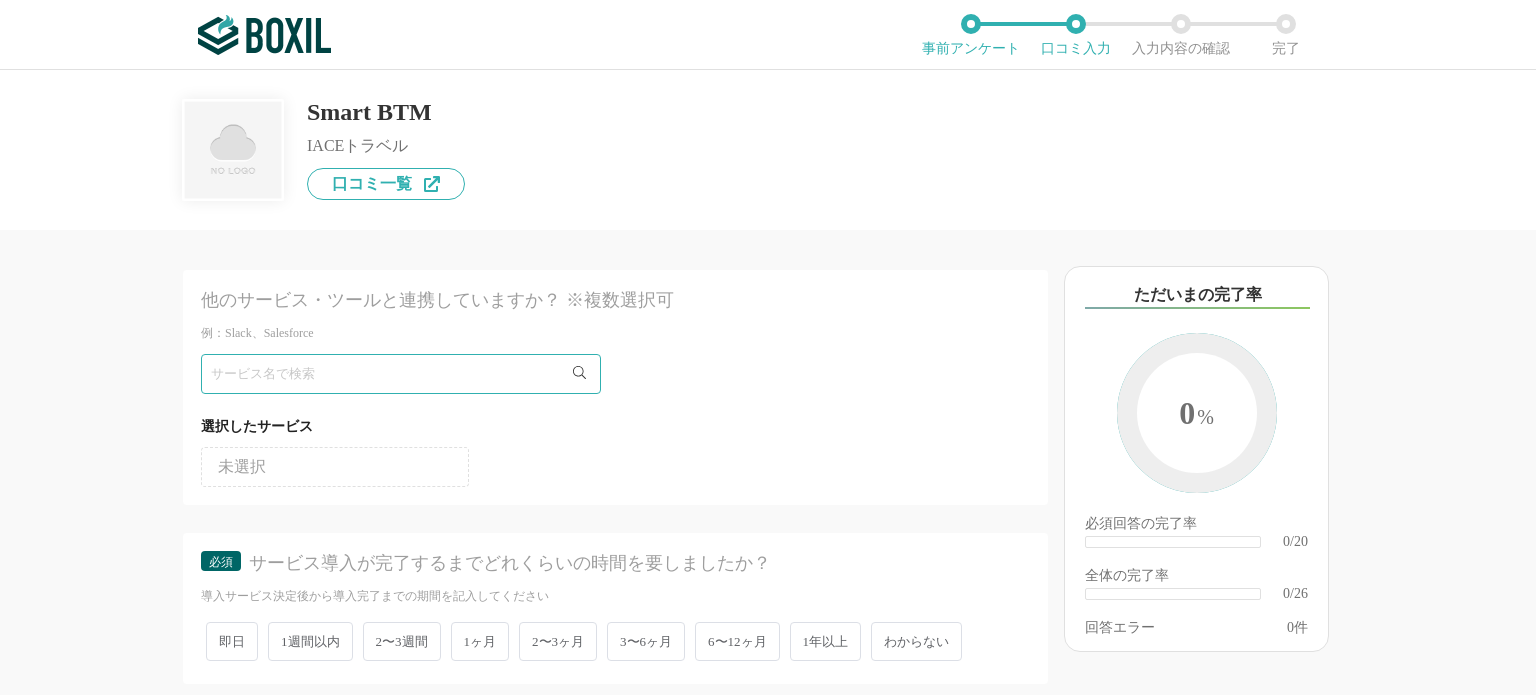 click 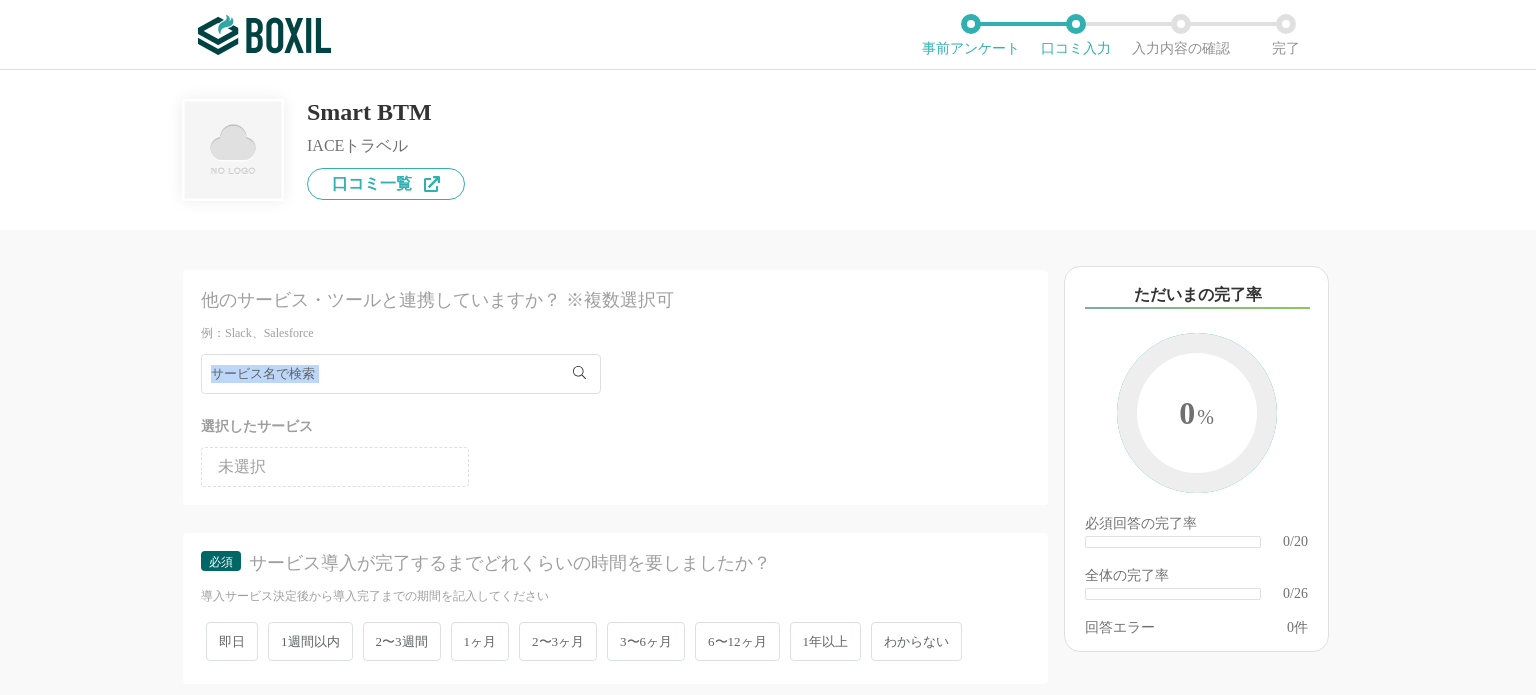 click 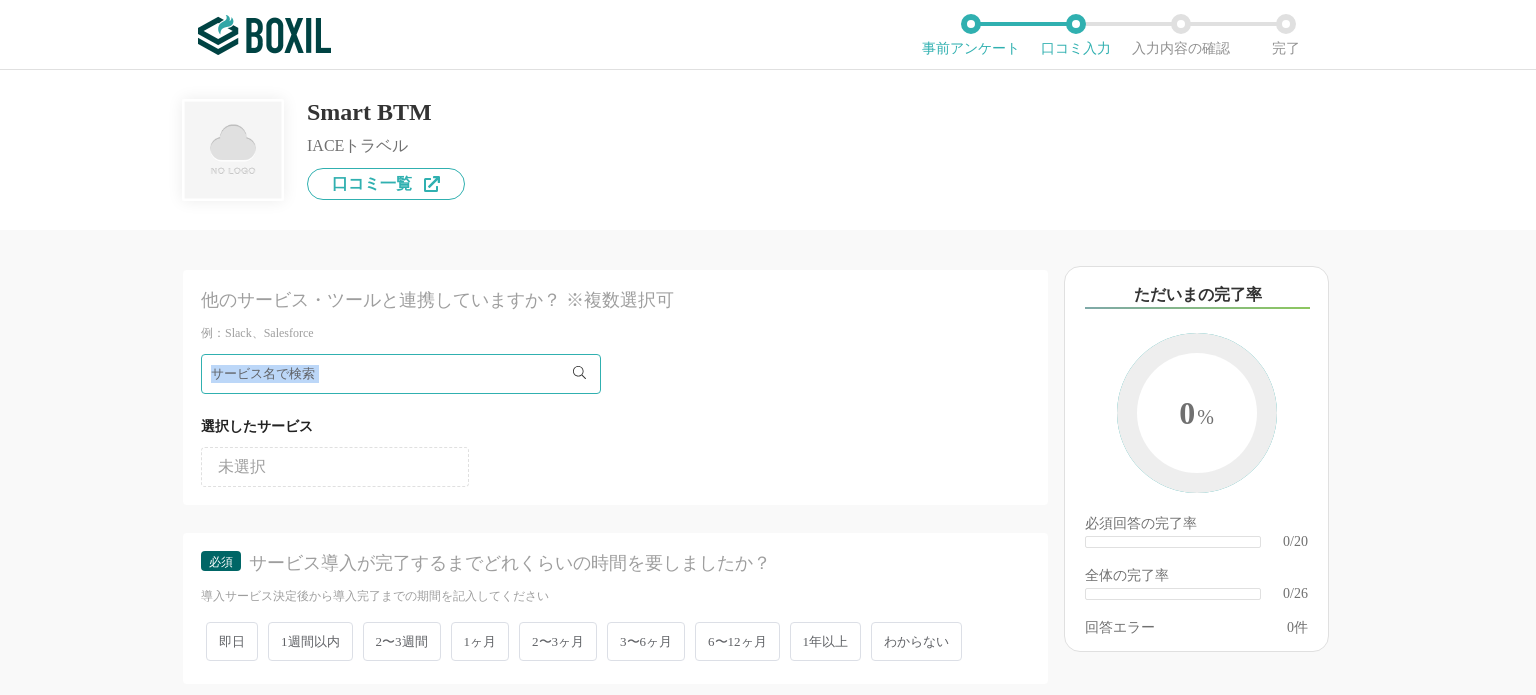 click 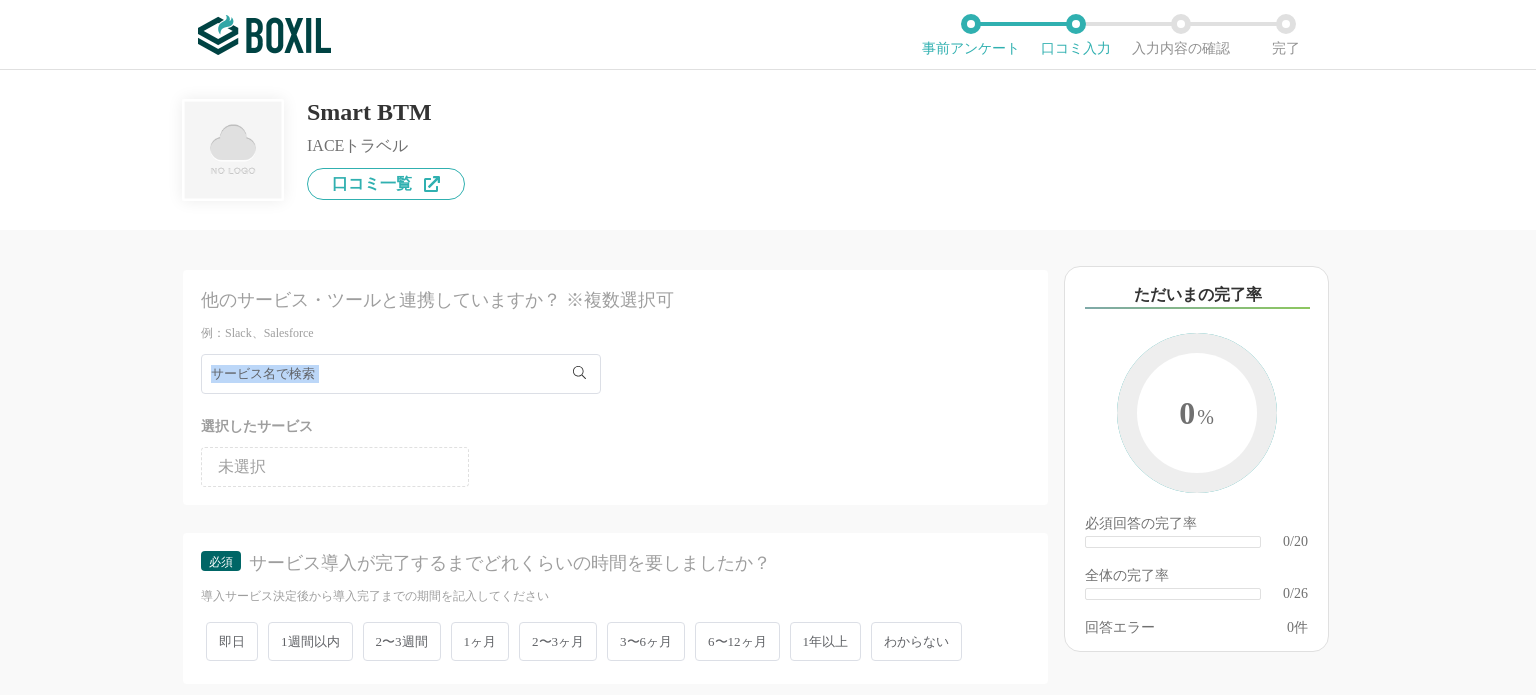 click 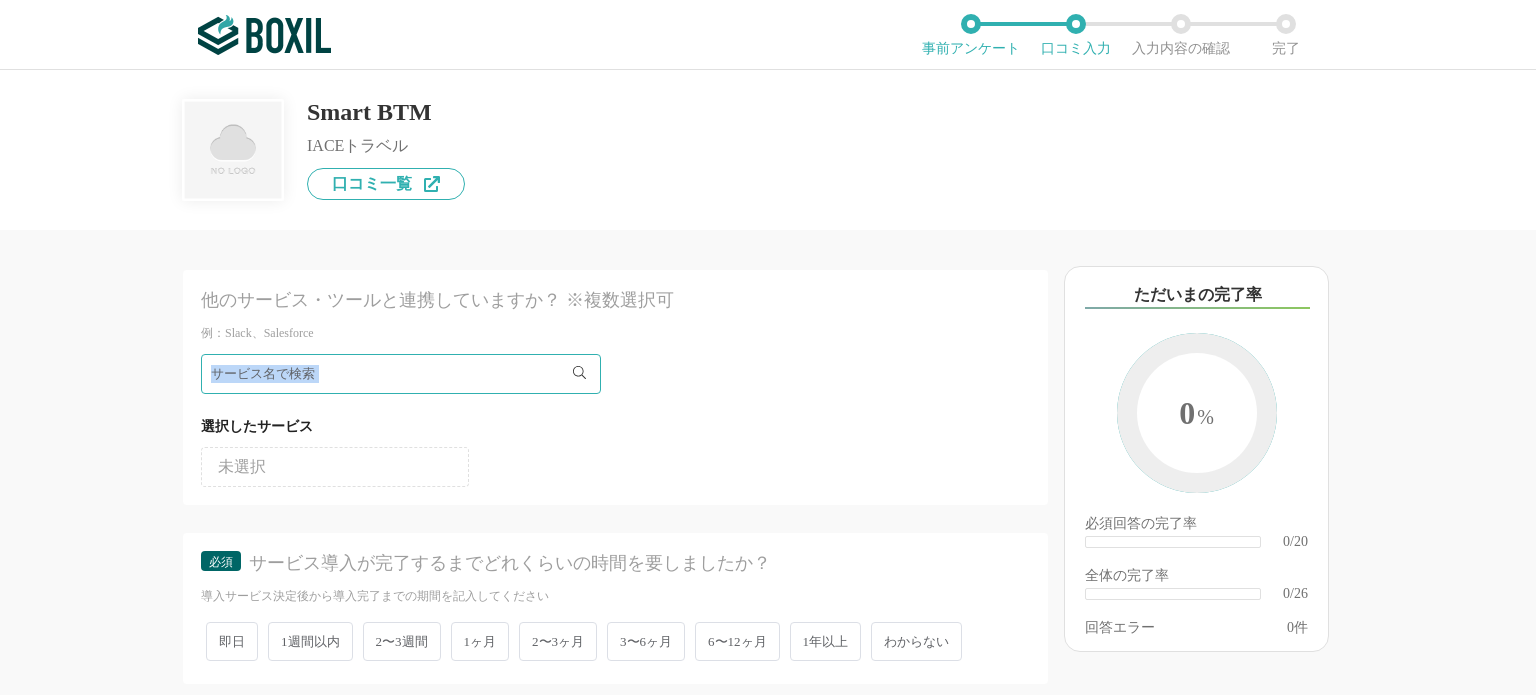 click 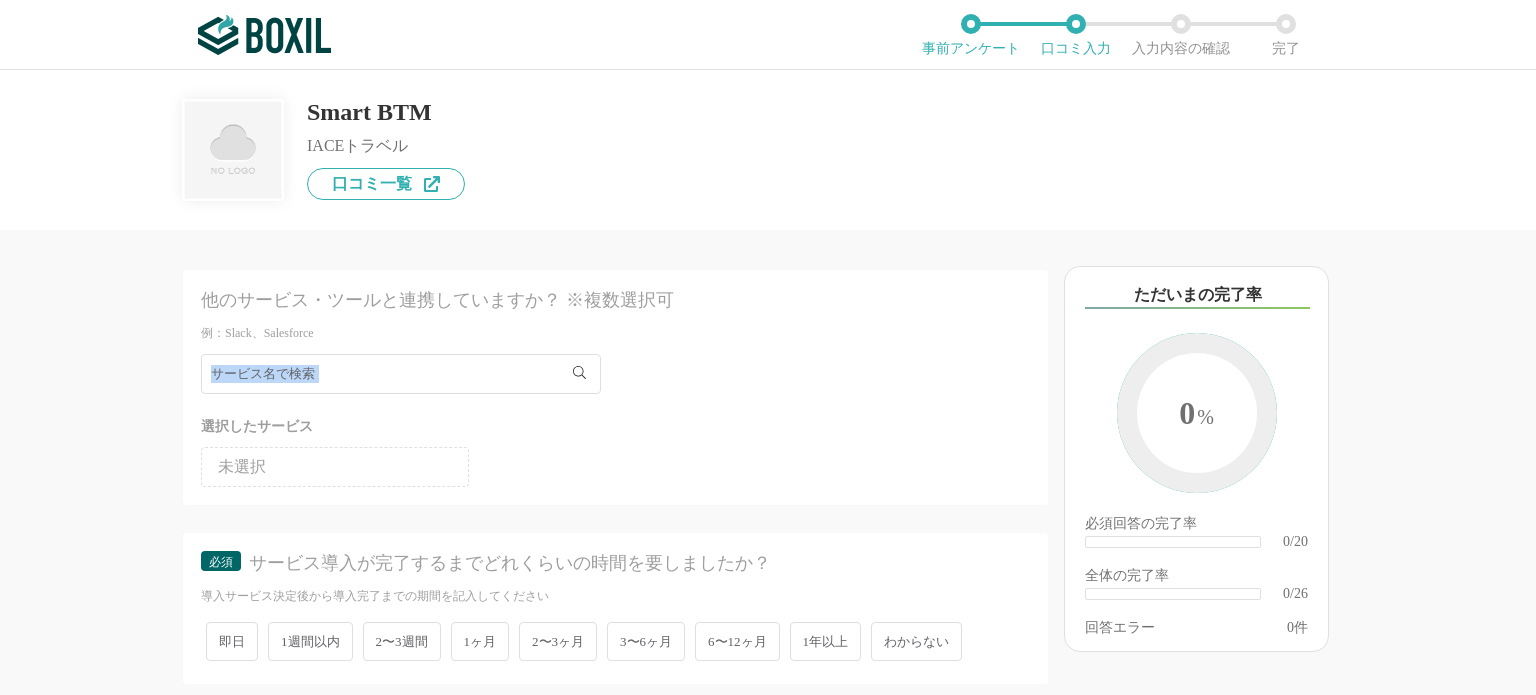 click 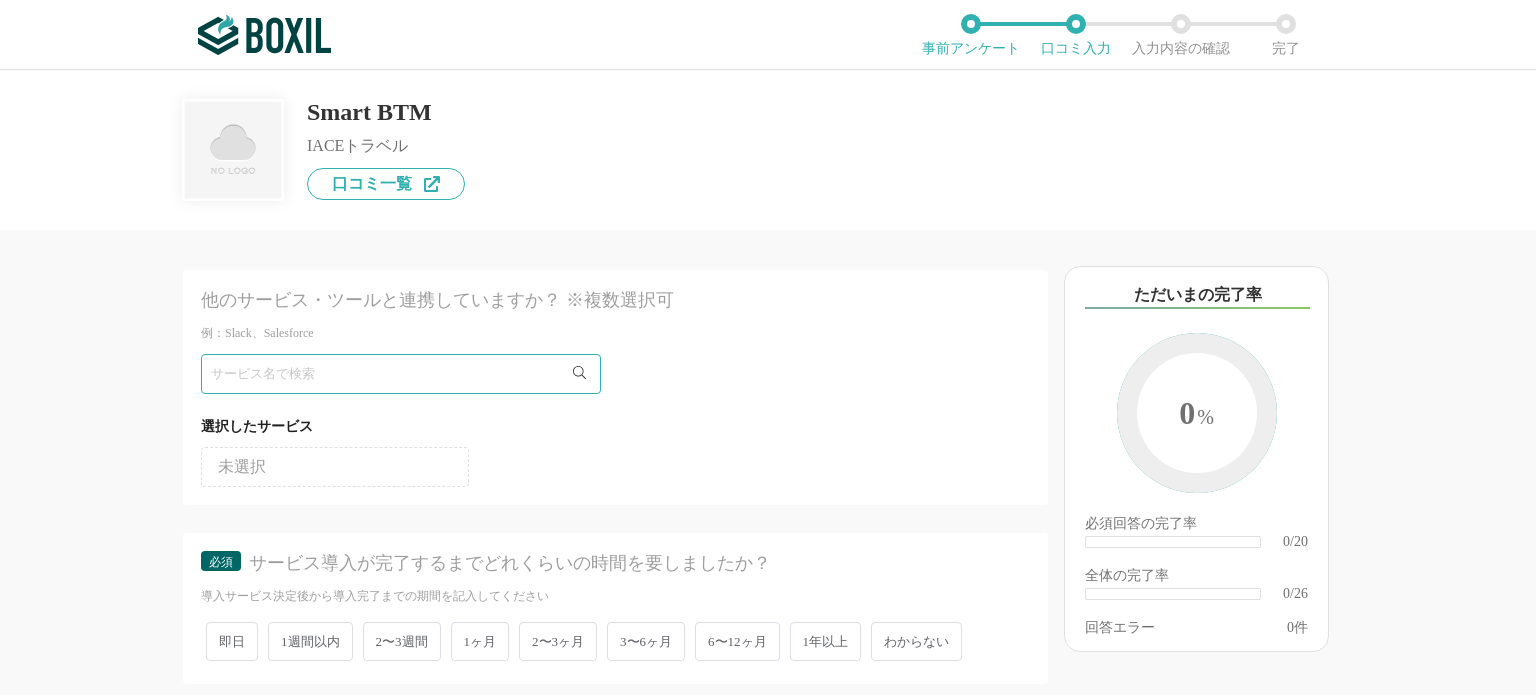 click on "未選択" at bounding box center [335, 467] 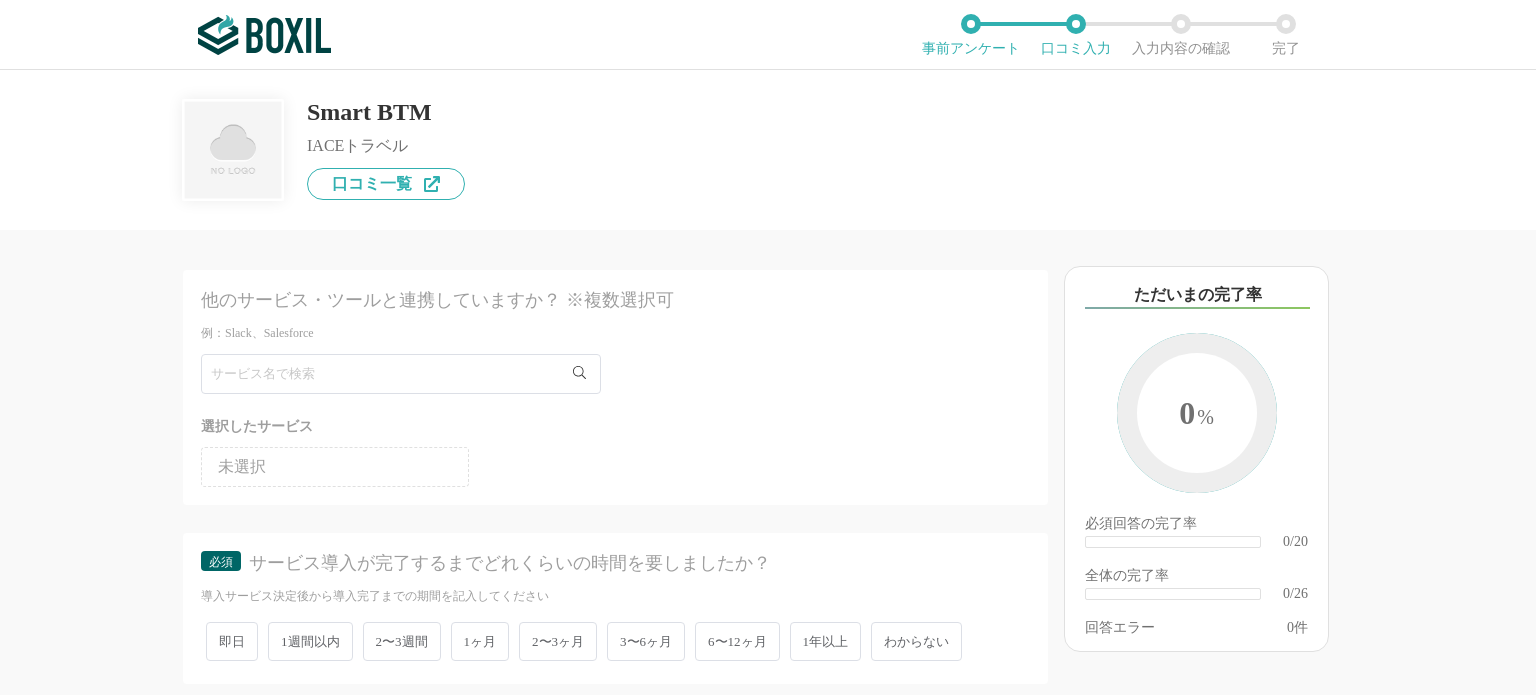 click on "未選択" at bounding box center (335, 467) 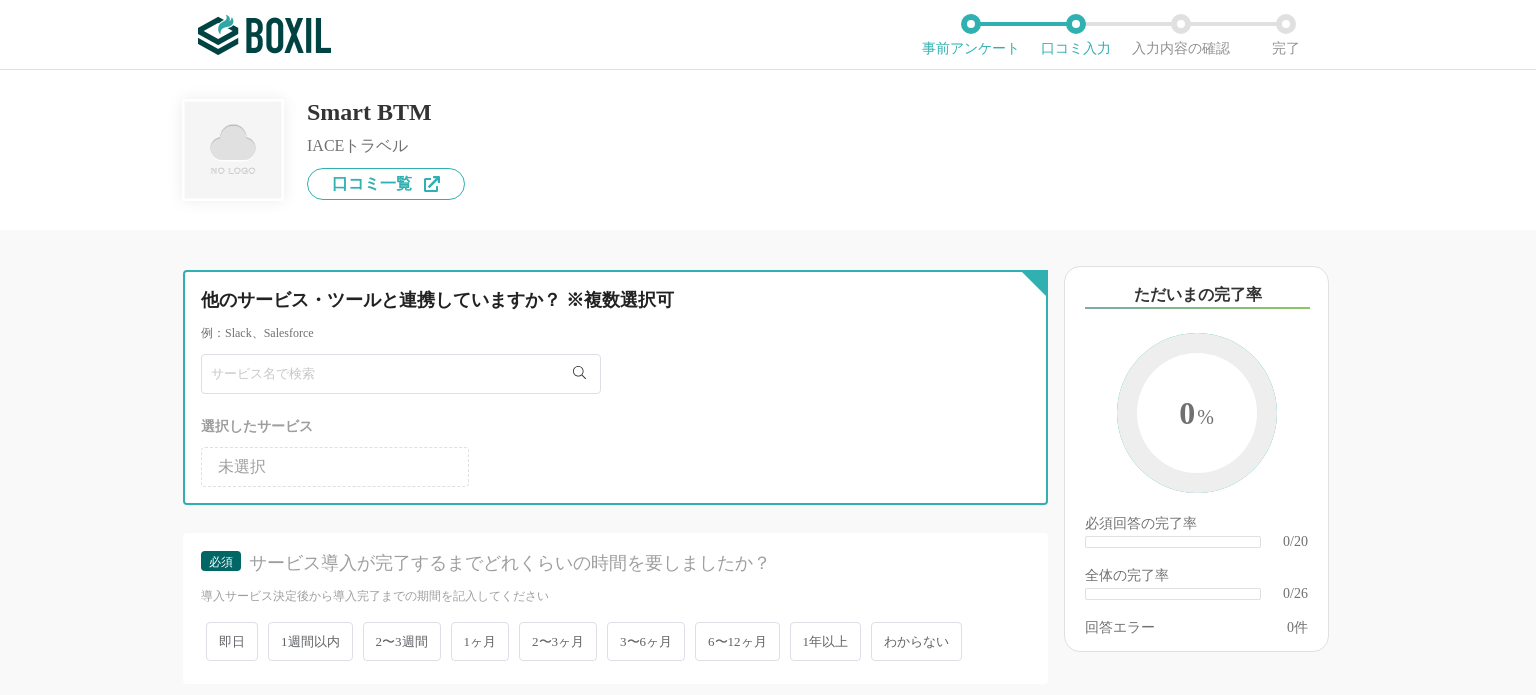 click at bounding box center [401, 374] 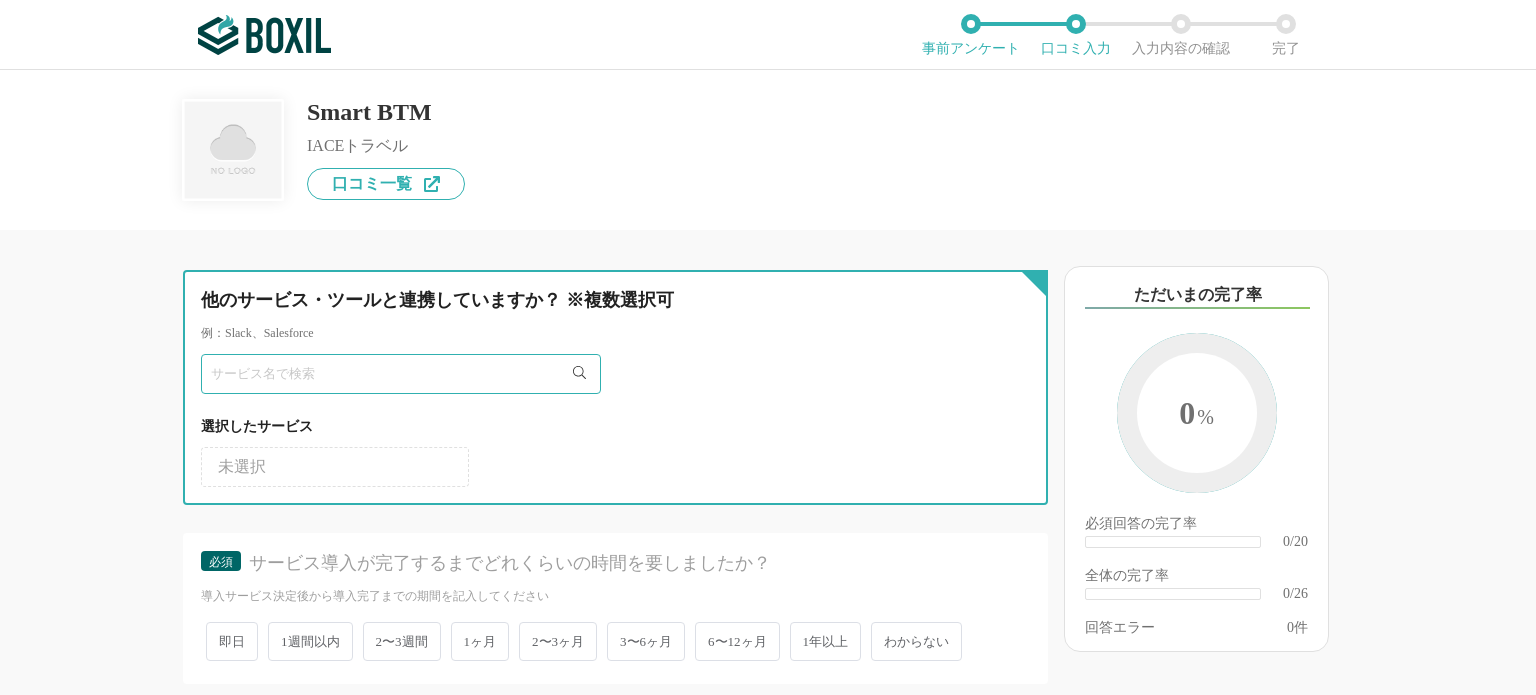 click at bounding box center [401, 374] 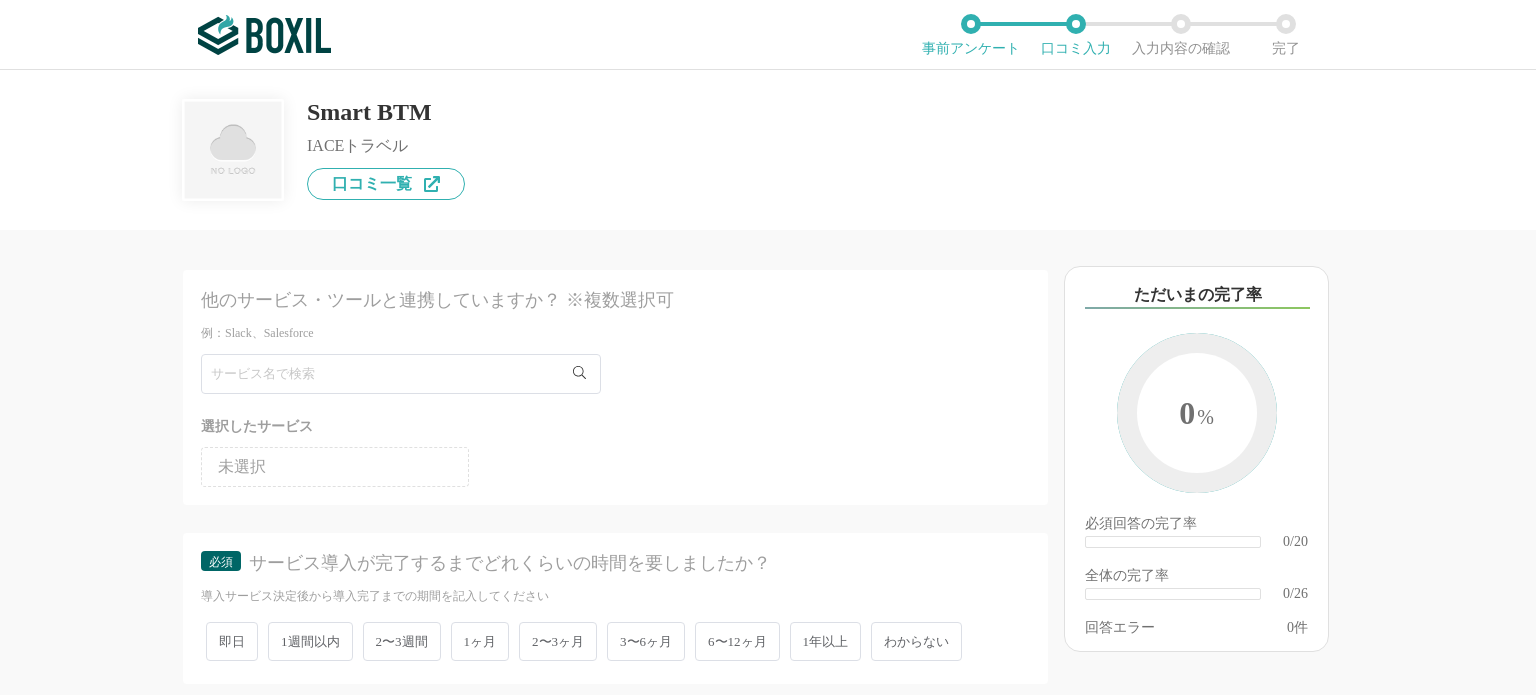 click 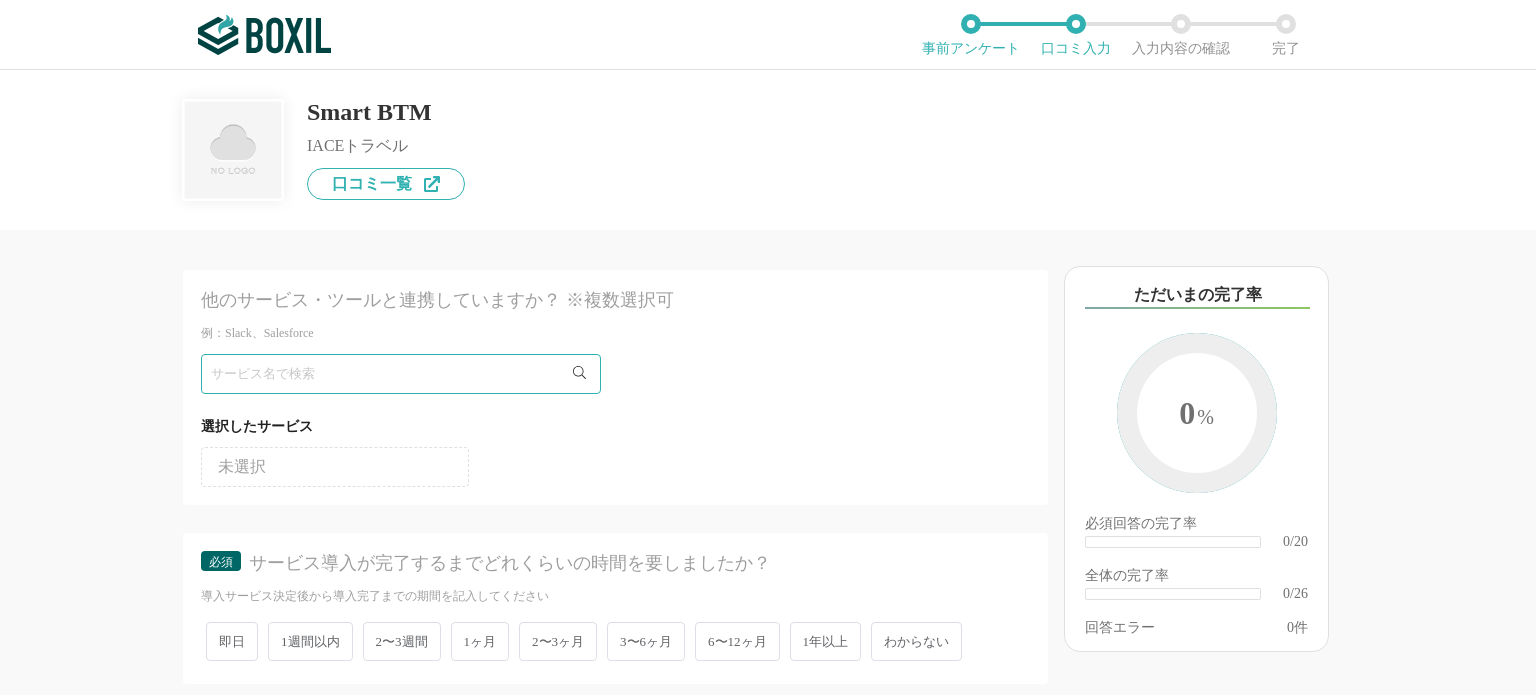 click 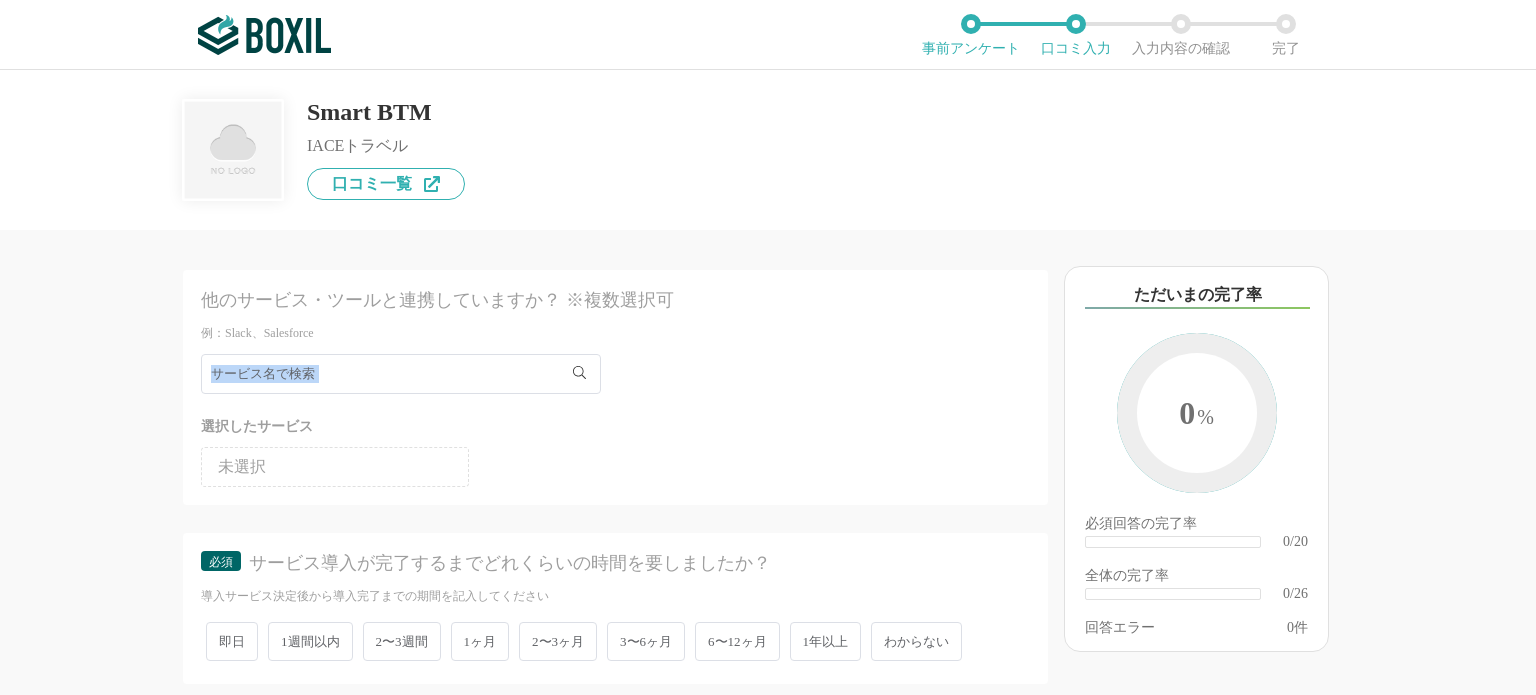 click 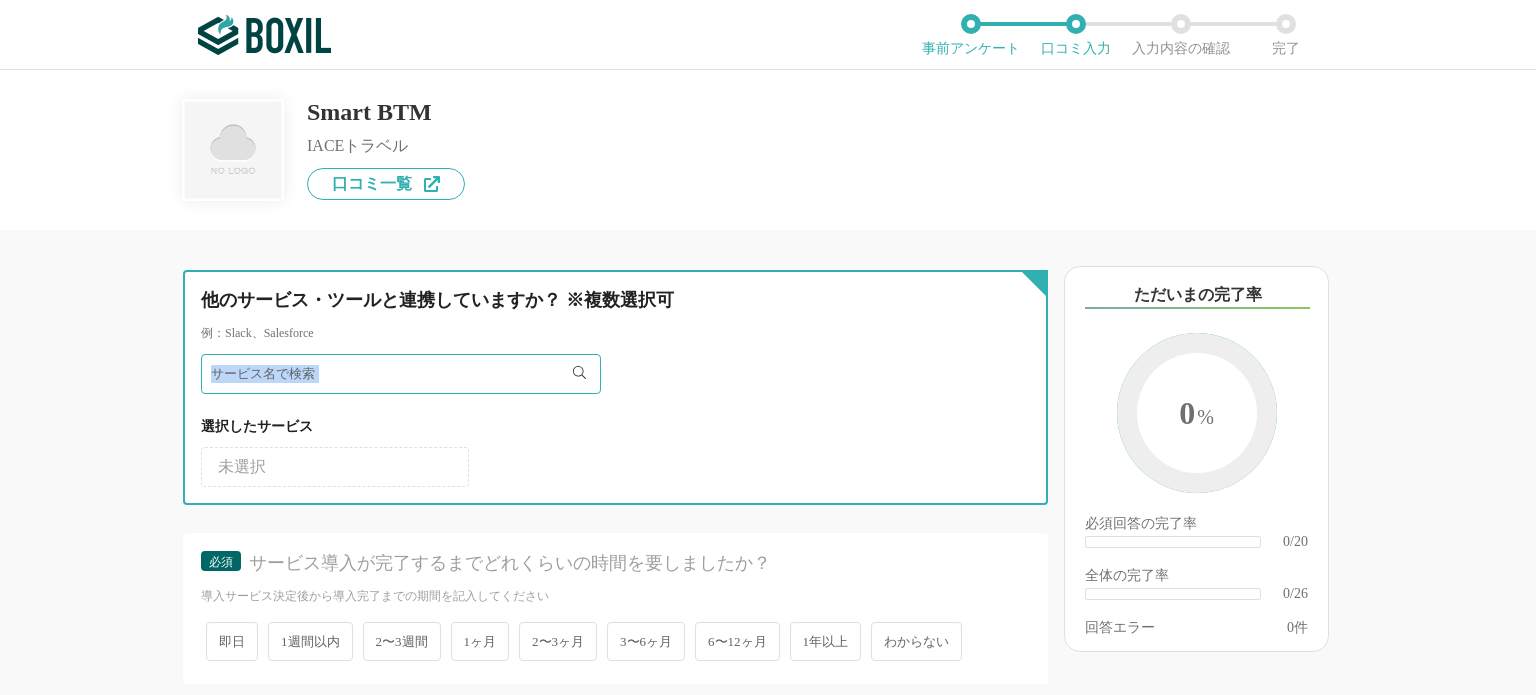 click at bounding box center (401, 374) 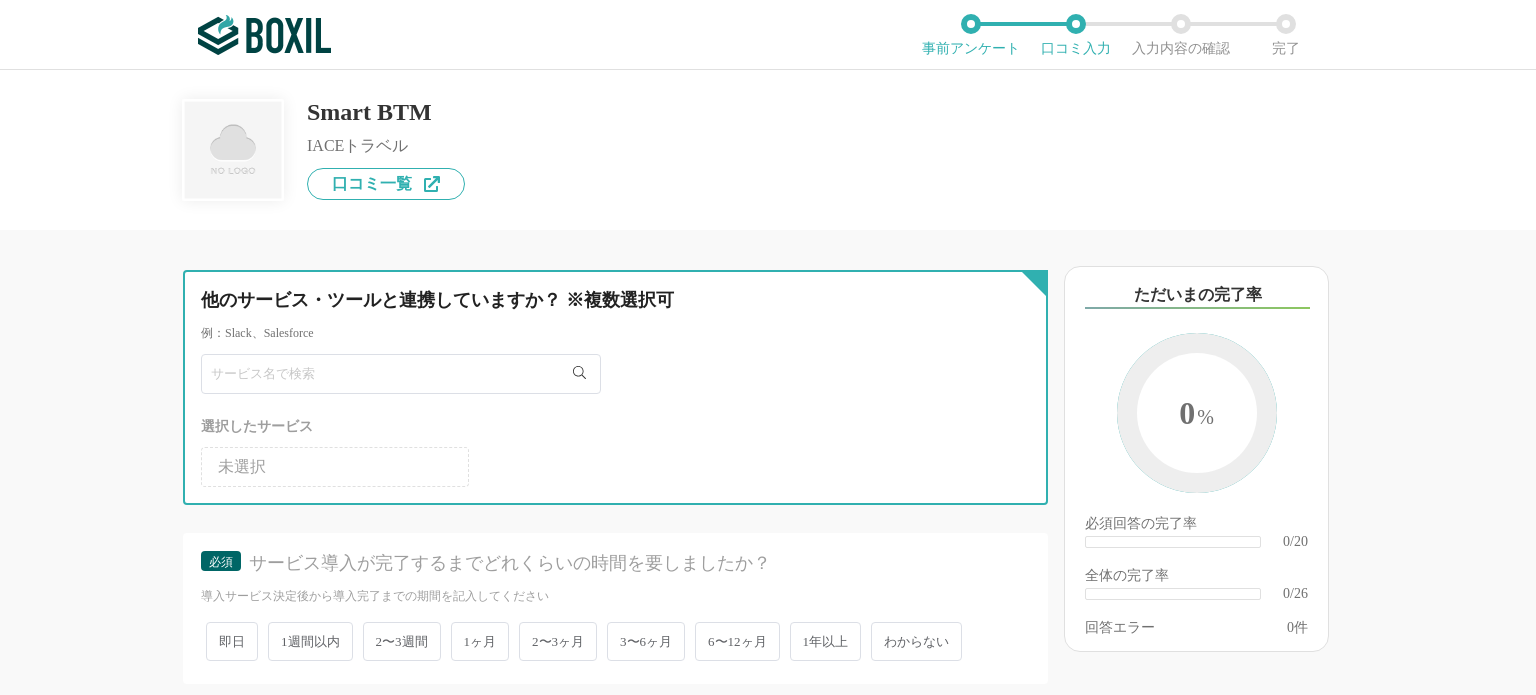 drag, startPoint x: 588, startPoint y: 365, endPoint x: 555, endPoint y: 381, distance: 36.67424 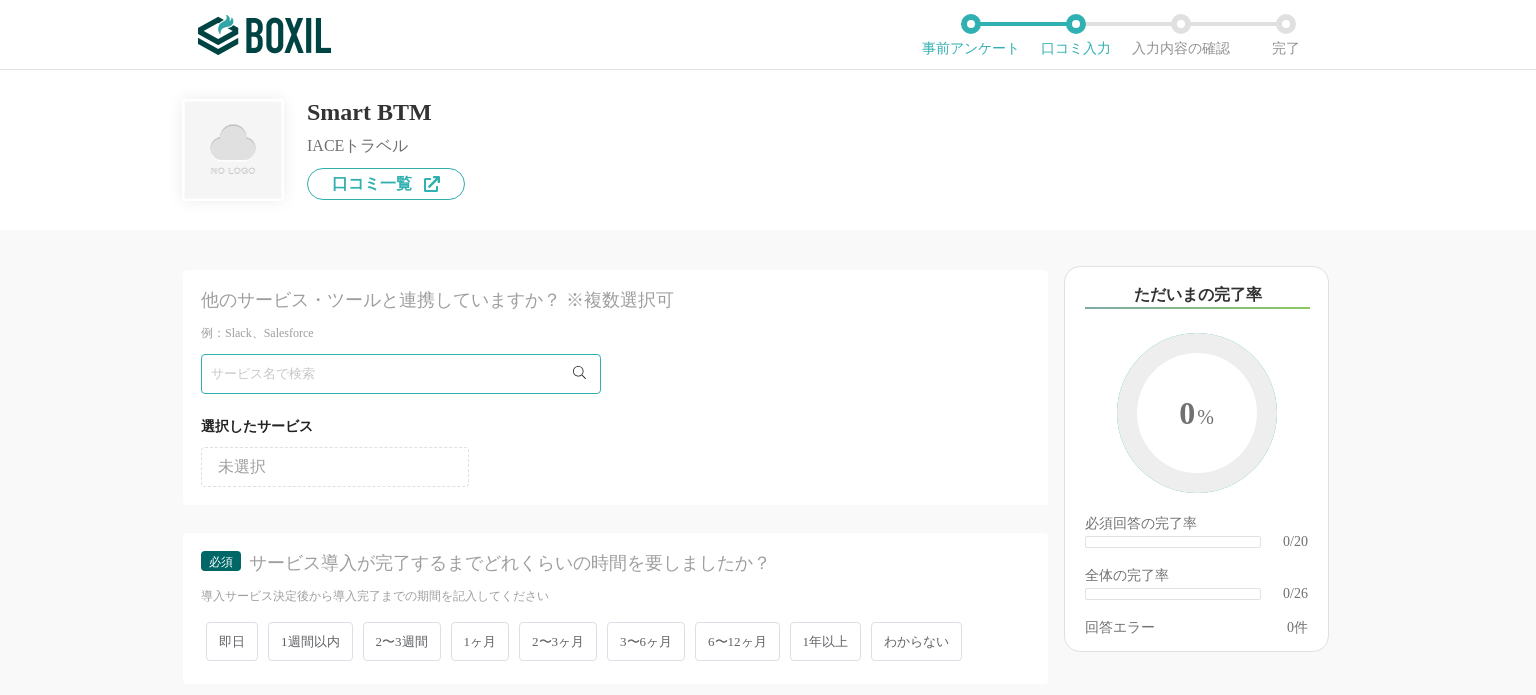 click 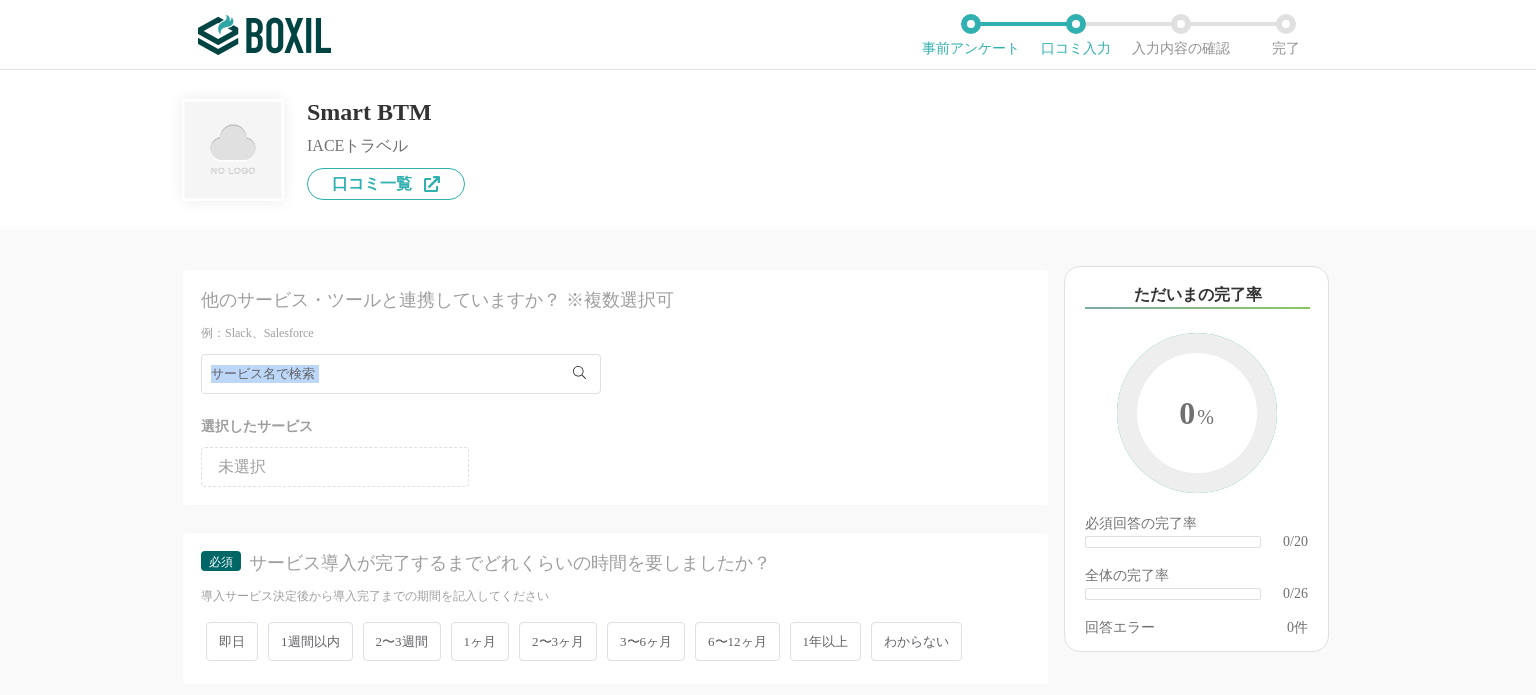 click 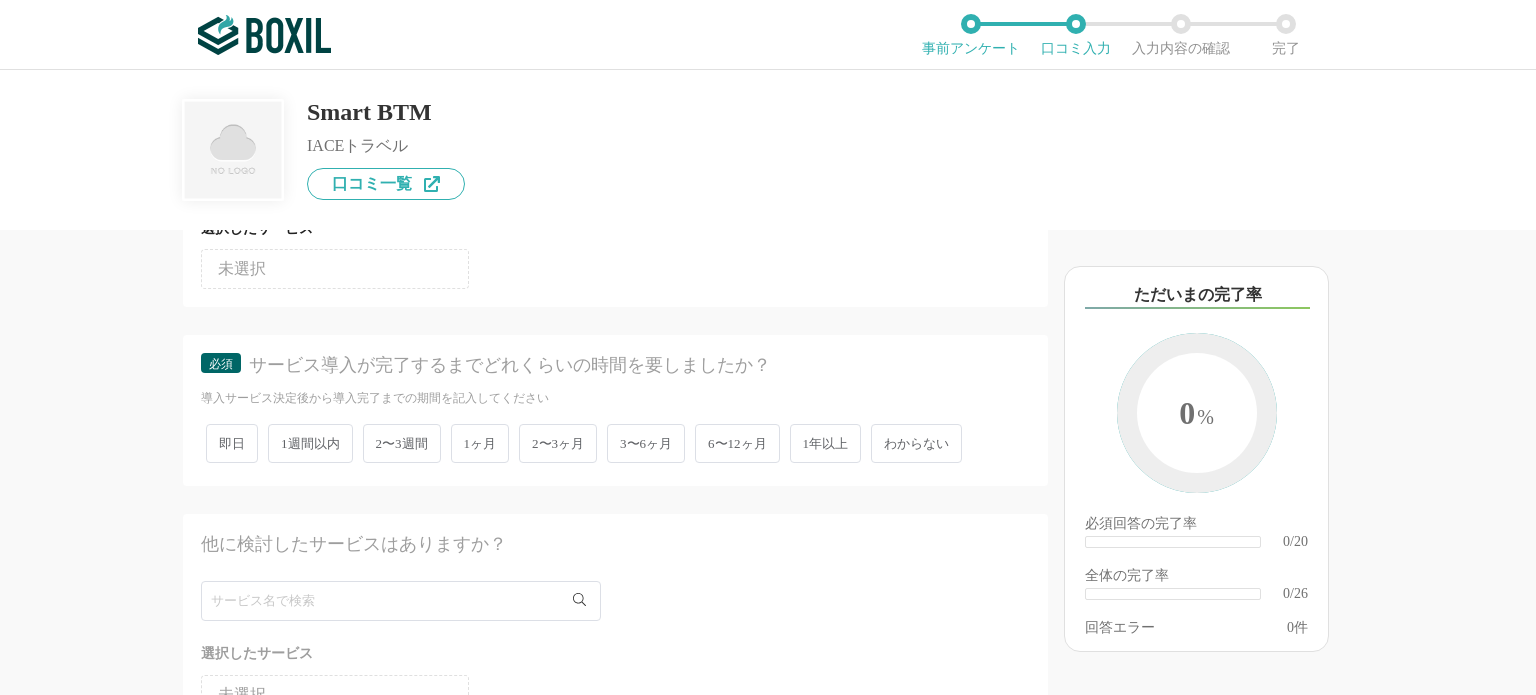 scroll, scrollTop: 200, scrollLeft: 0, axis: vertical 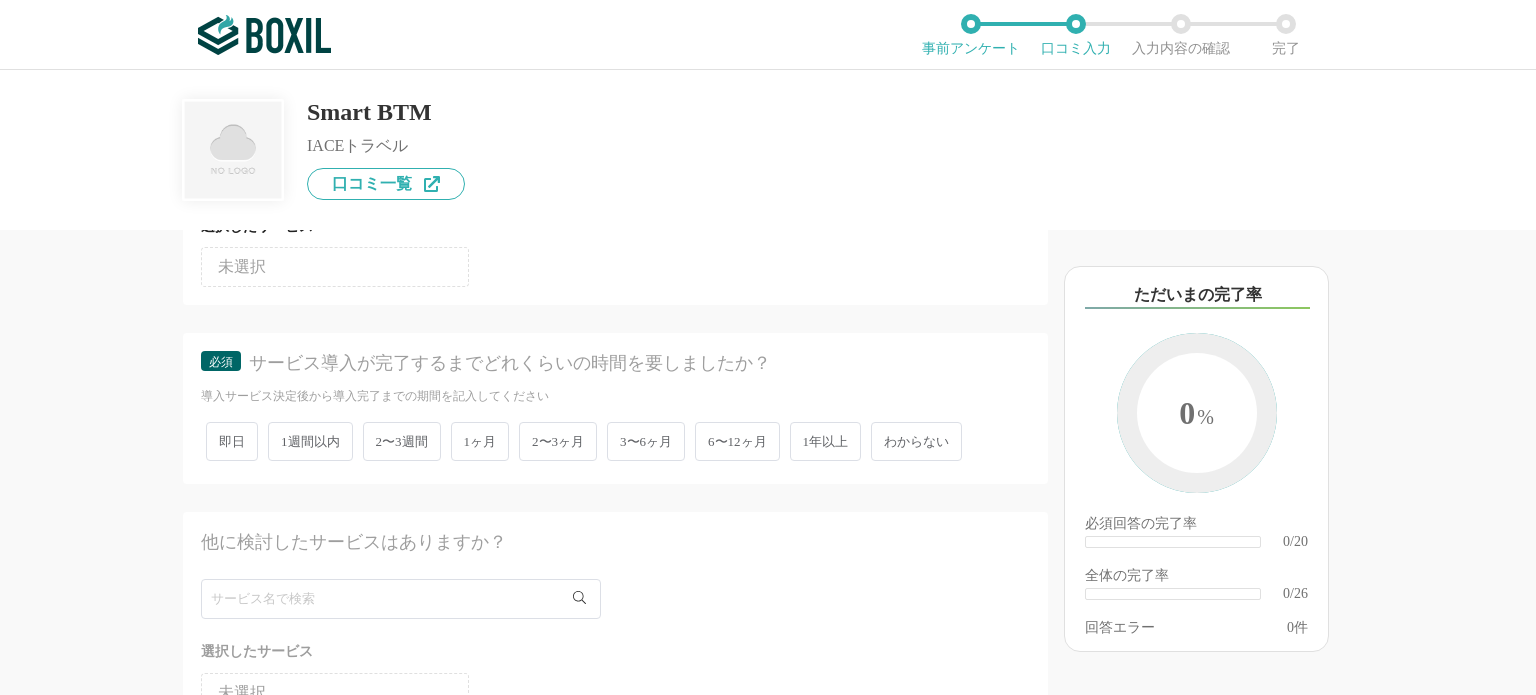 click on "1ヶ月" at bounding box center (480, 441) 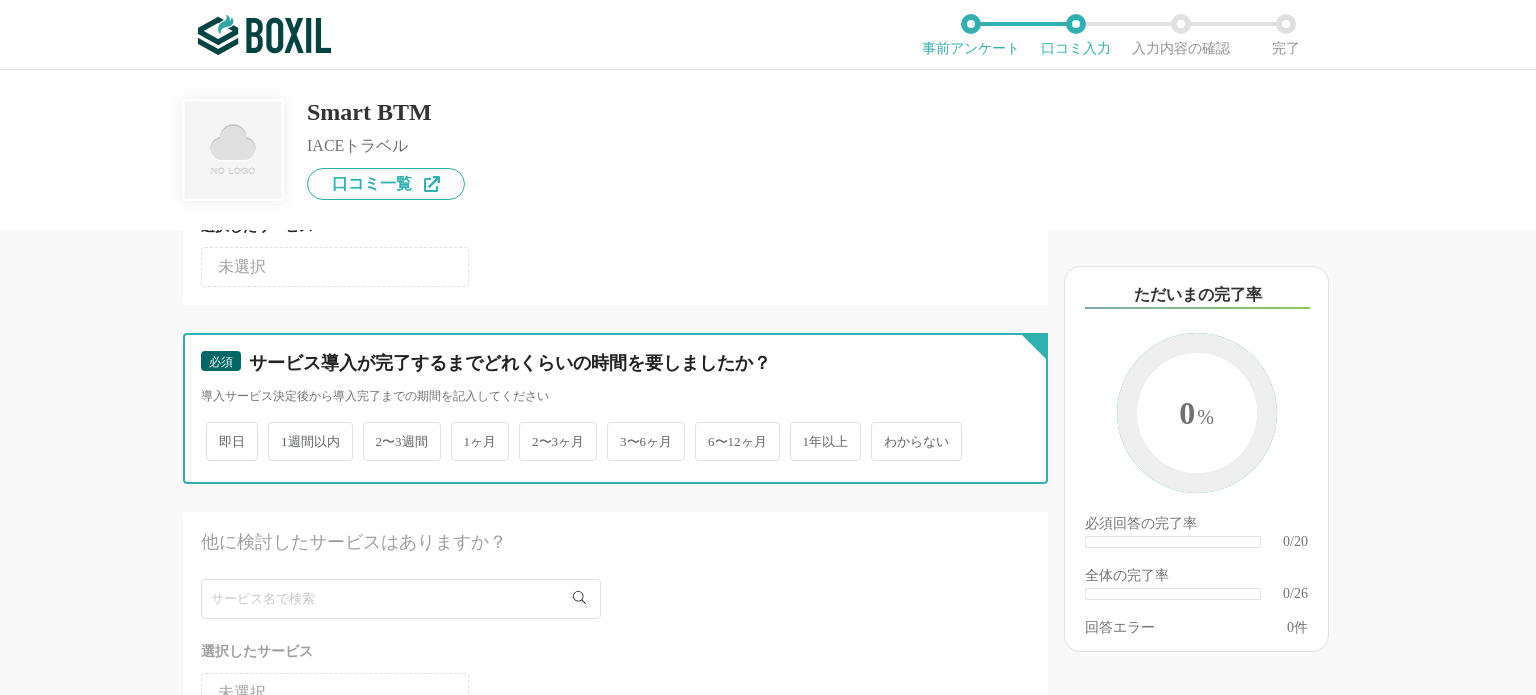 click on "1ヶ月" at bounding box center (462, 431) 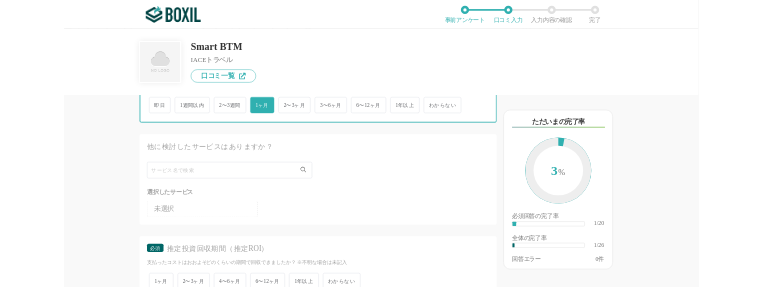 scroll, scrollTop: 400, scrollLeft: 0, axis: vertical 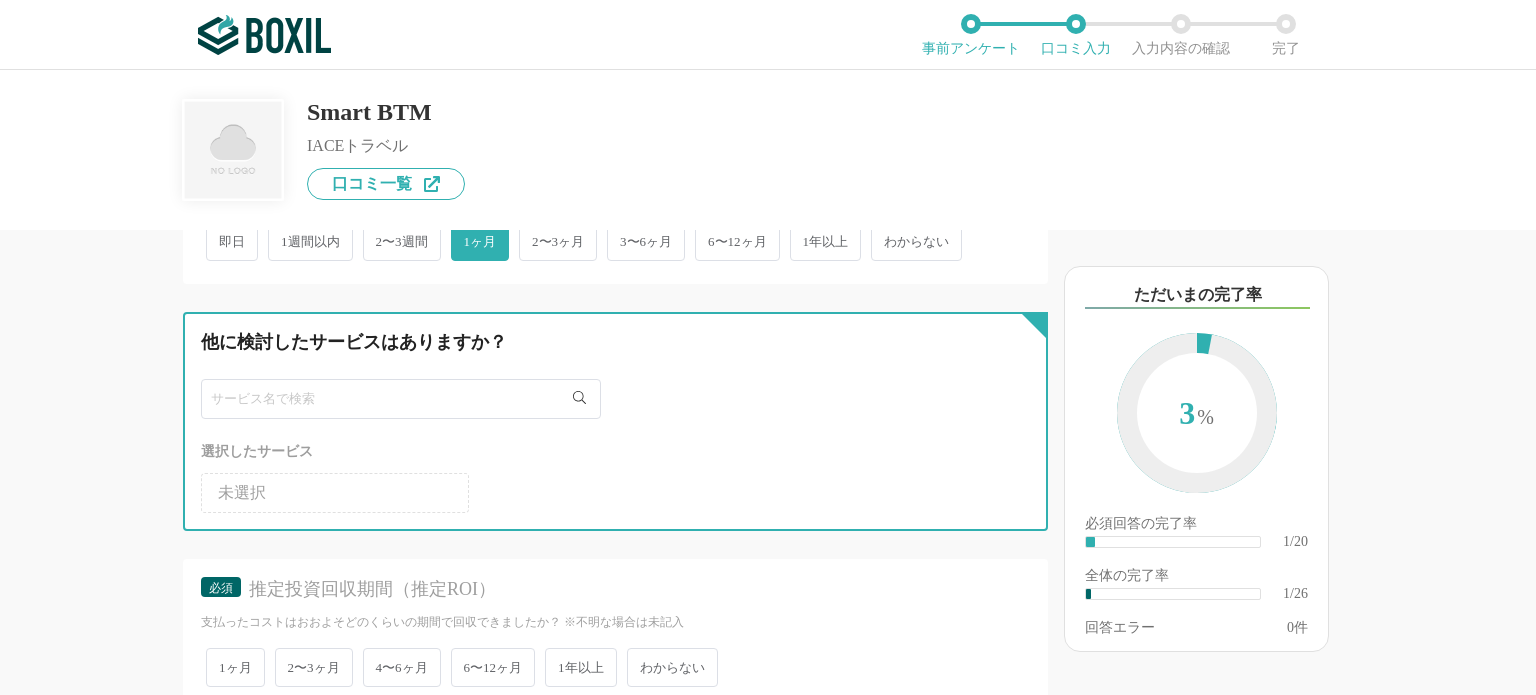 click at bounding box center [401, 399] 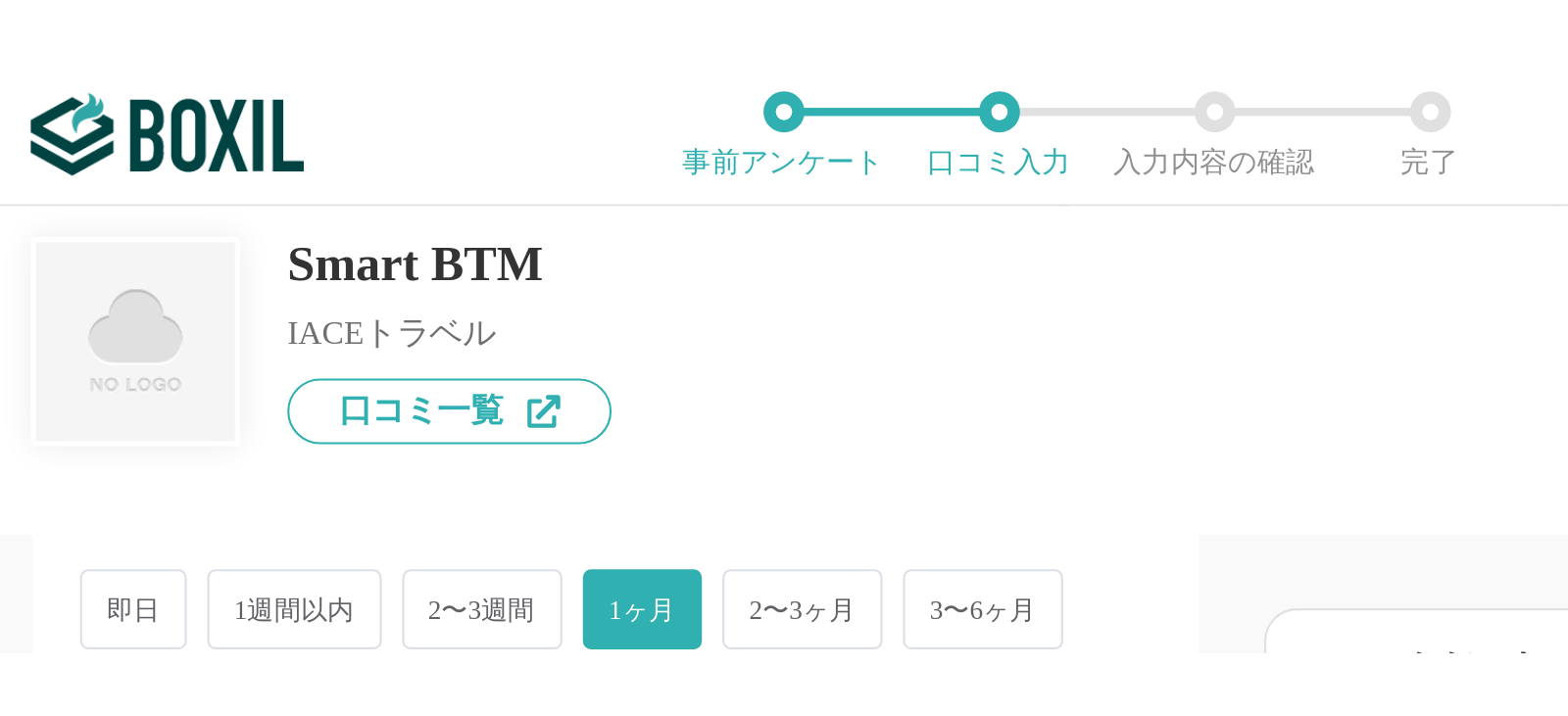 scroll, scrollTop: 392, scrollLeft: 0, axis: vertical 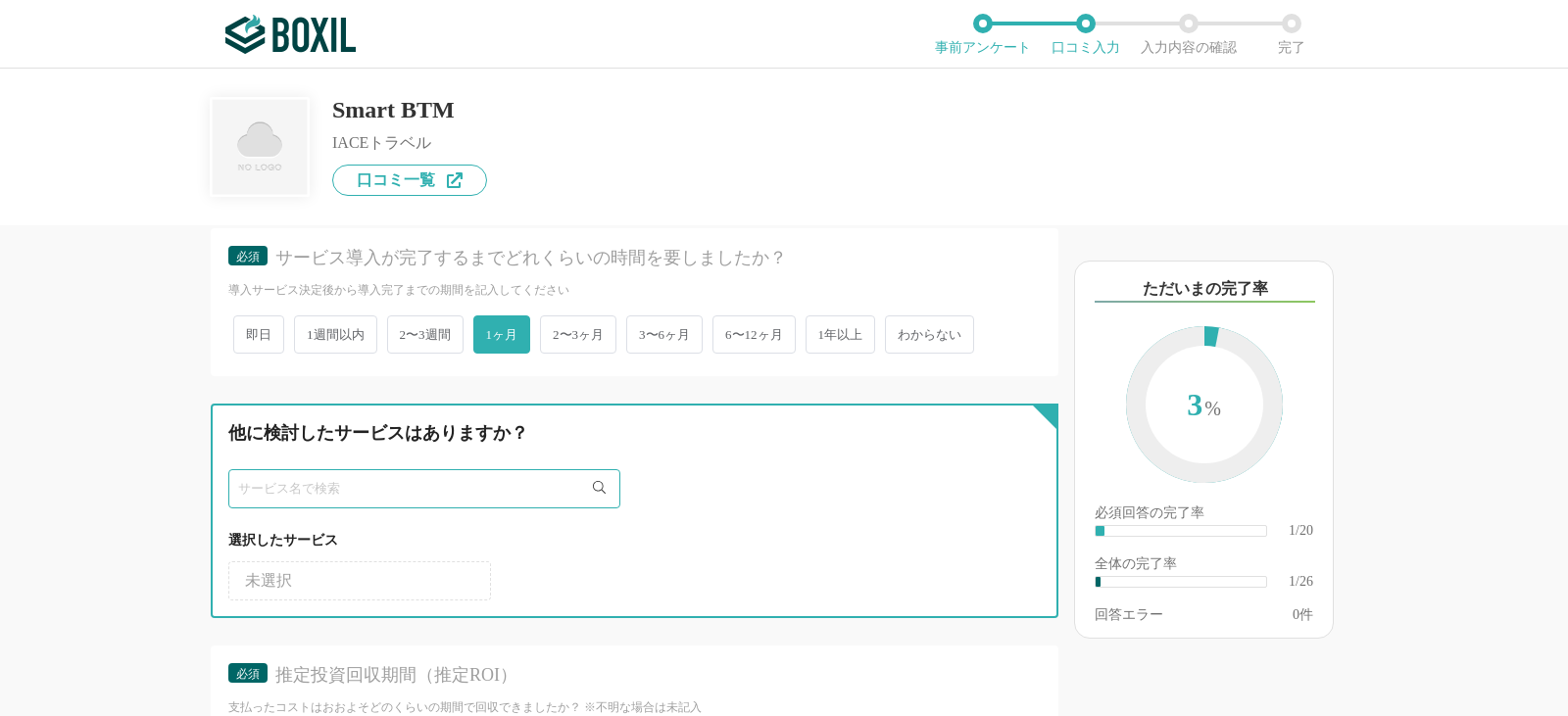 click at bounding box center [424, 489] 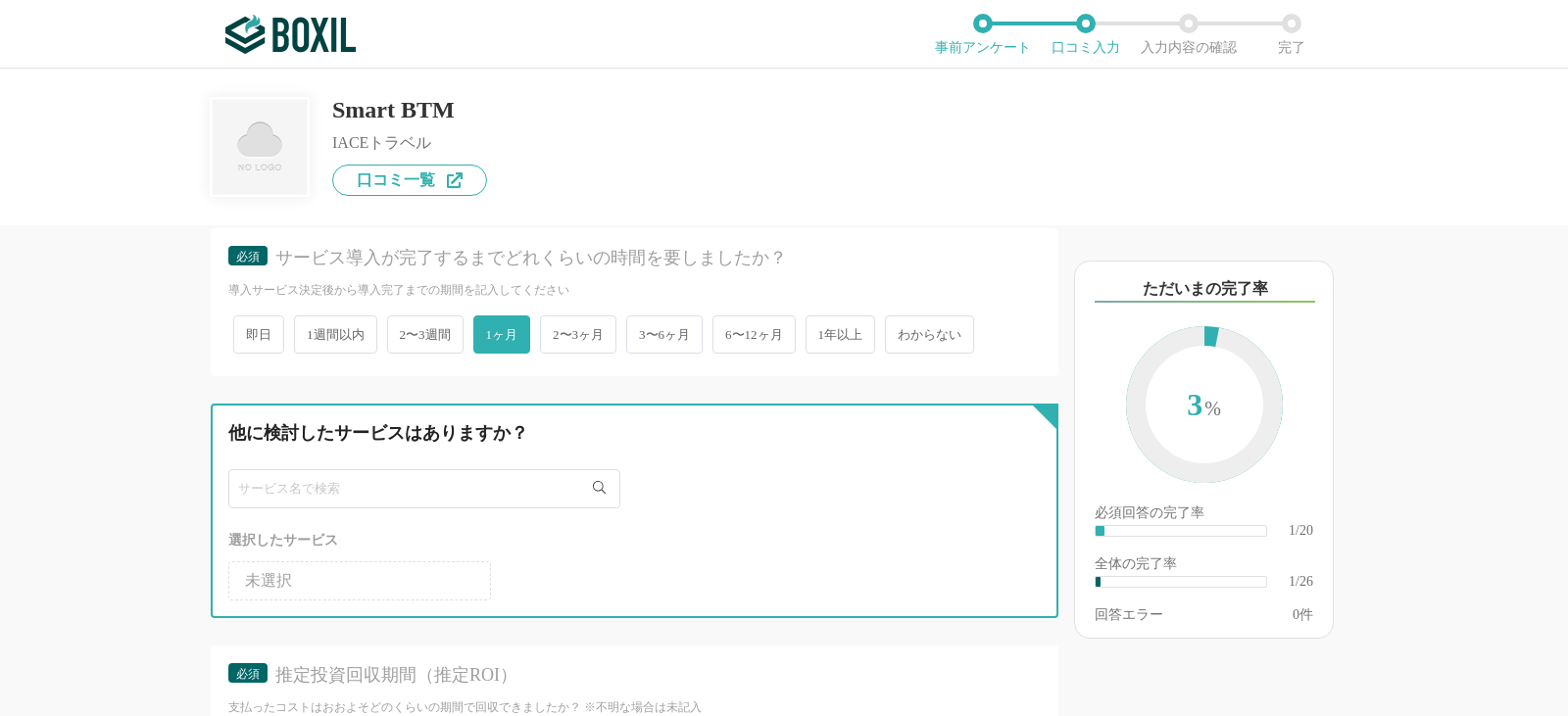 type on "e" 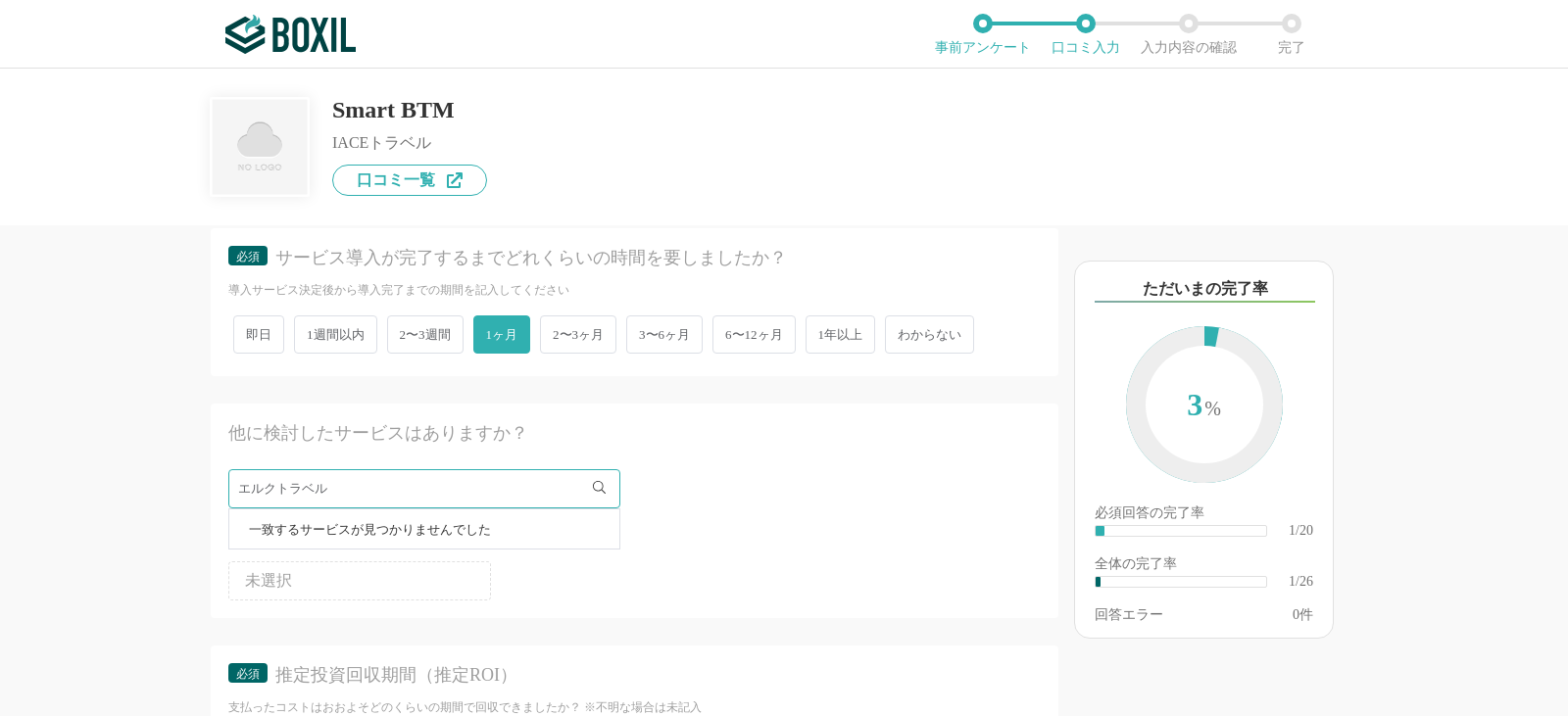 click 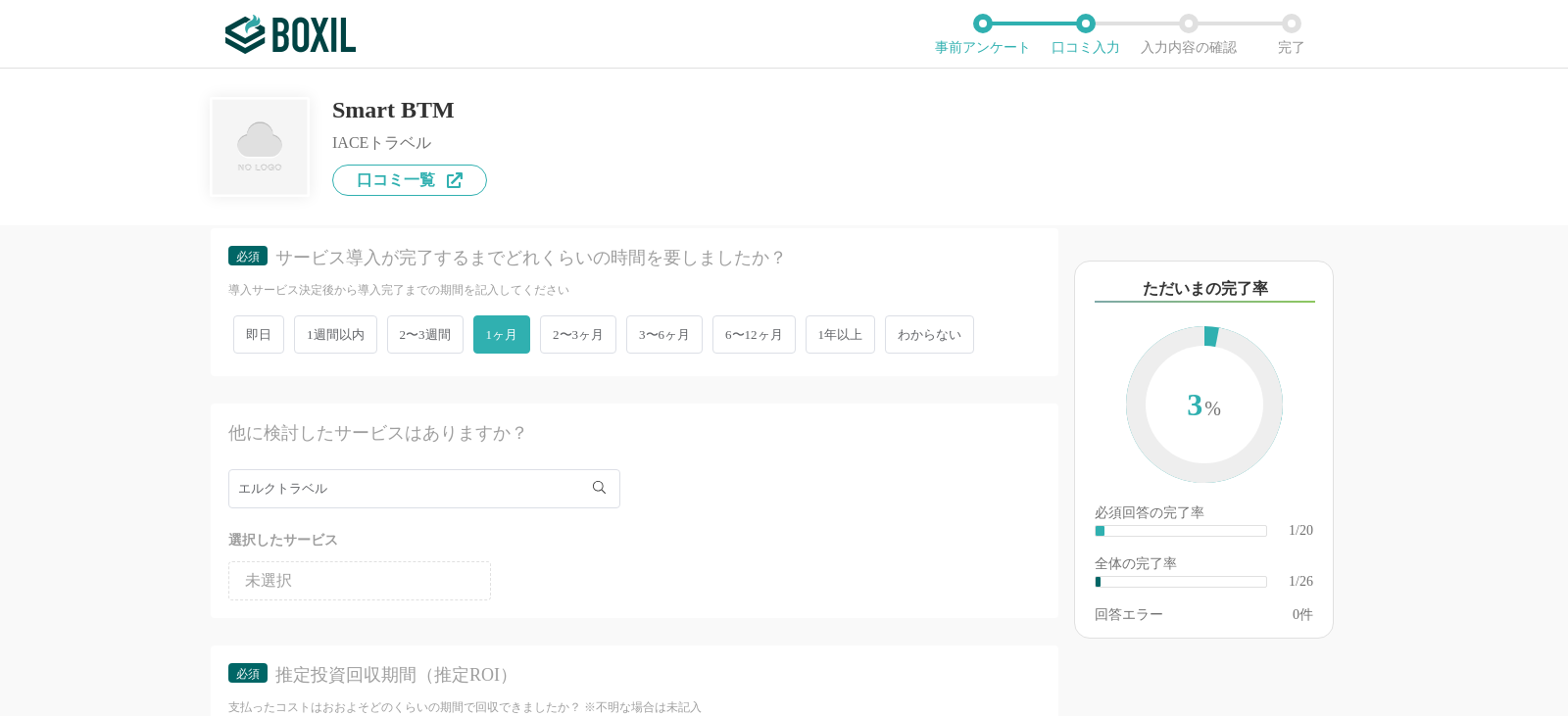 click on "未選択" at bounding box center (360, 581) 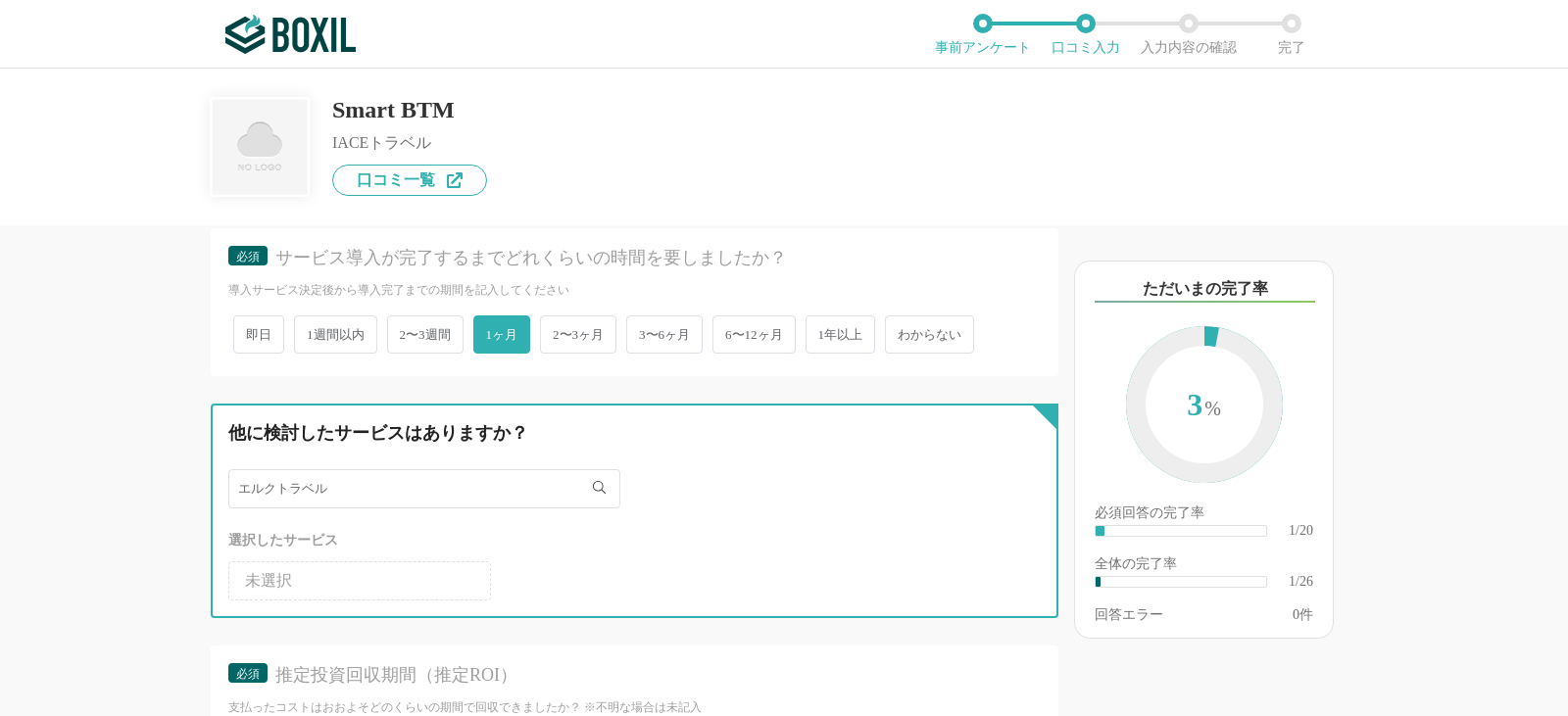 click on "エルクトラベル" at bounding box center (424, 489) 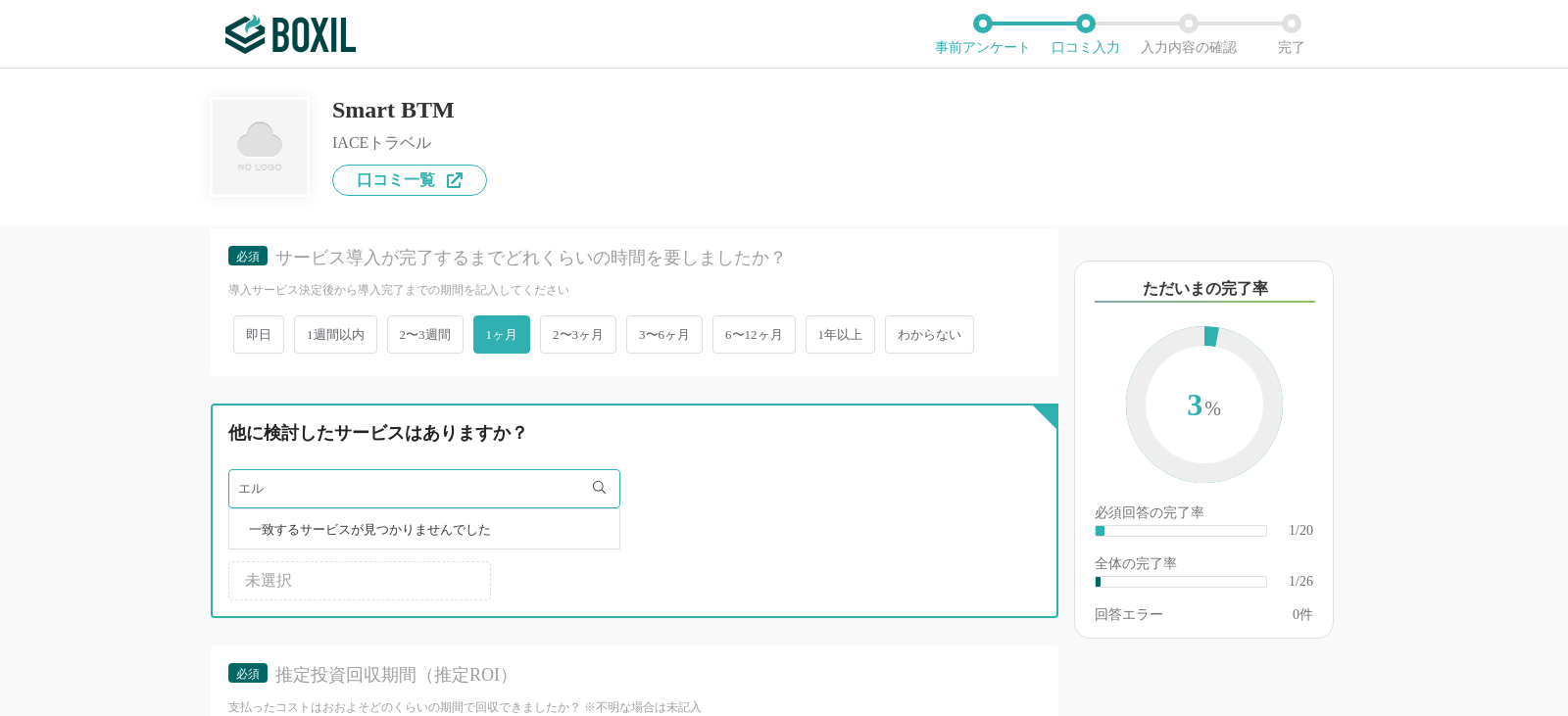 type on "エ" 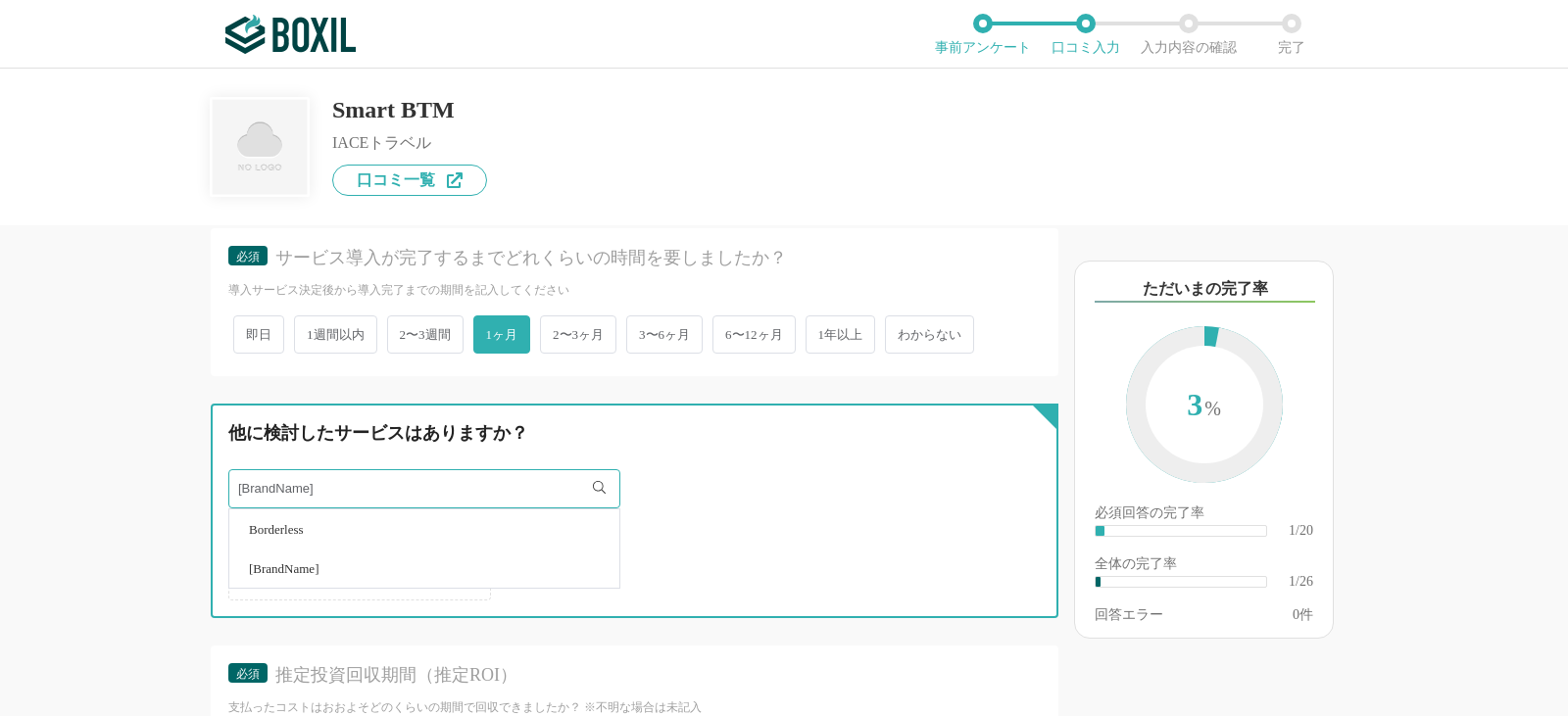 type on "[BrandName]" 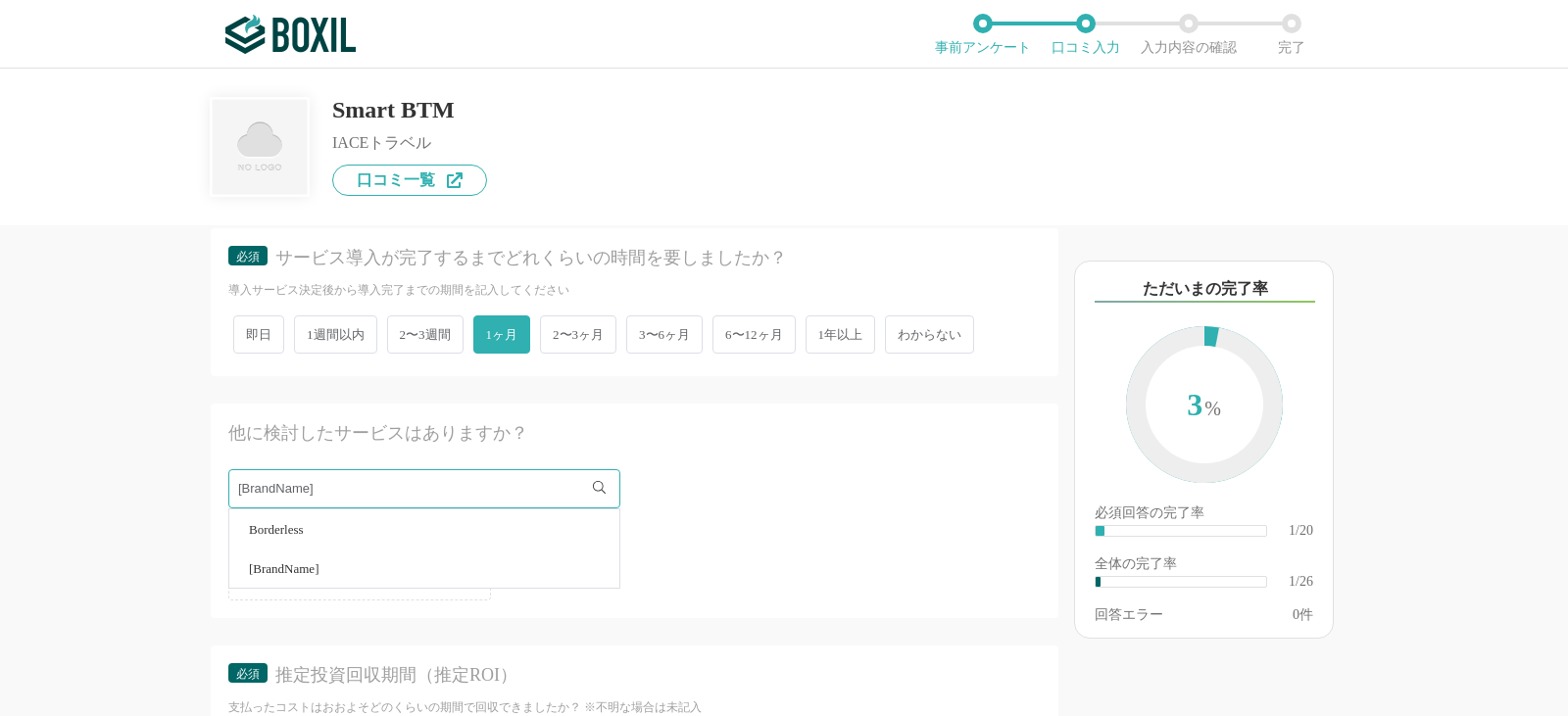 click on "[BrandName]" at bounding box center [283, 568] 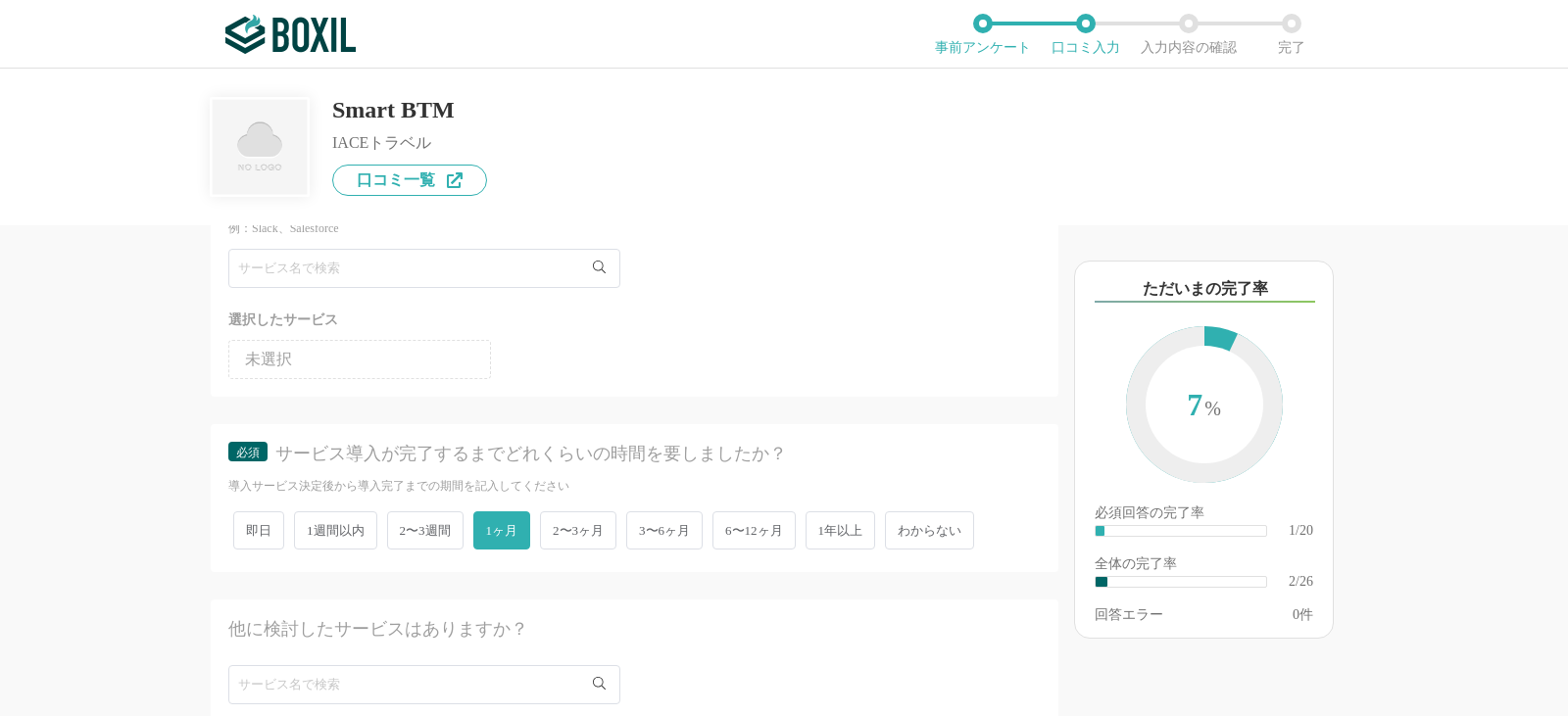 scroll, scrollTop: 0, scrollLeft: 0, axis: both 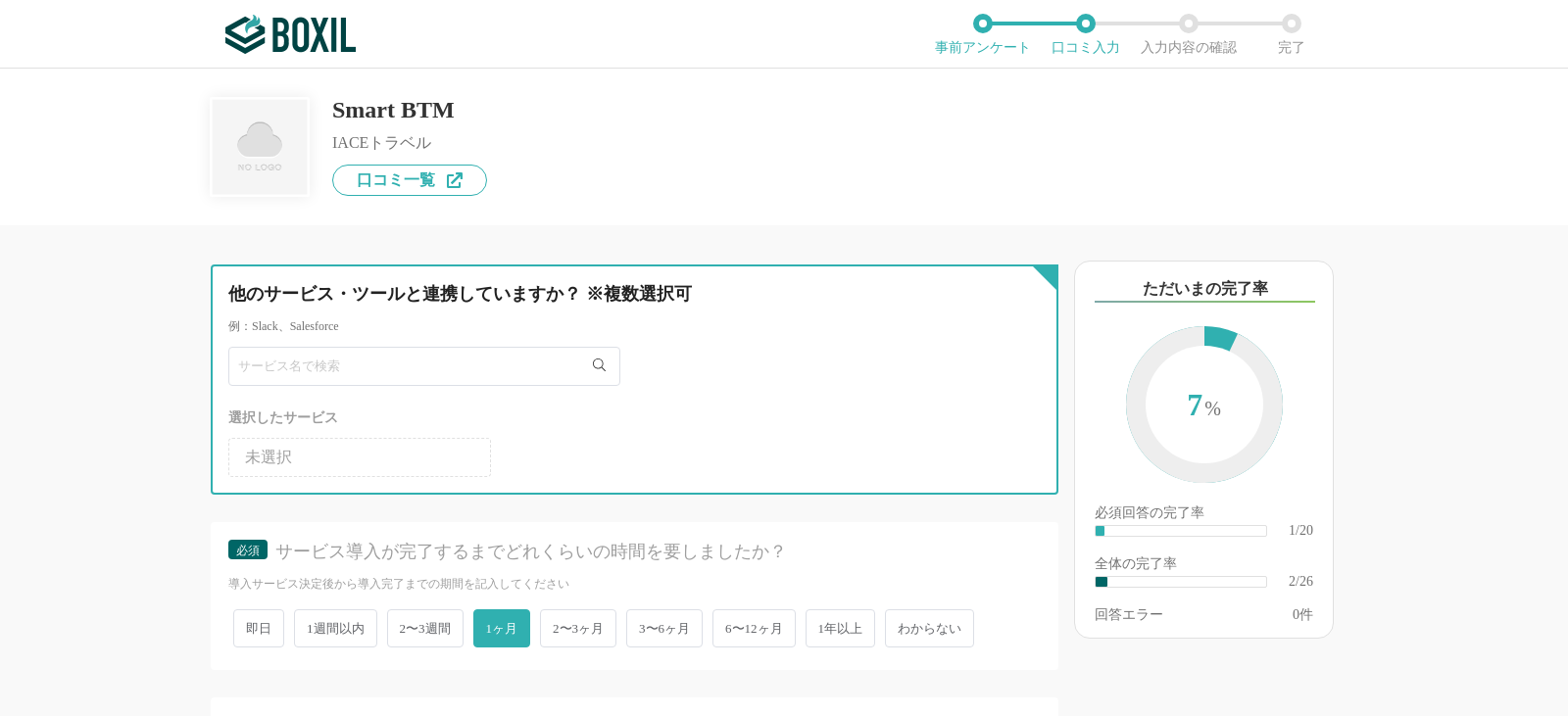 click at bounding box center (424, 366) 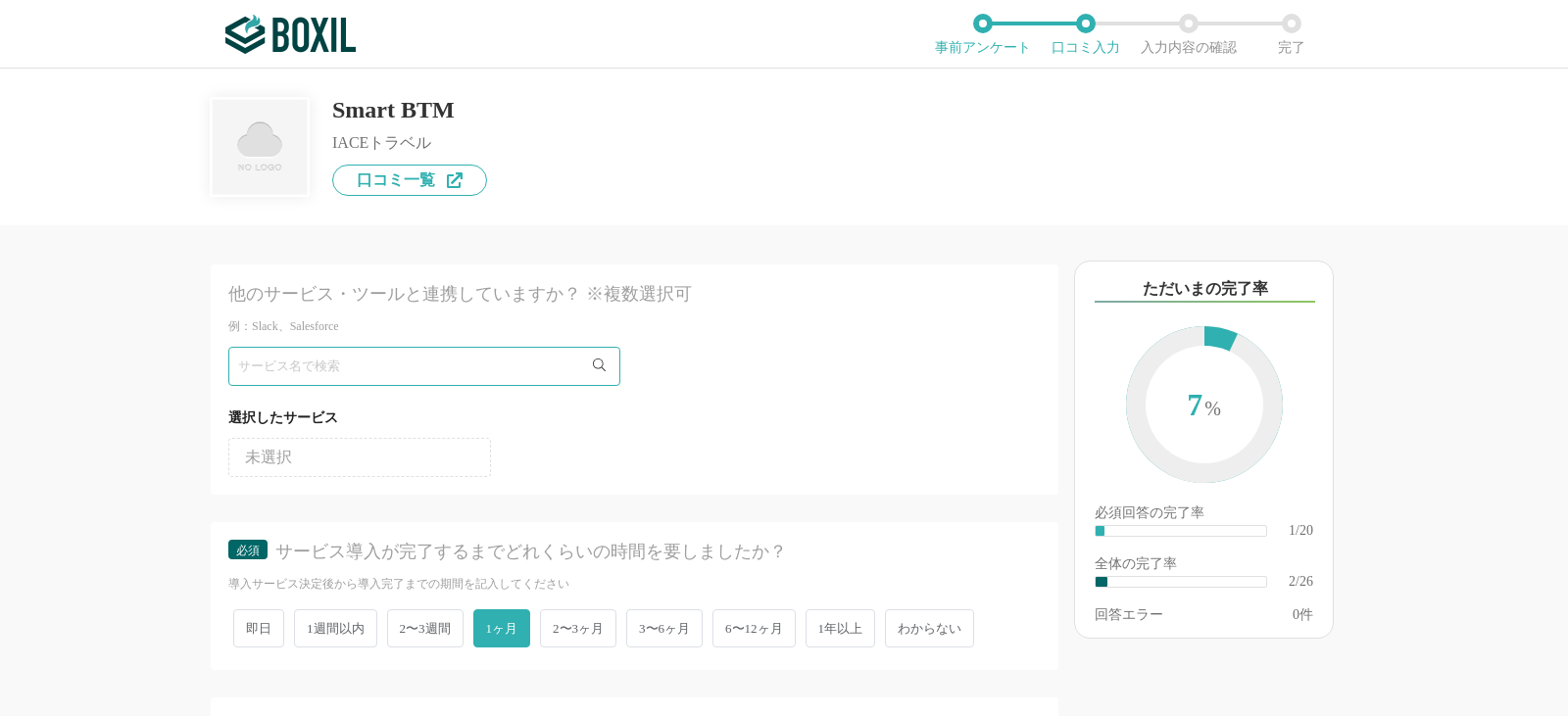 click on "未選択" at bounding box center (360, 457) 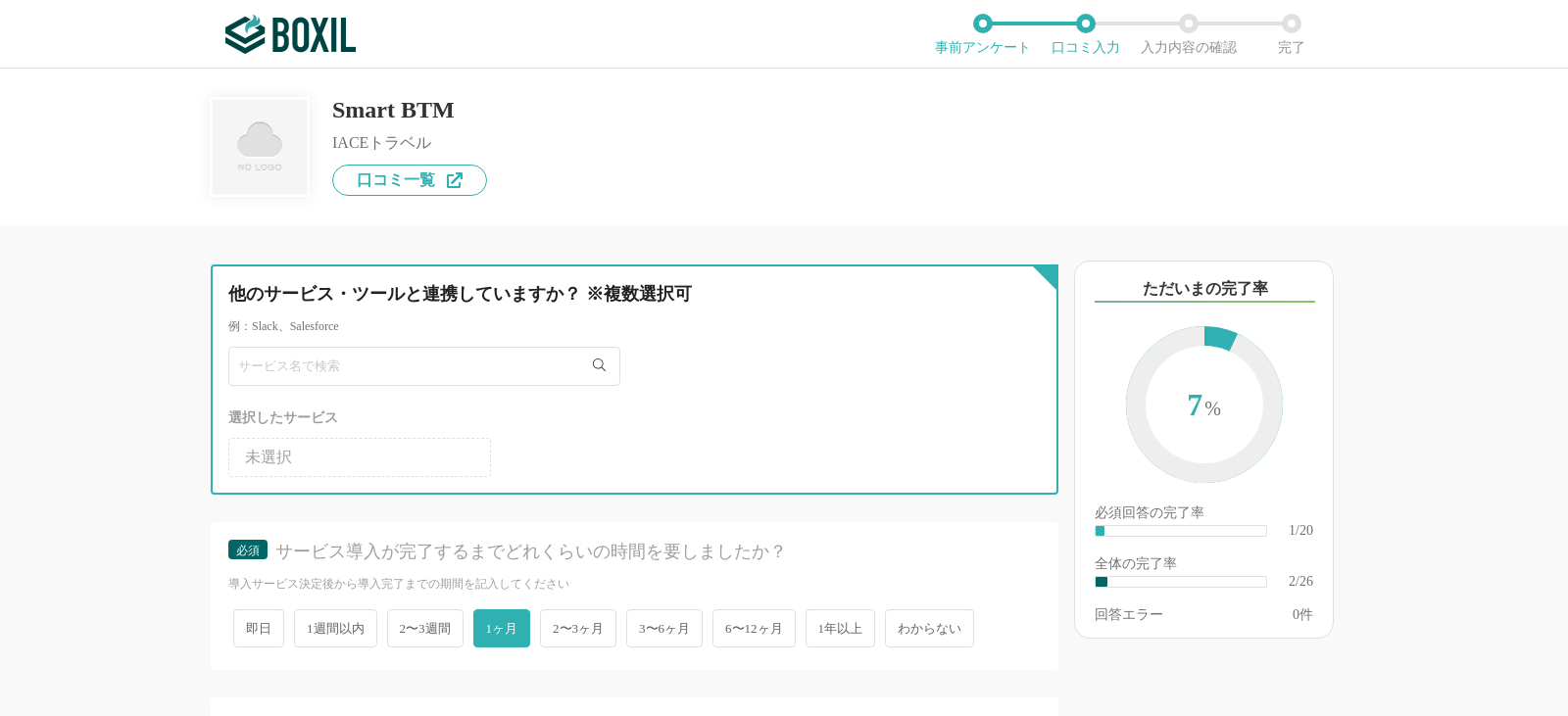 click at bounding box center [424, 366] 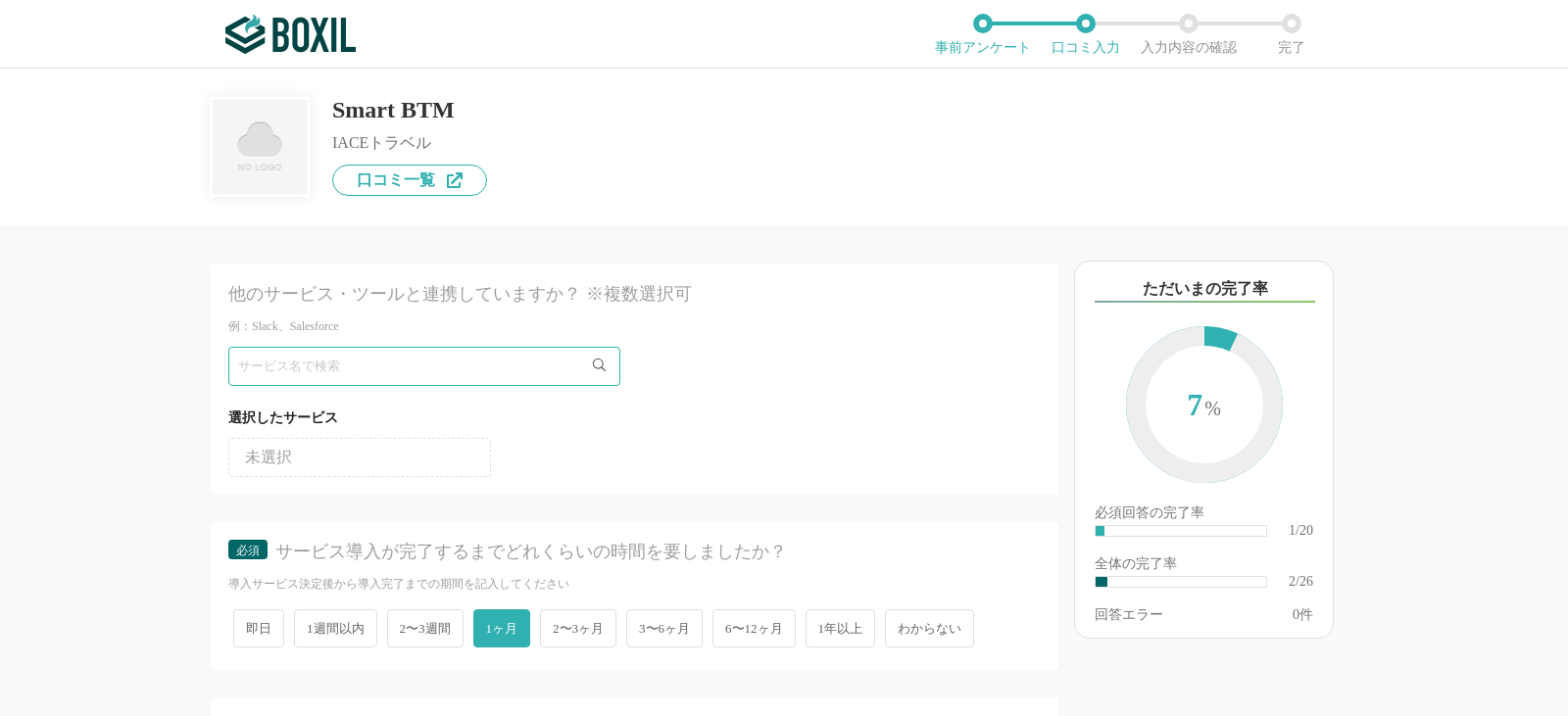 click 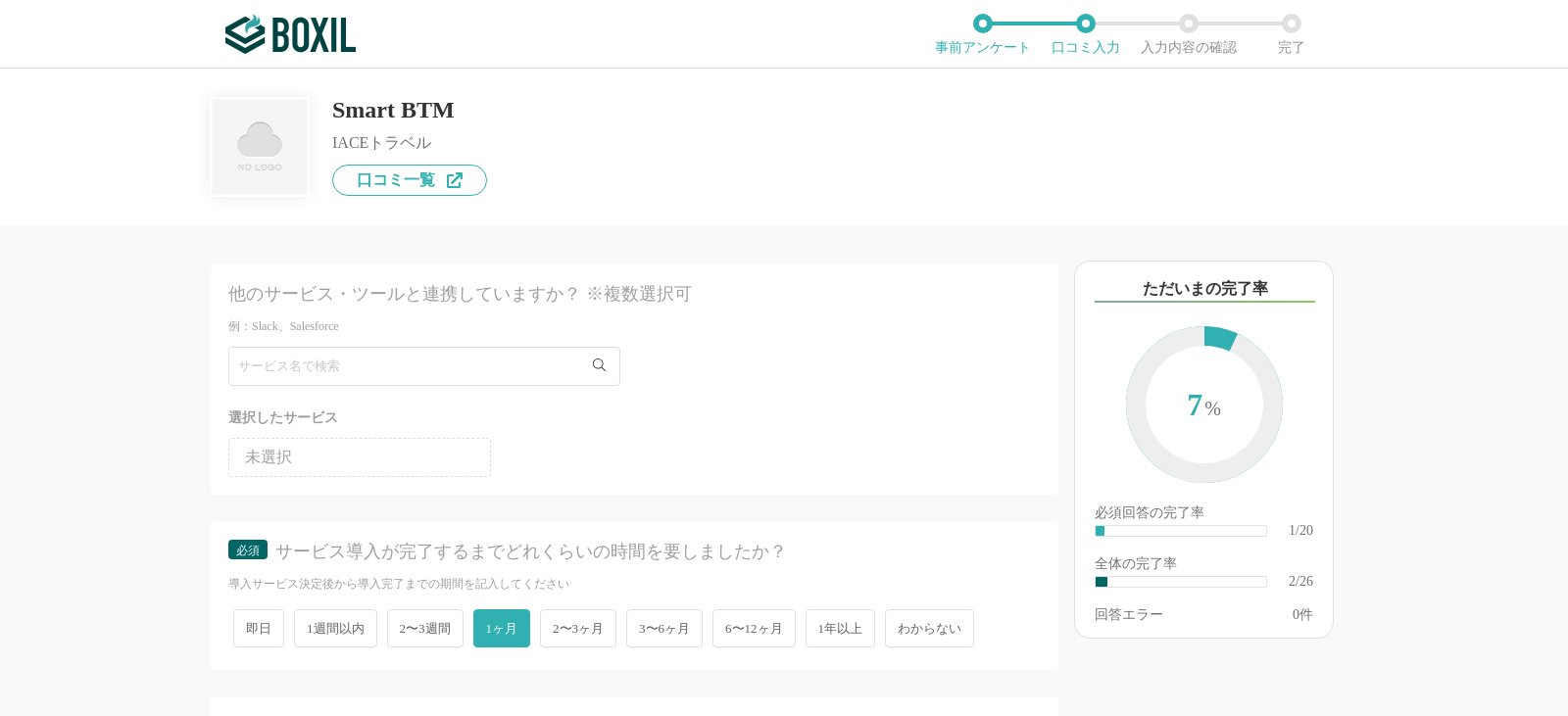 click 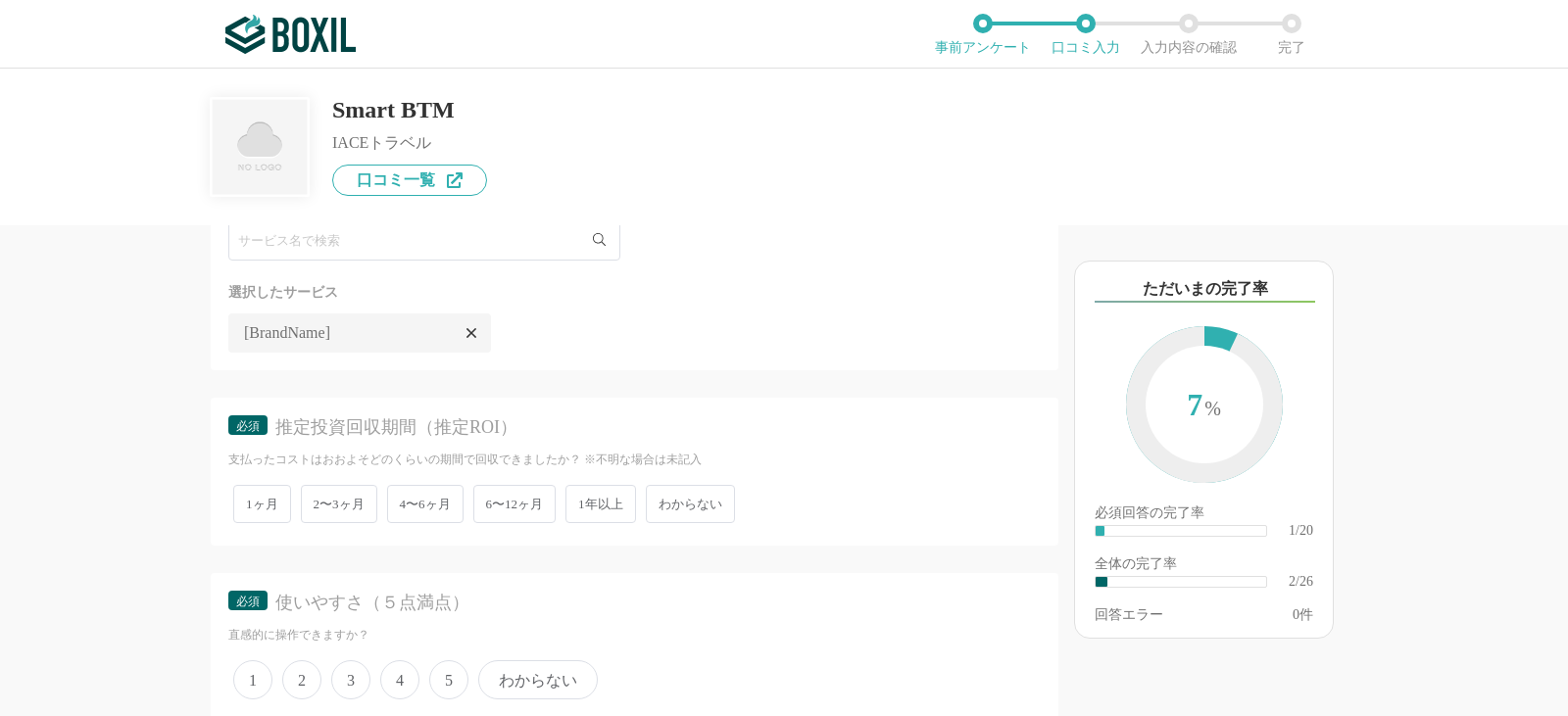 scroll, scrollTop: 588, scrollLeft: 0, axis: vertical 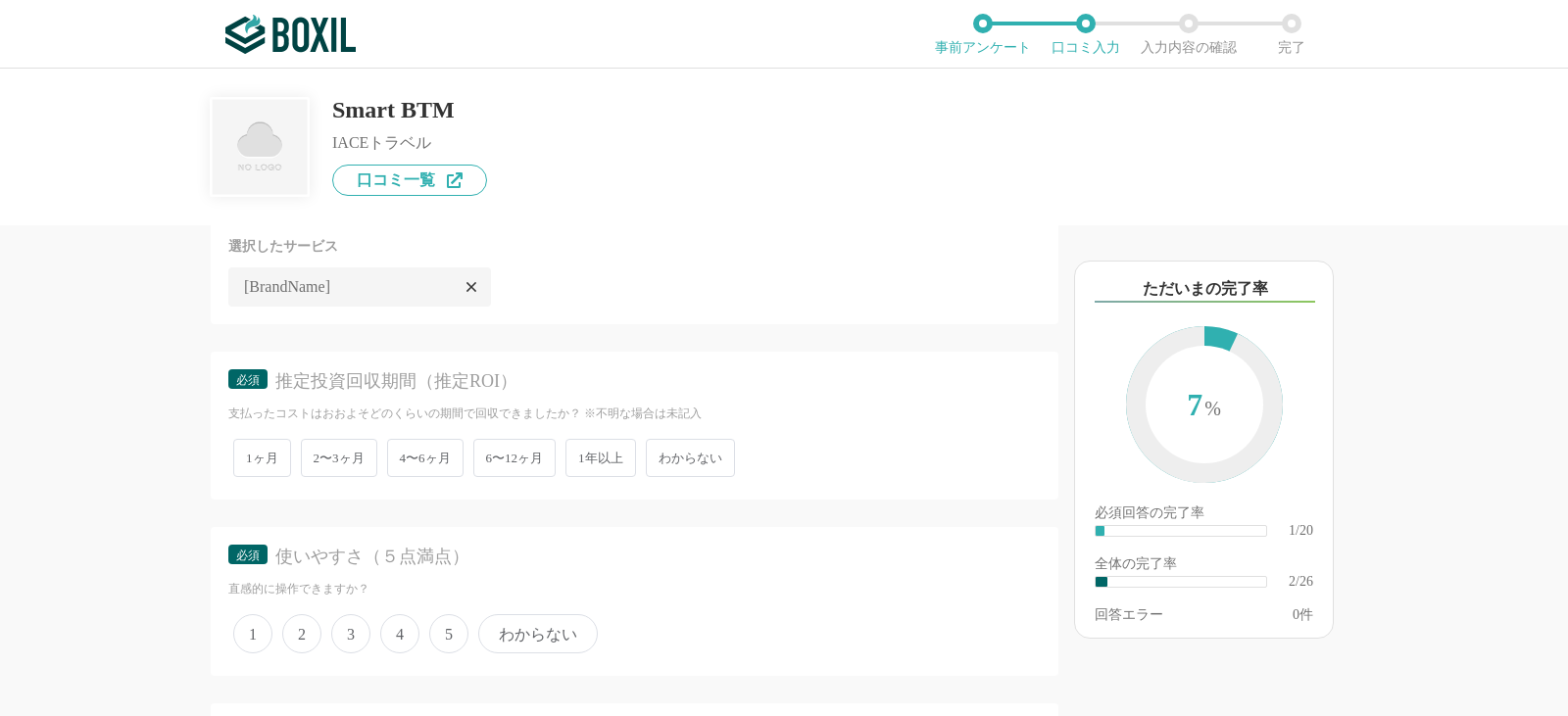 click on "1ヶ月" at bounding box center (262, 457) 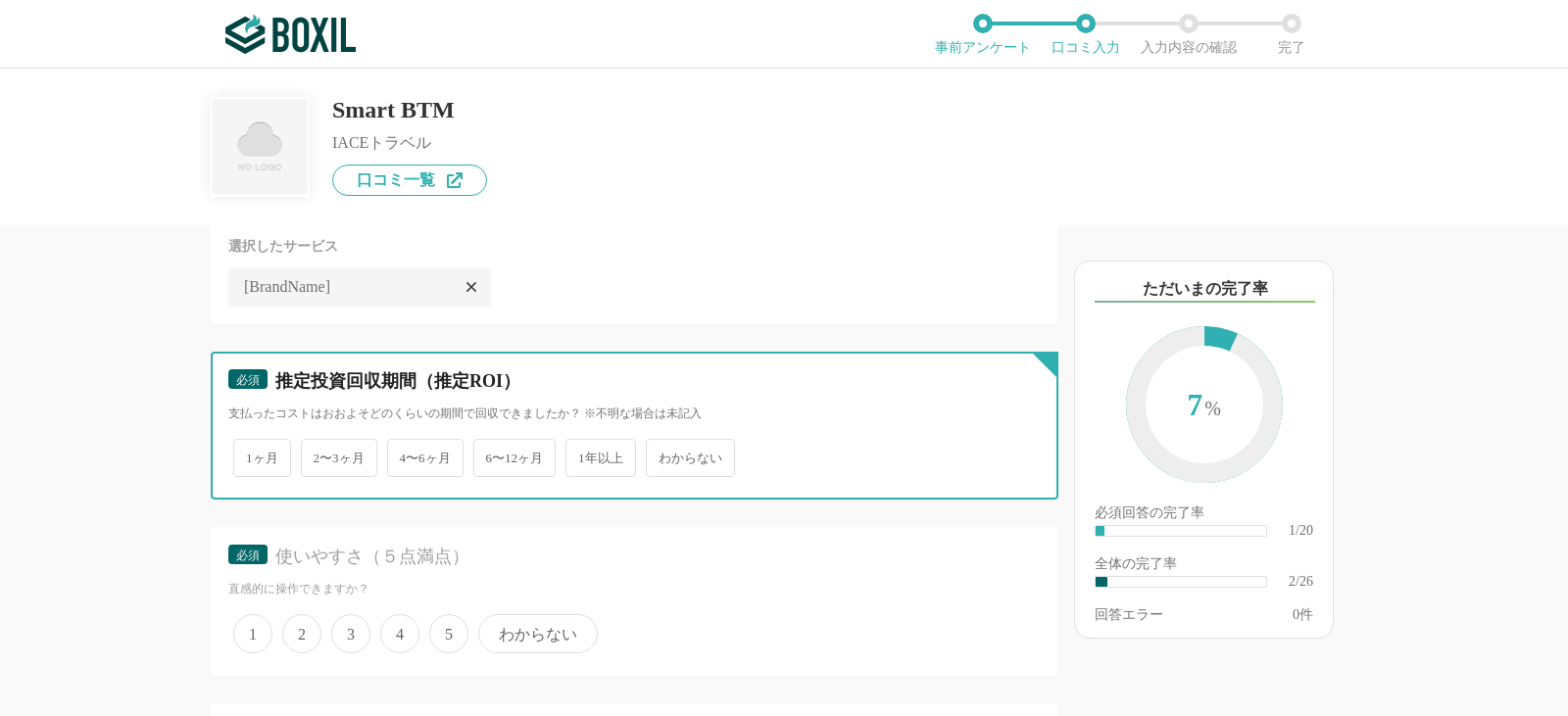 click on "1ヶ月" at bounding box center [244, 448] 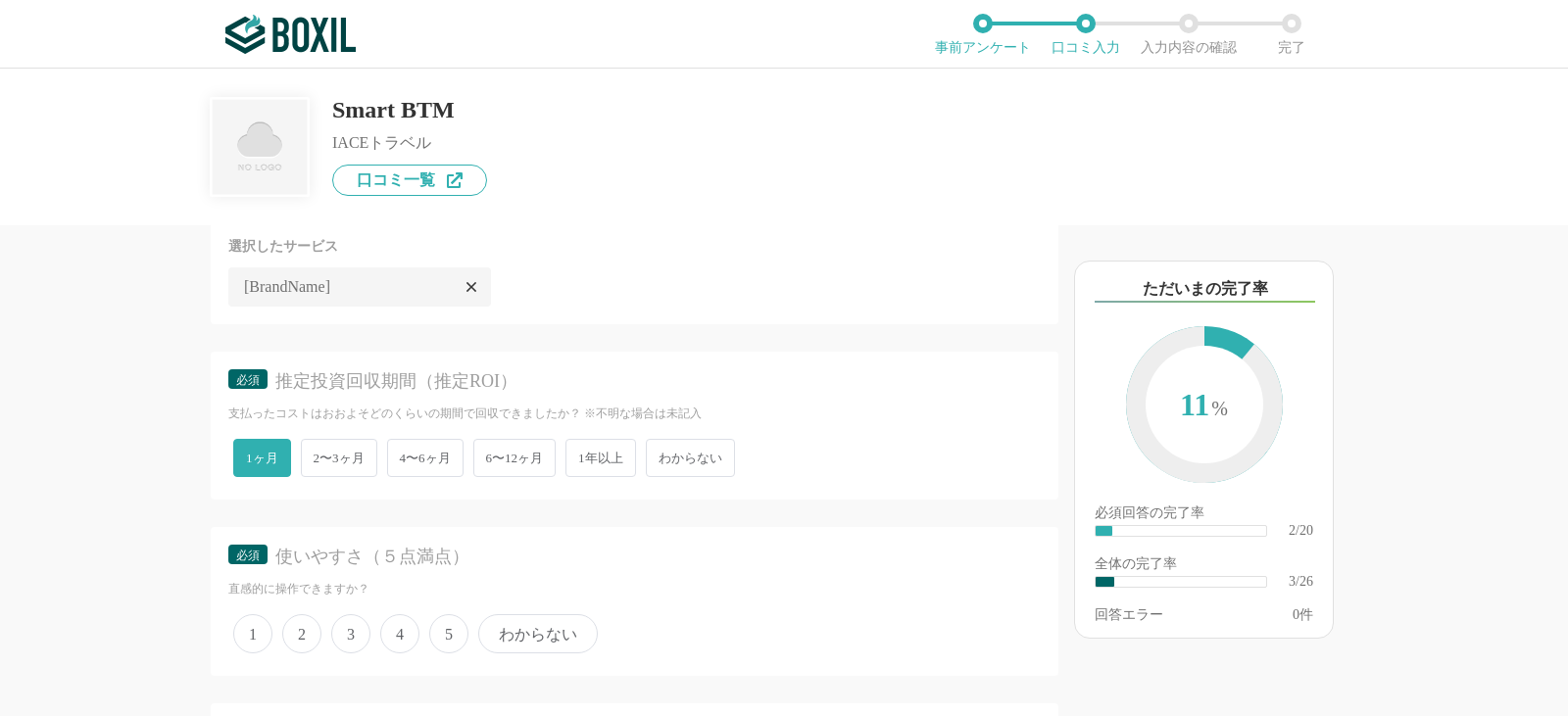 click on "1ヶ月" at bounding box center [262, 457] 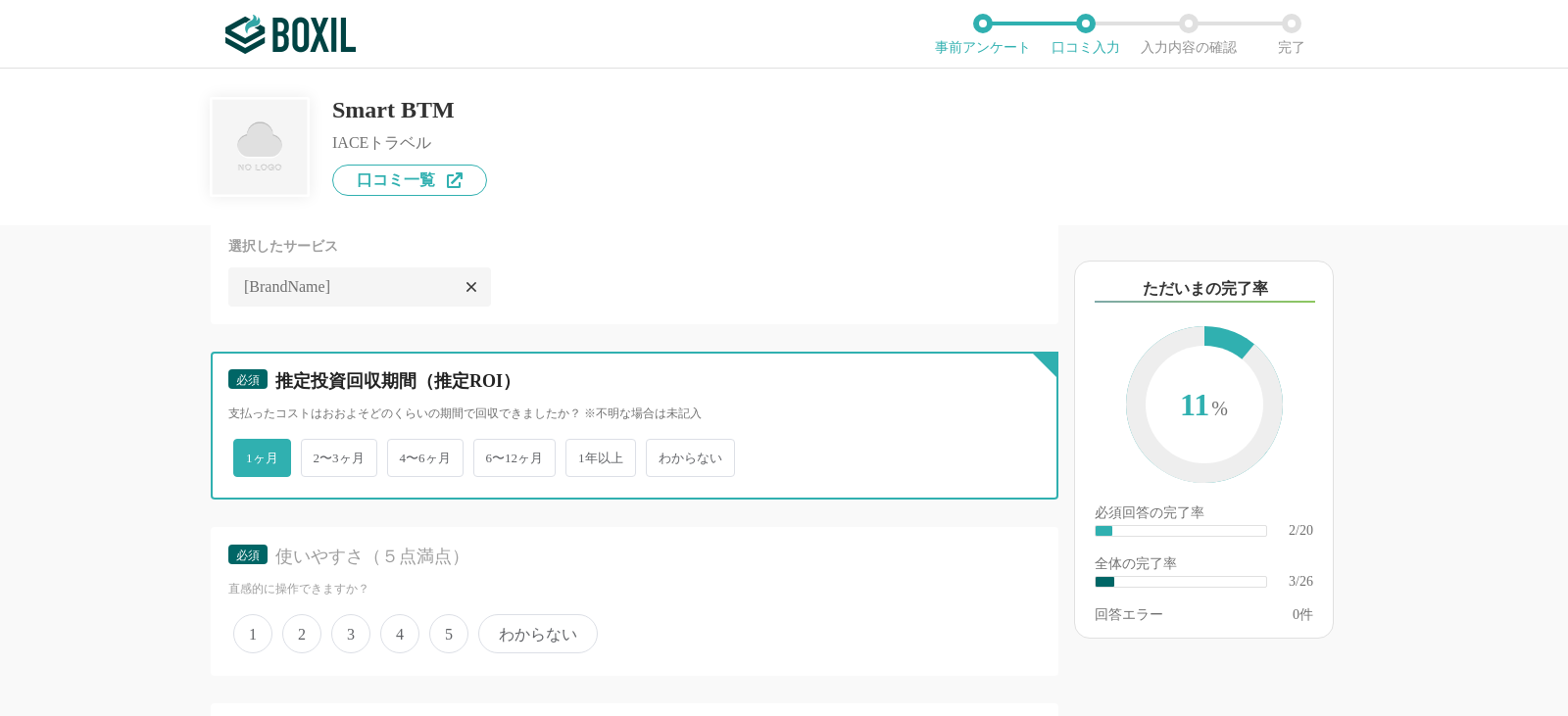 click on "1ヶ月" at bounding box center (244, 448) 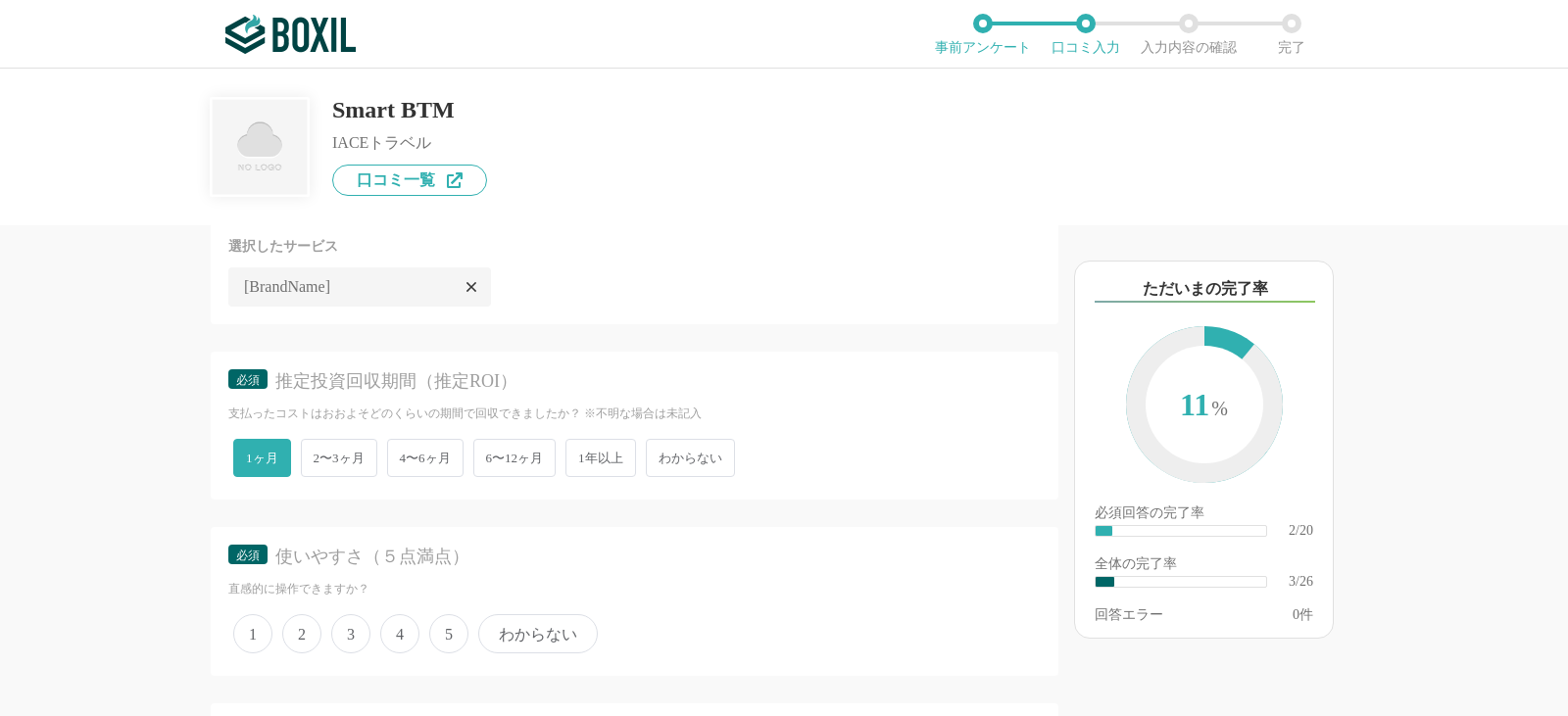 click on "2〜3ヶ月" at bounding box center [339, 457] 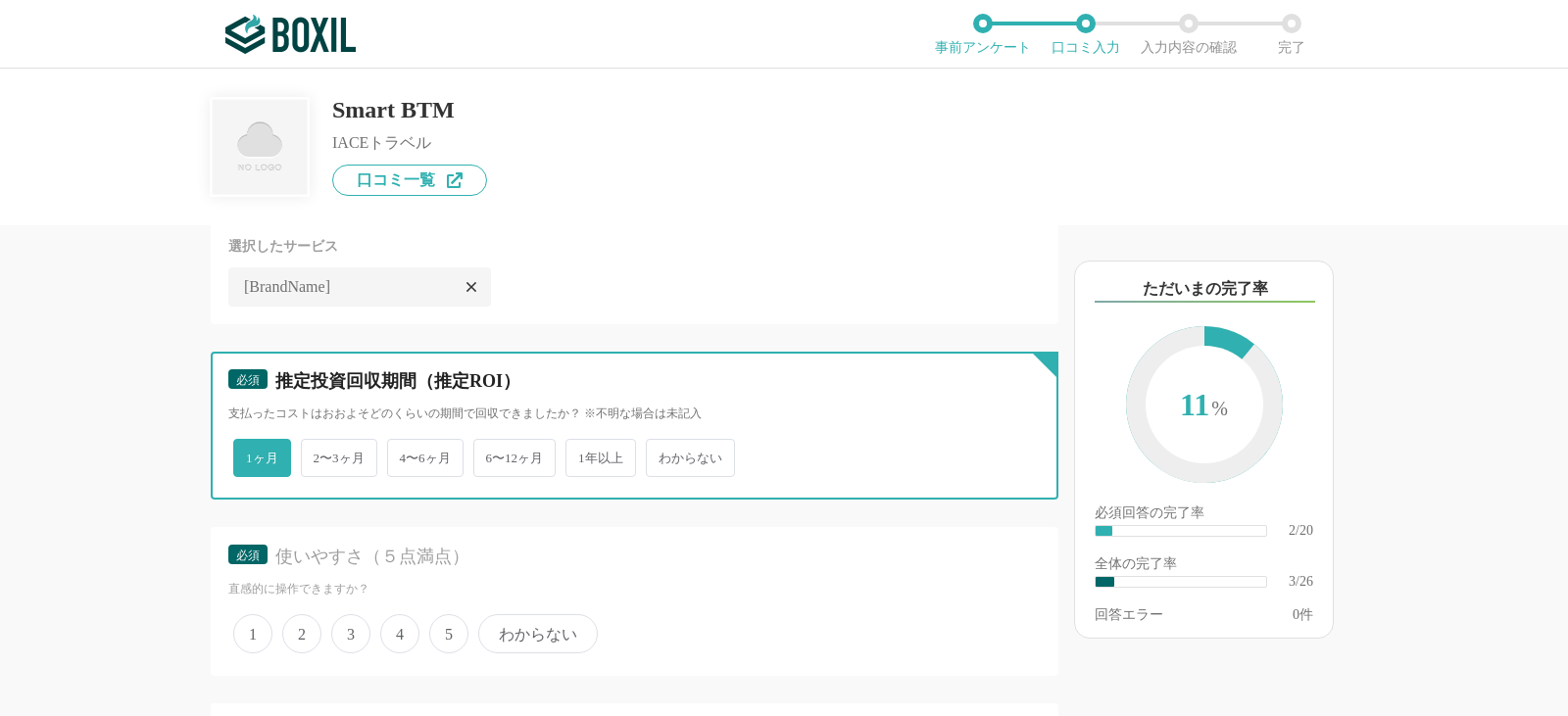 click on "2〜3ヶ月" at bounding box center (312, 448) 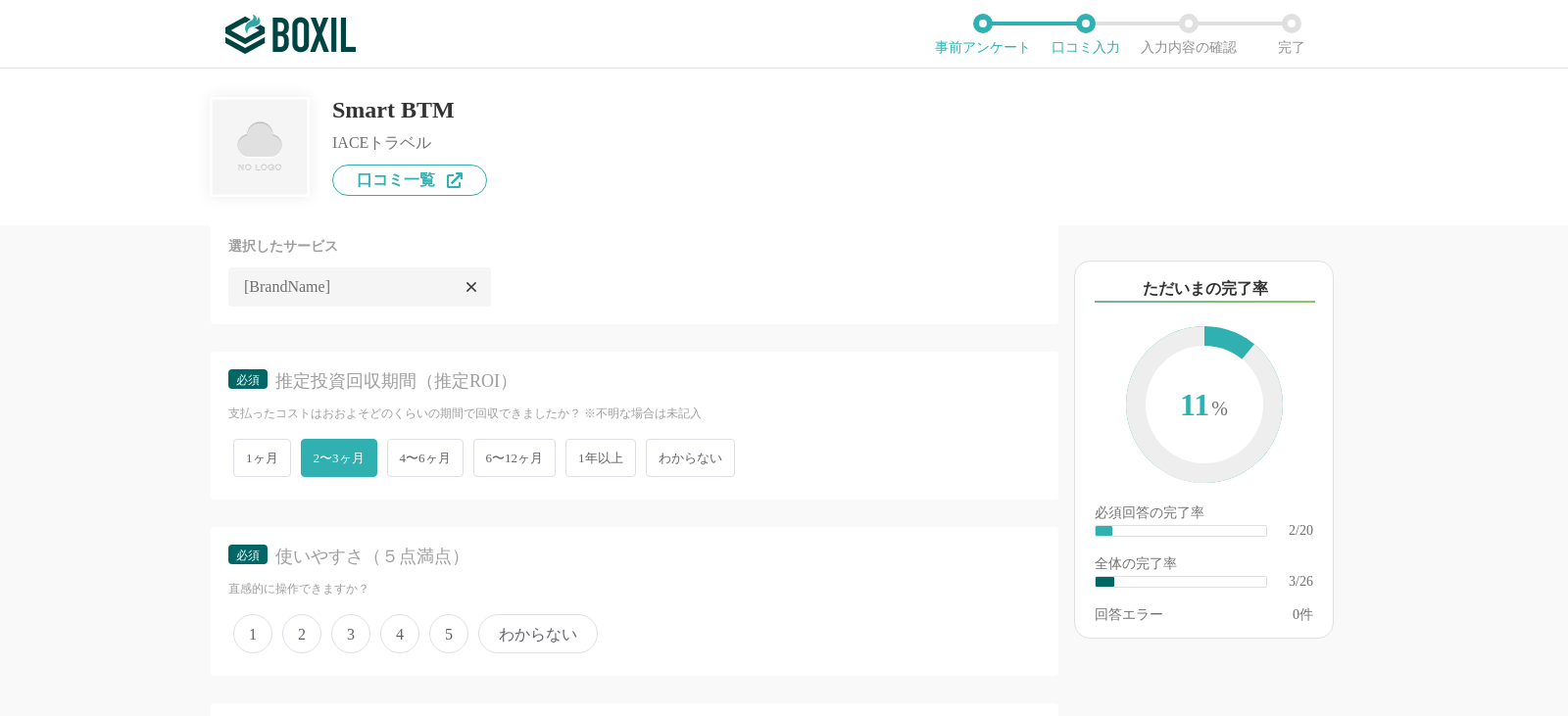click on "使いやすさ（５点満点）" at bounding box center [641, 556] 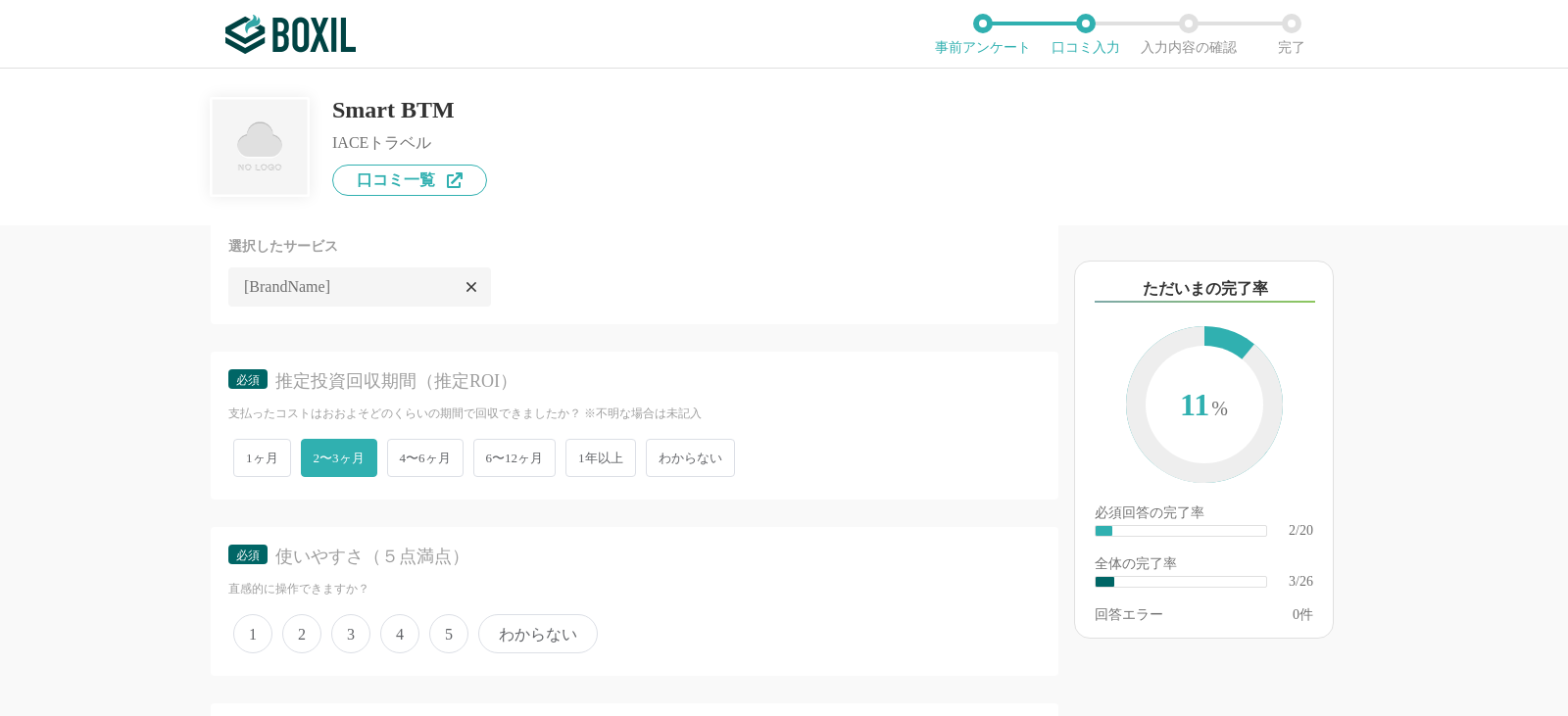click on "わからない" at bounding box center (690, 457) 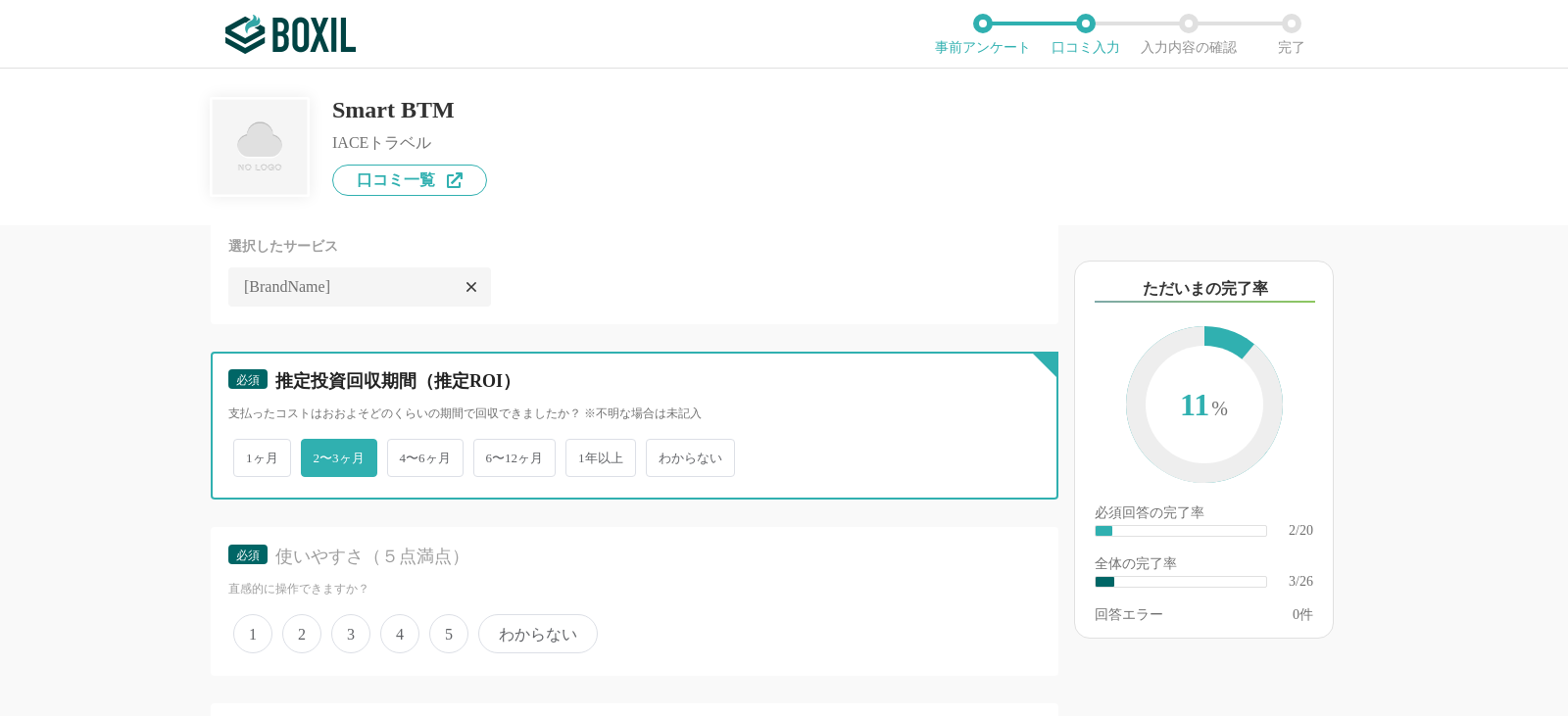 click on "わからない" at bounding box center [657, 448] 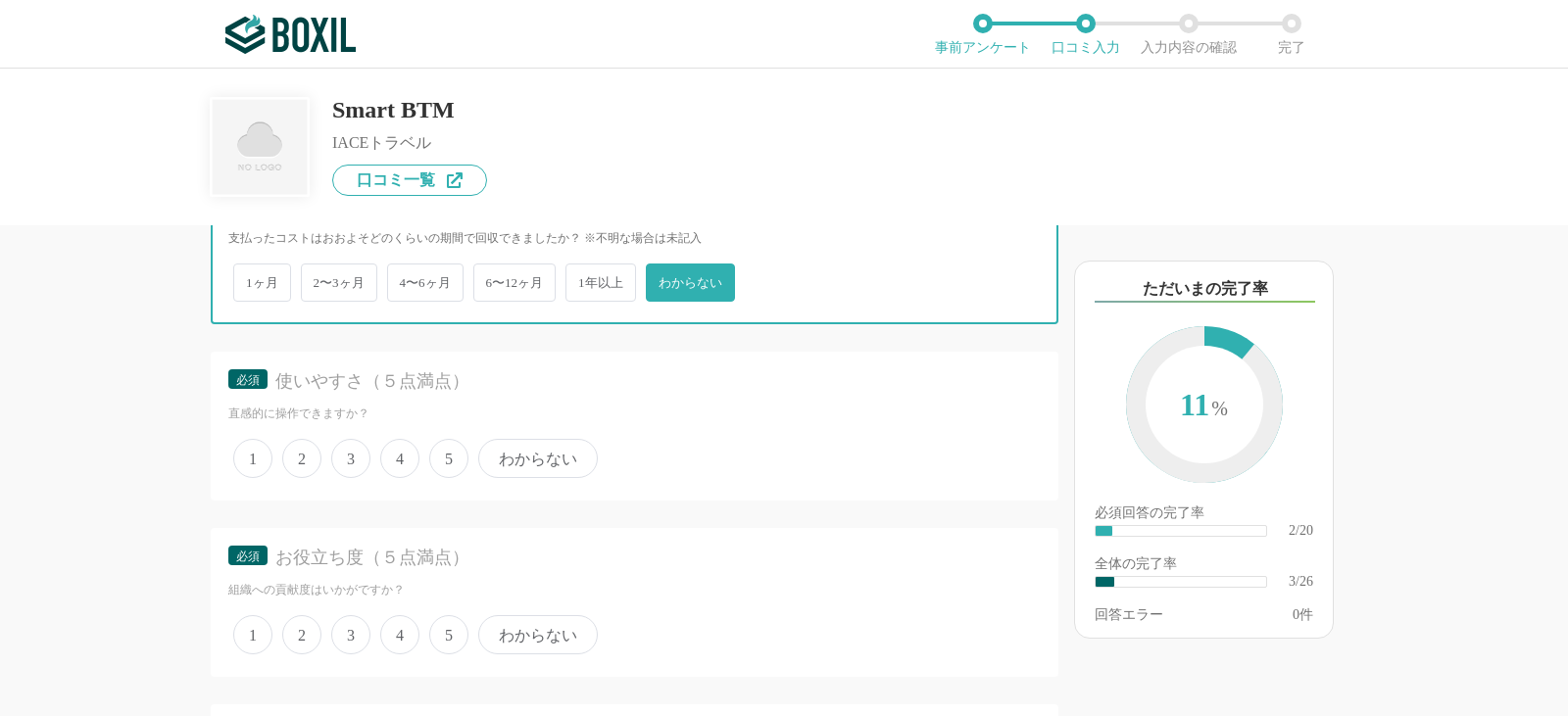 scroll, scrollTop: 784, scrollLeft: 0, axis: vertical 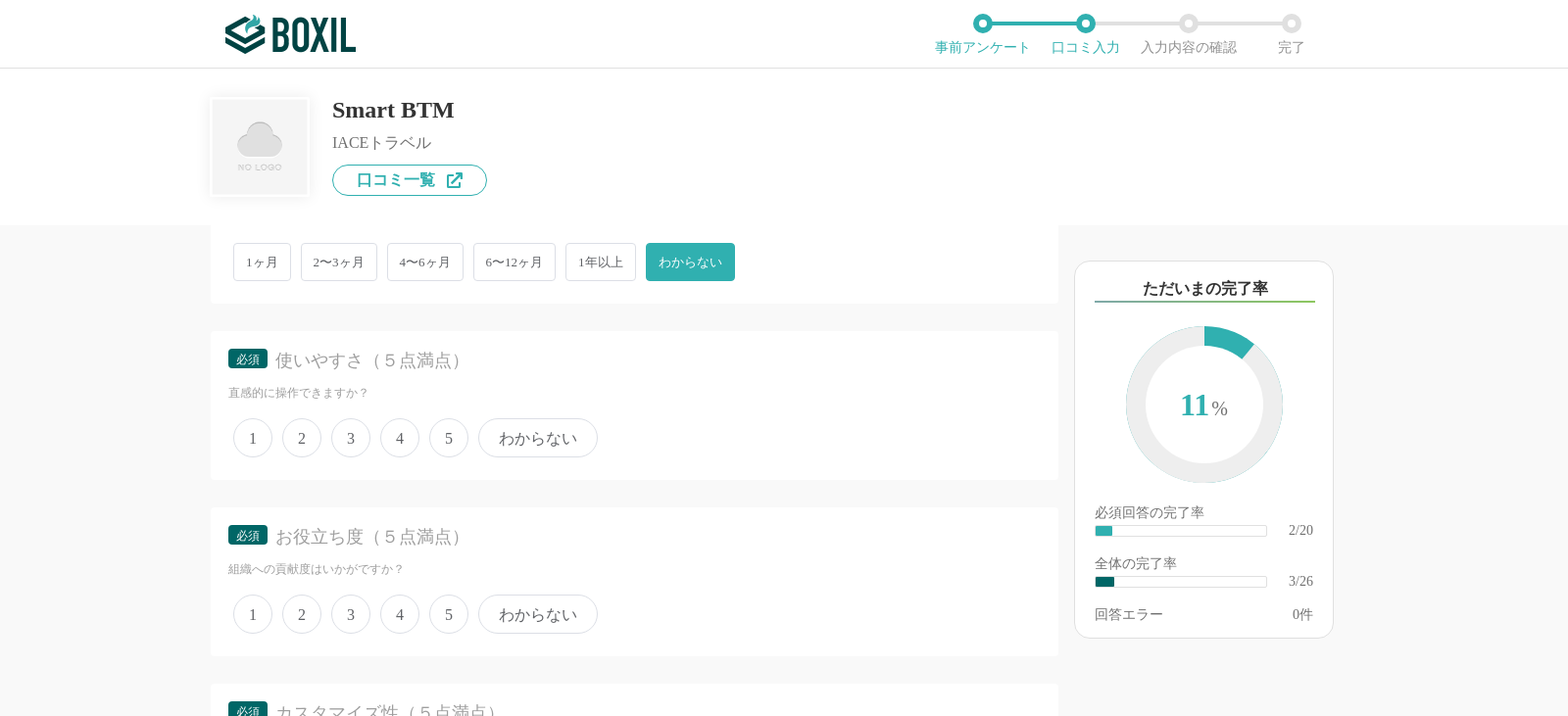 click on "4" at bounding box center (400, 438) 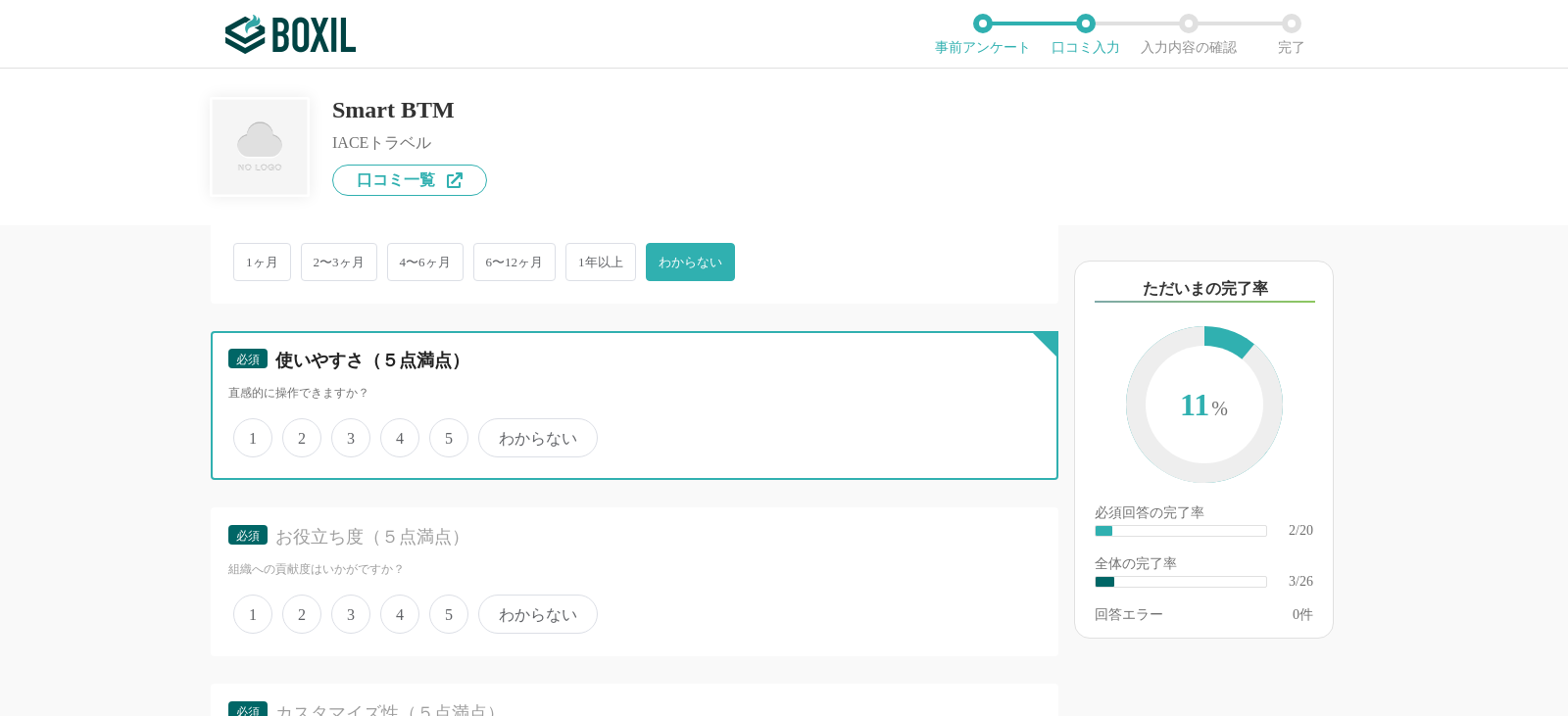 click on "4" at bounding box center (391, 427) 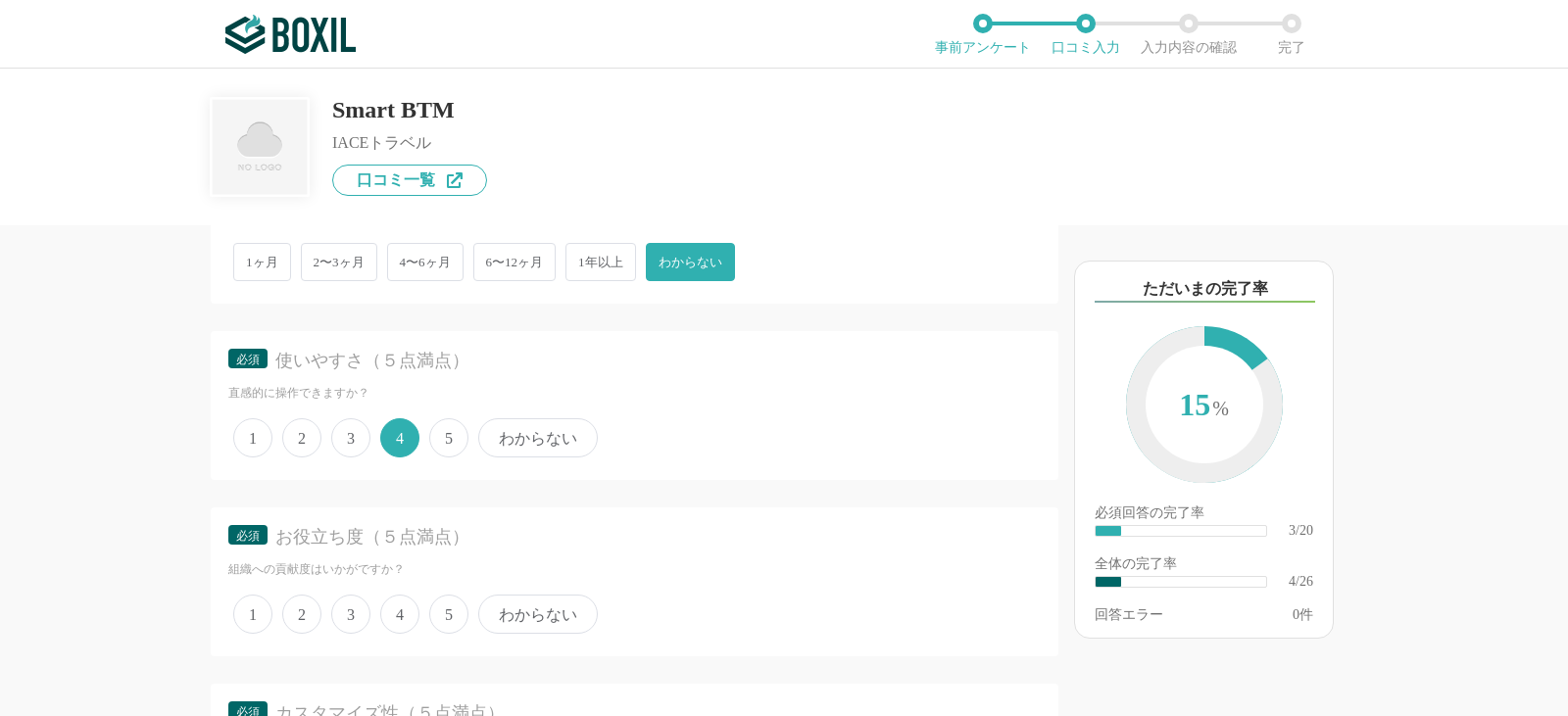 click on "5" at bounding box center (449, 614) 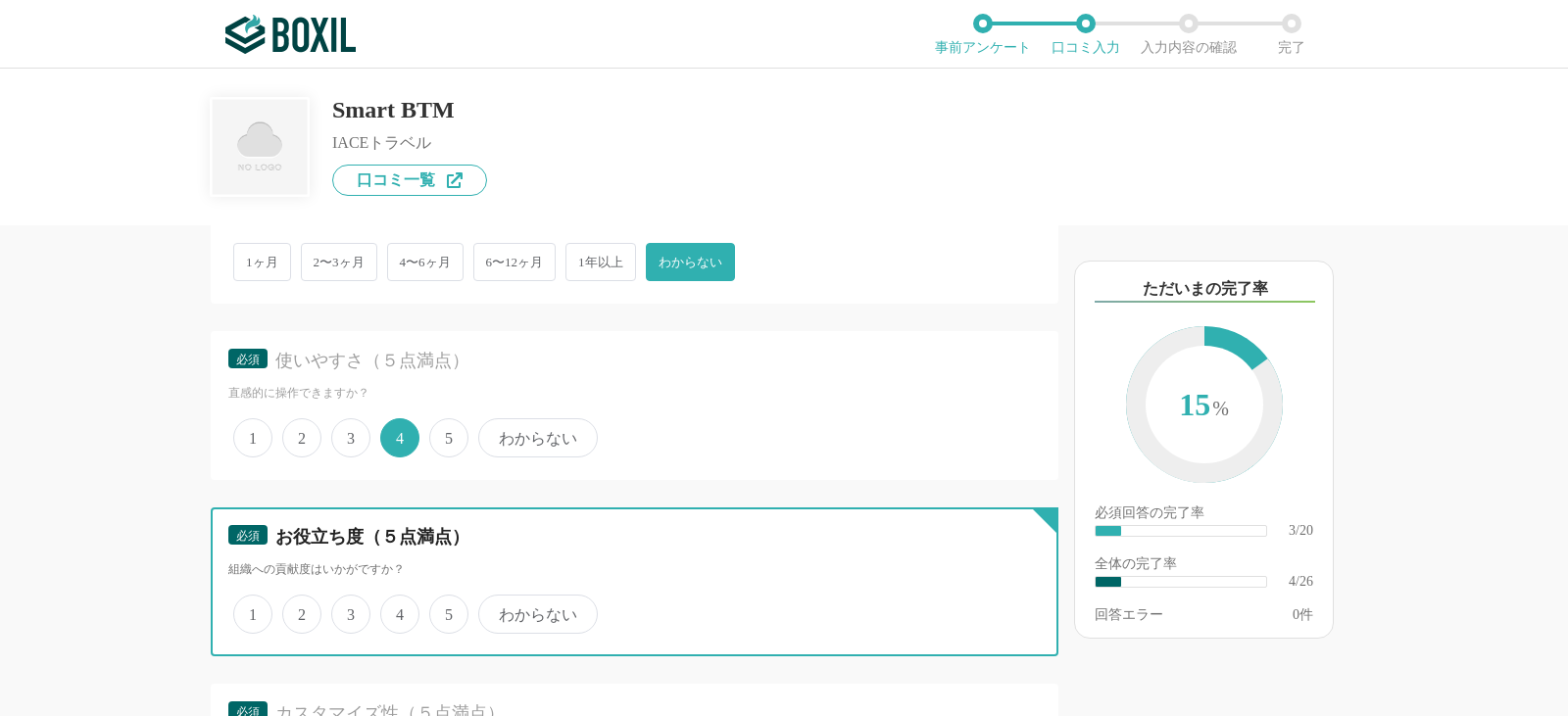 click on "5" at bounding box center (440, 603) 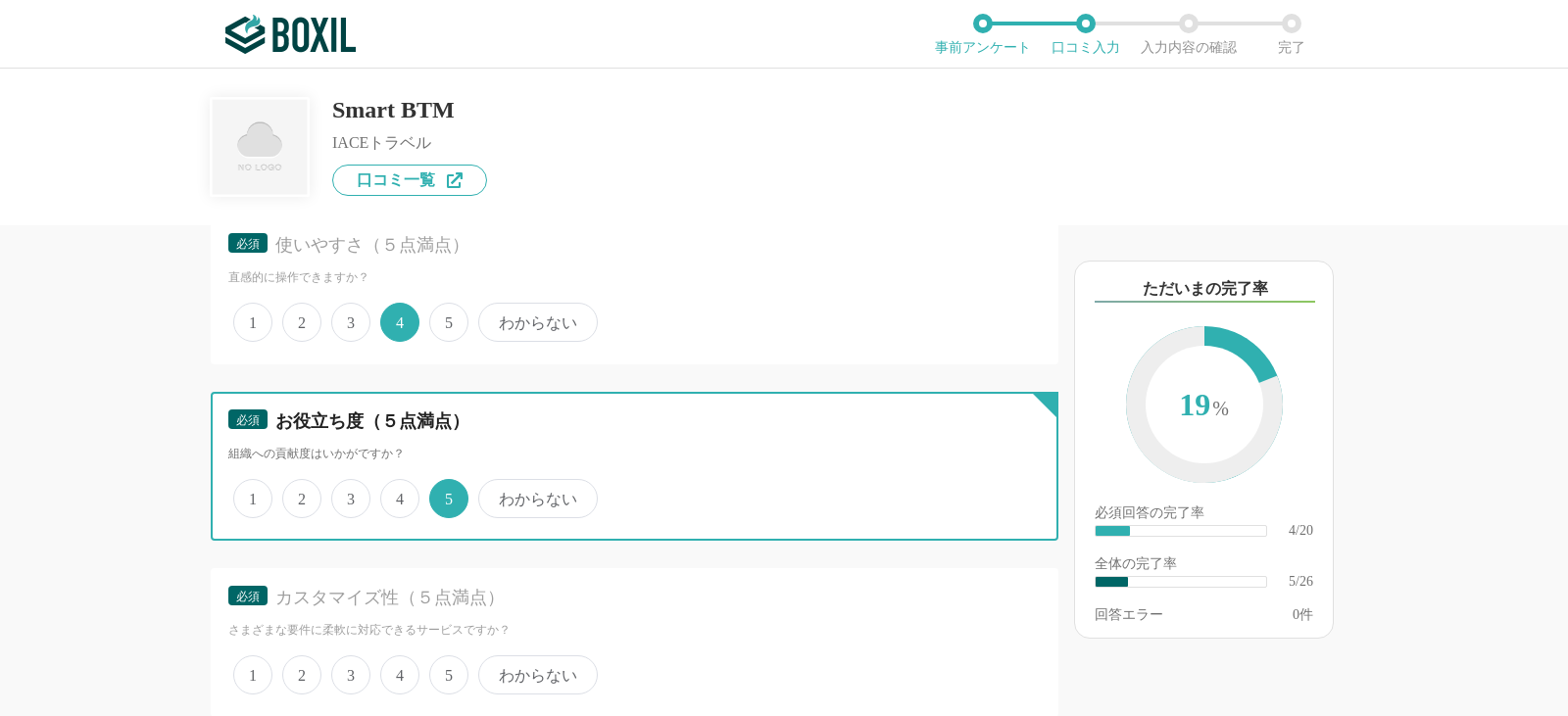 scroll, scrollTop: 1077, scrollLeft: 0, axis: vertical 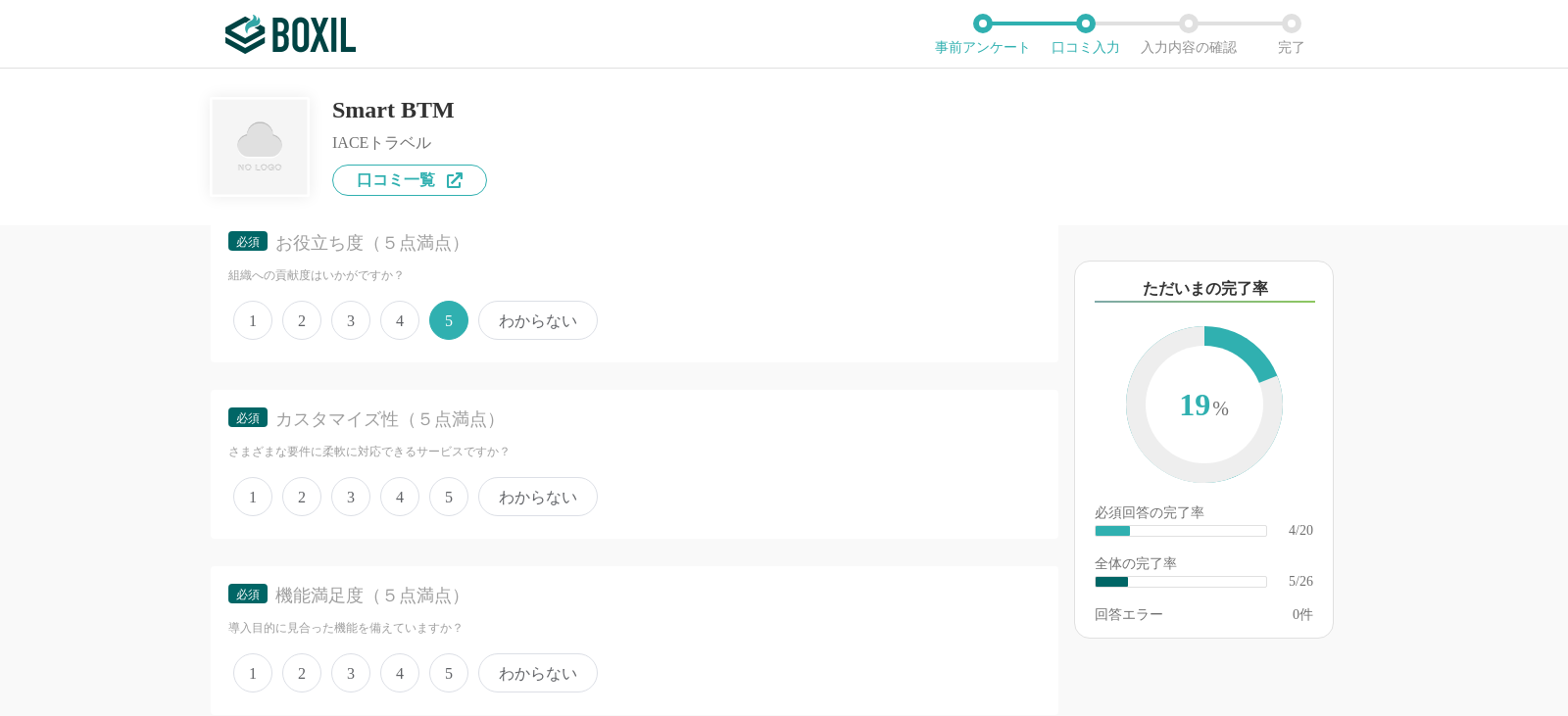 click on "5" at bounding box center [449, 497] 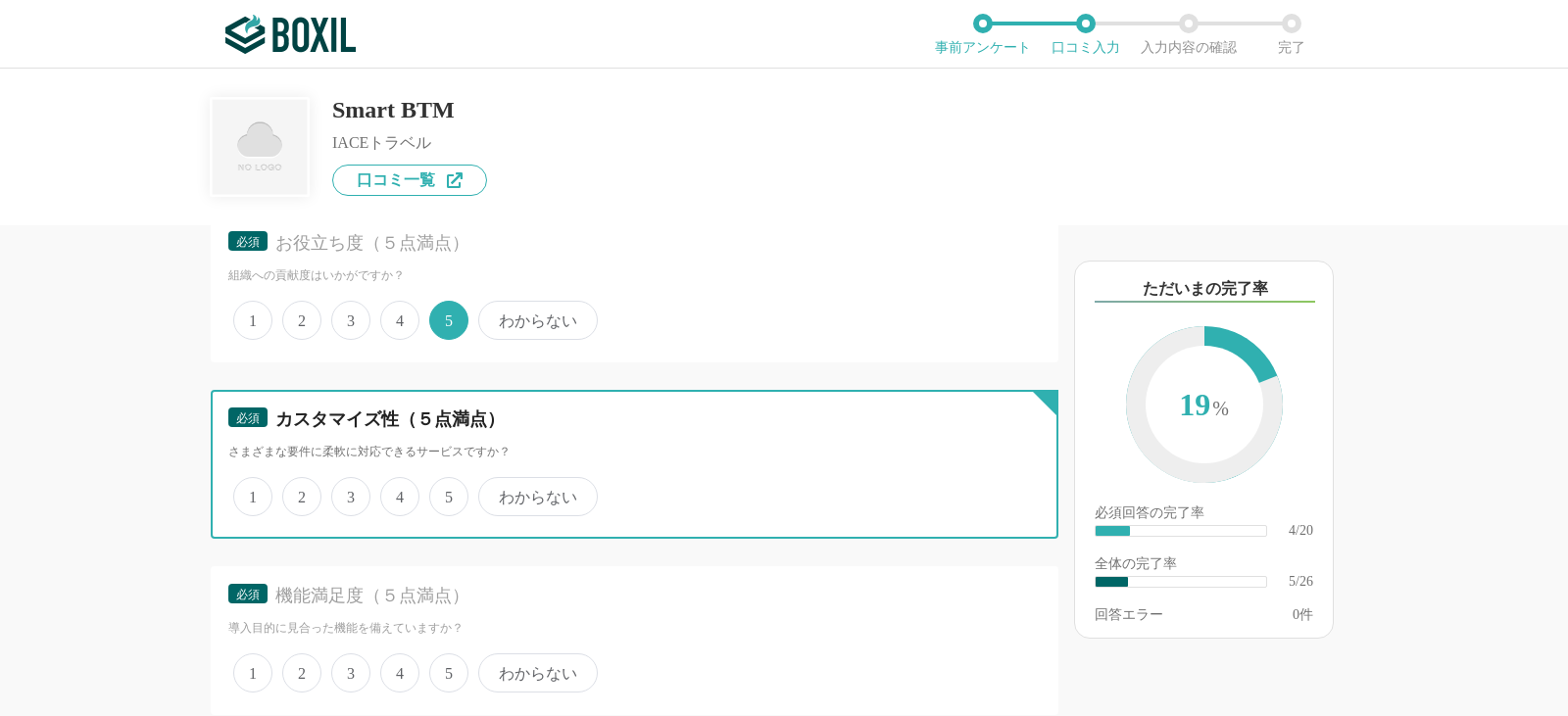 click on "5" at bounding box center (440, 486) 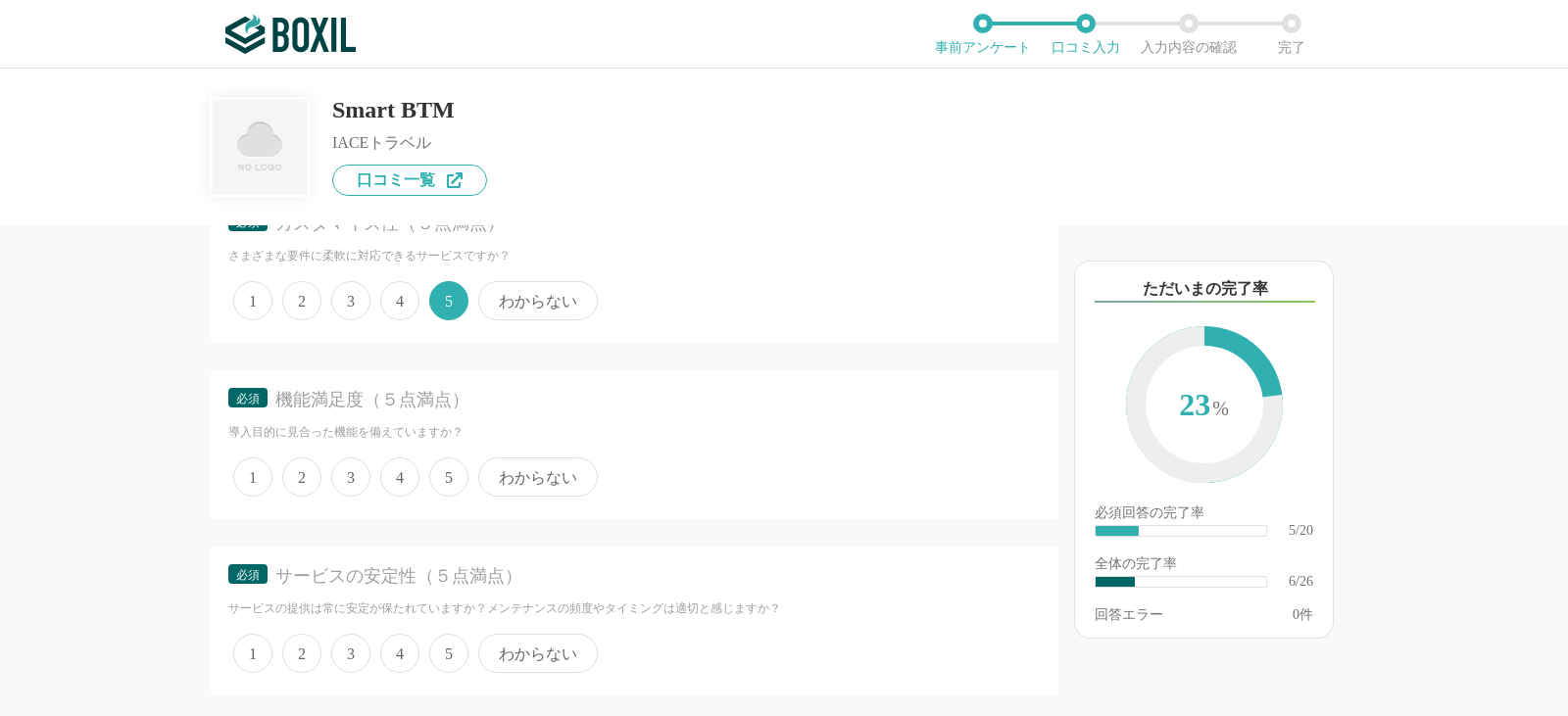 click on "5" at bounding box center [449, 477] 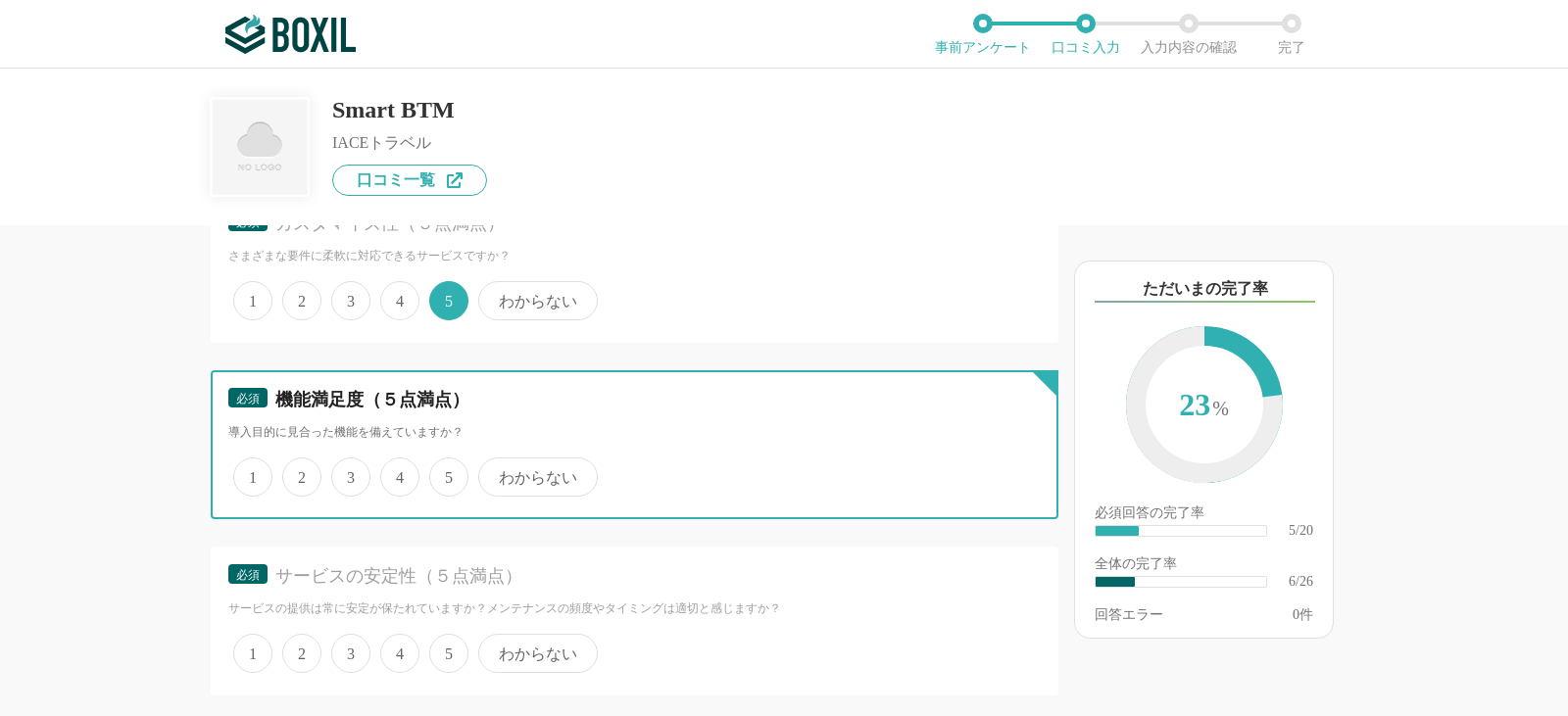 click on "5" at bounding box center [440, 466] 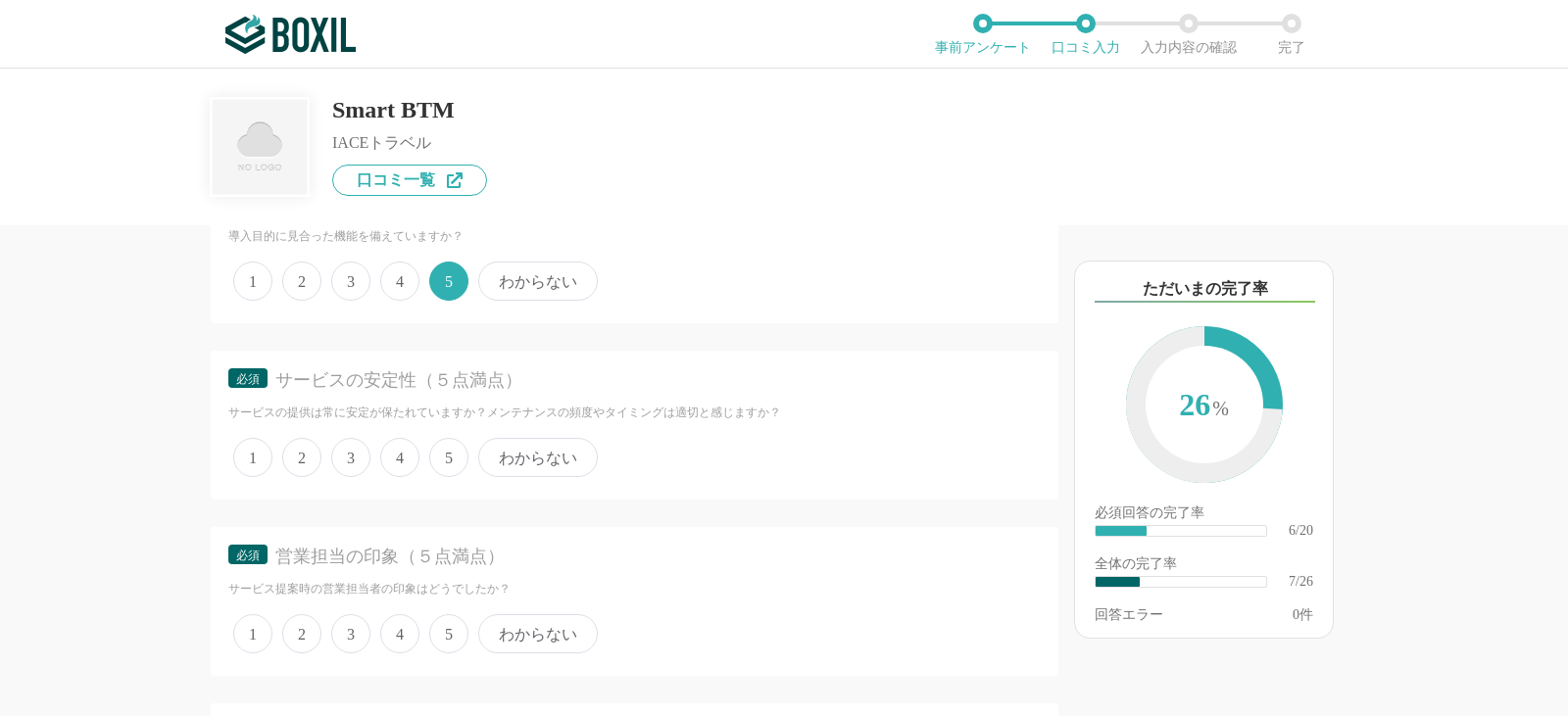 click on "5" at bounding box center (449, 457) 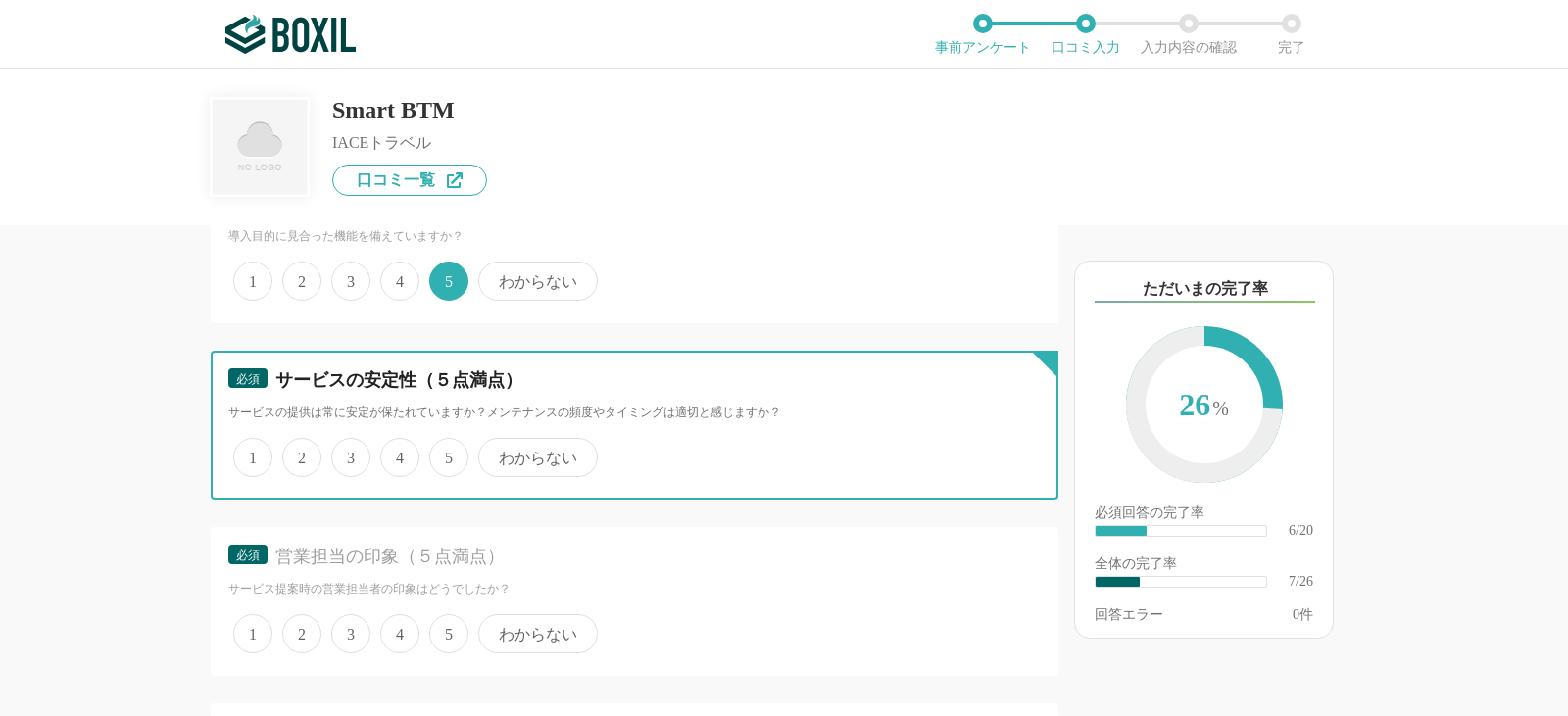 click on "5" at bounding box center [440, 447] 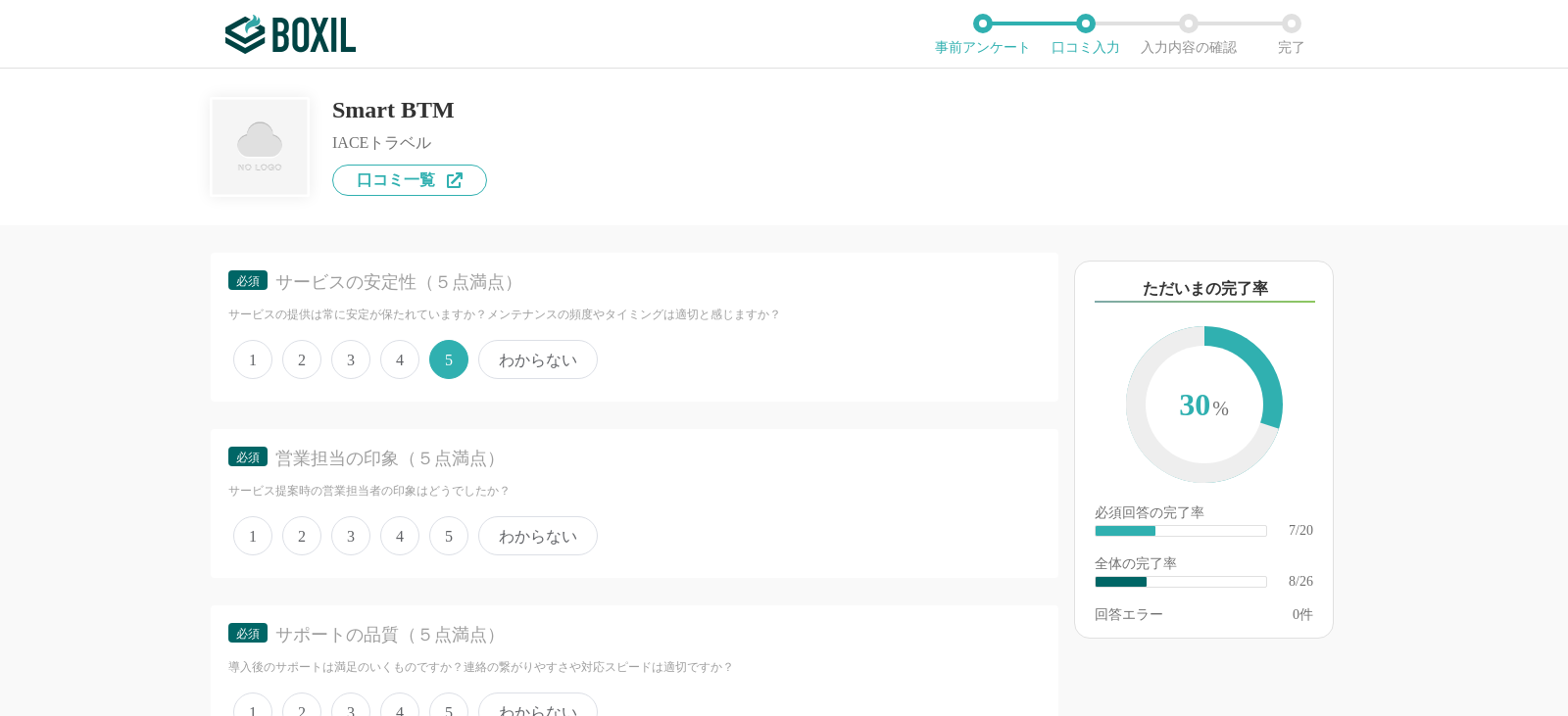 click on "5" at bounding box center (449, 536) 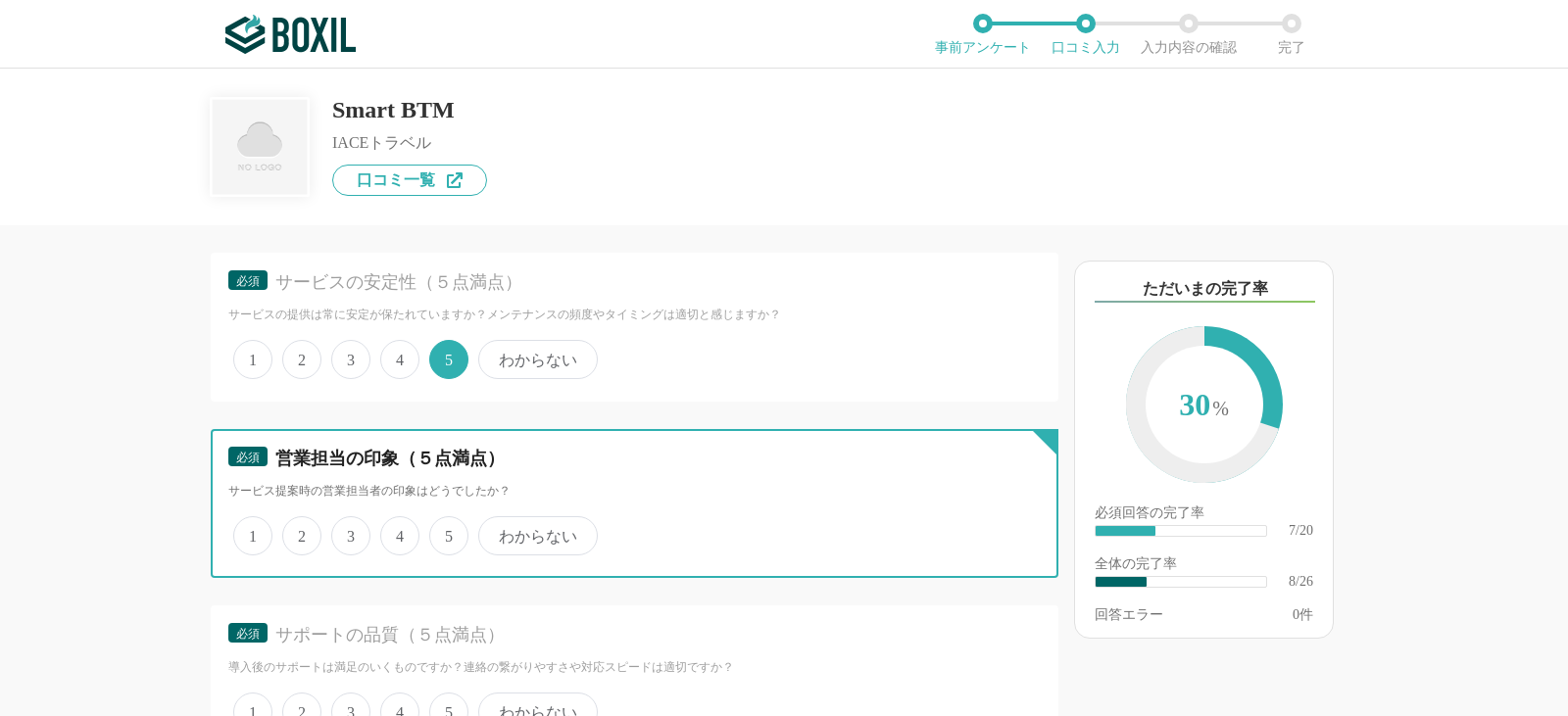 click on "5" at bounding box center [440, 525] 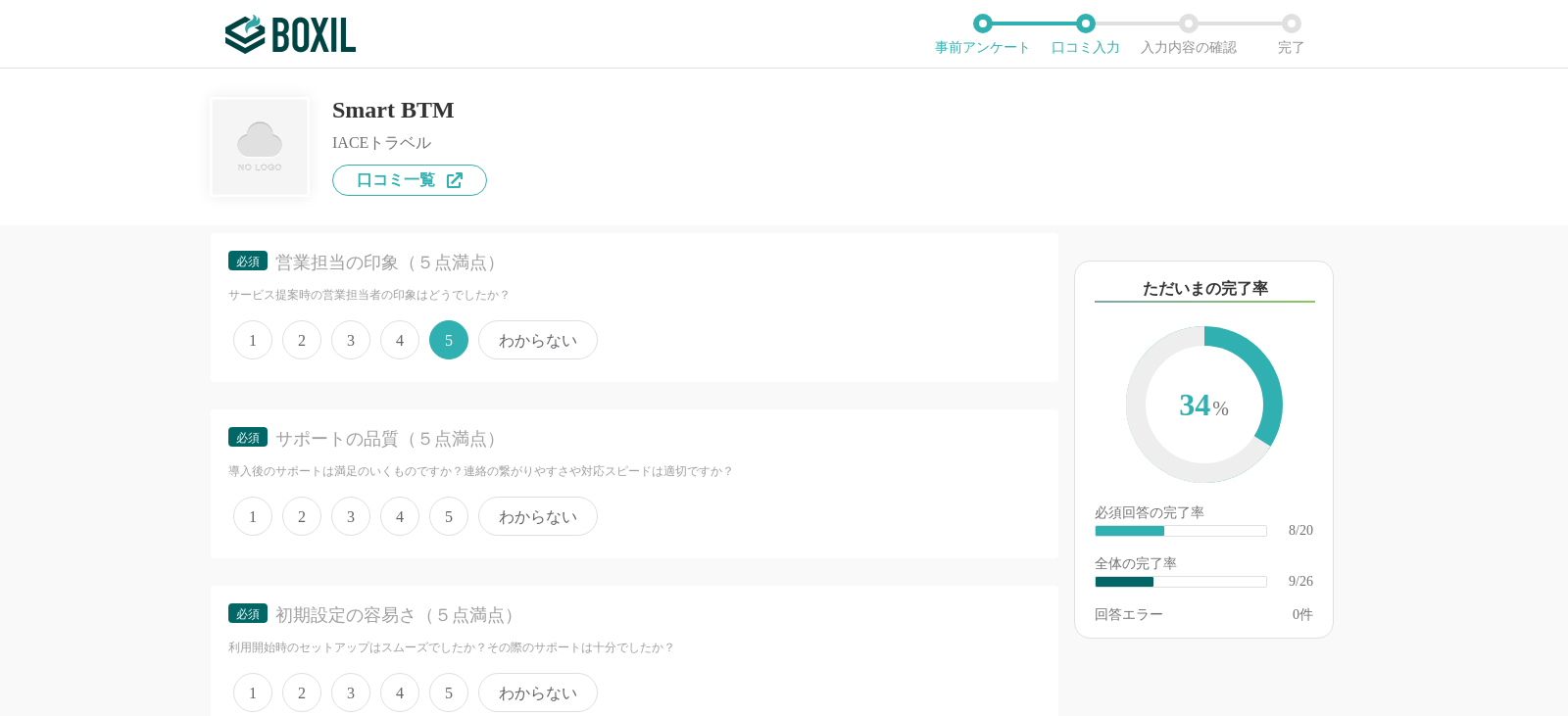 click on "5" at bounding box center [449, 516] 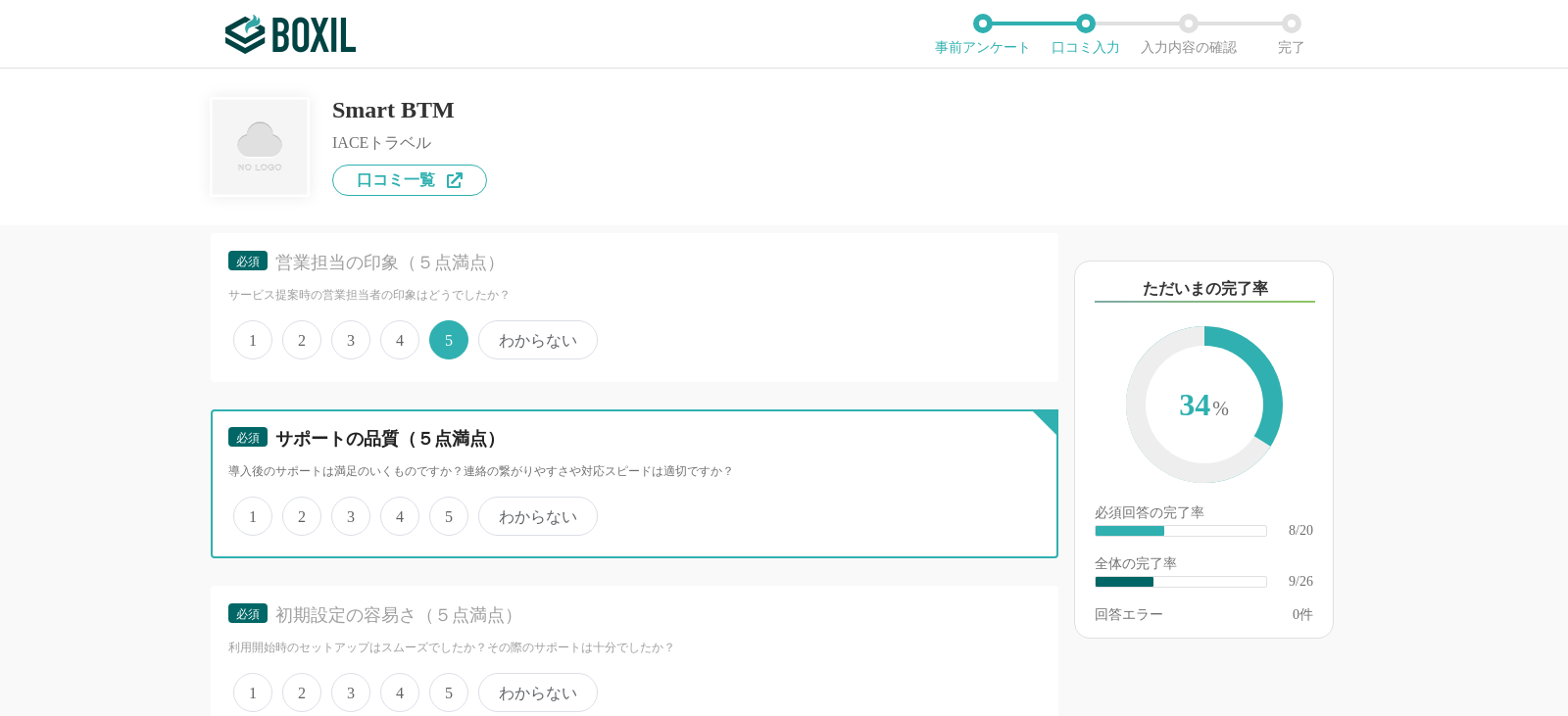 click on "5" at bounding box center [440, 505] 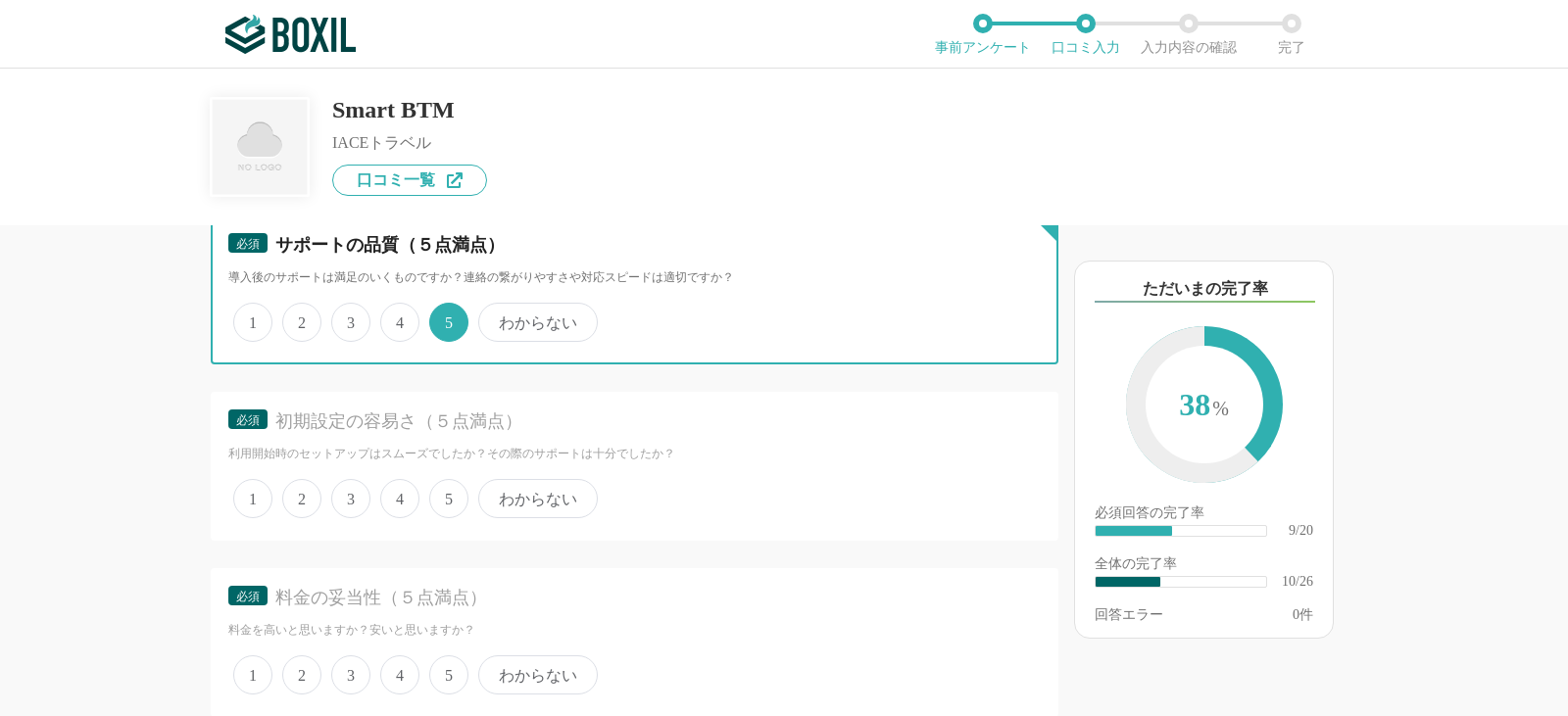 scroll, scrollTop: 1959, scrollLeft: 0, axis: vertical 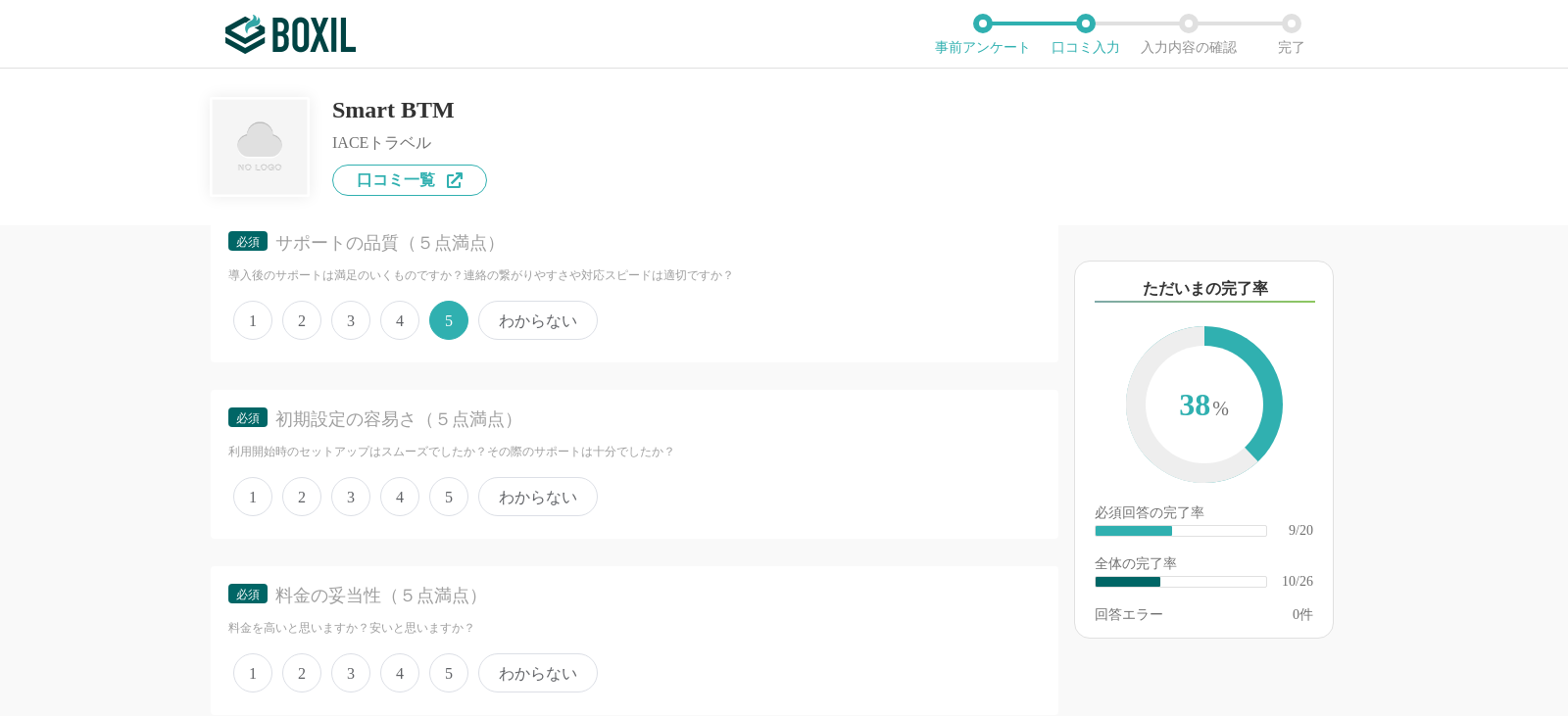 click on "4" at bounding box center [400, 497] 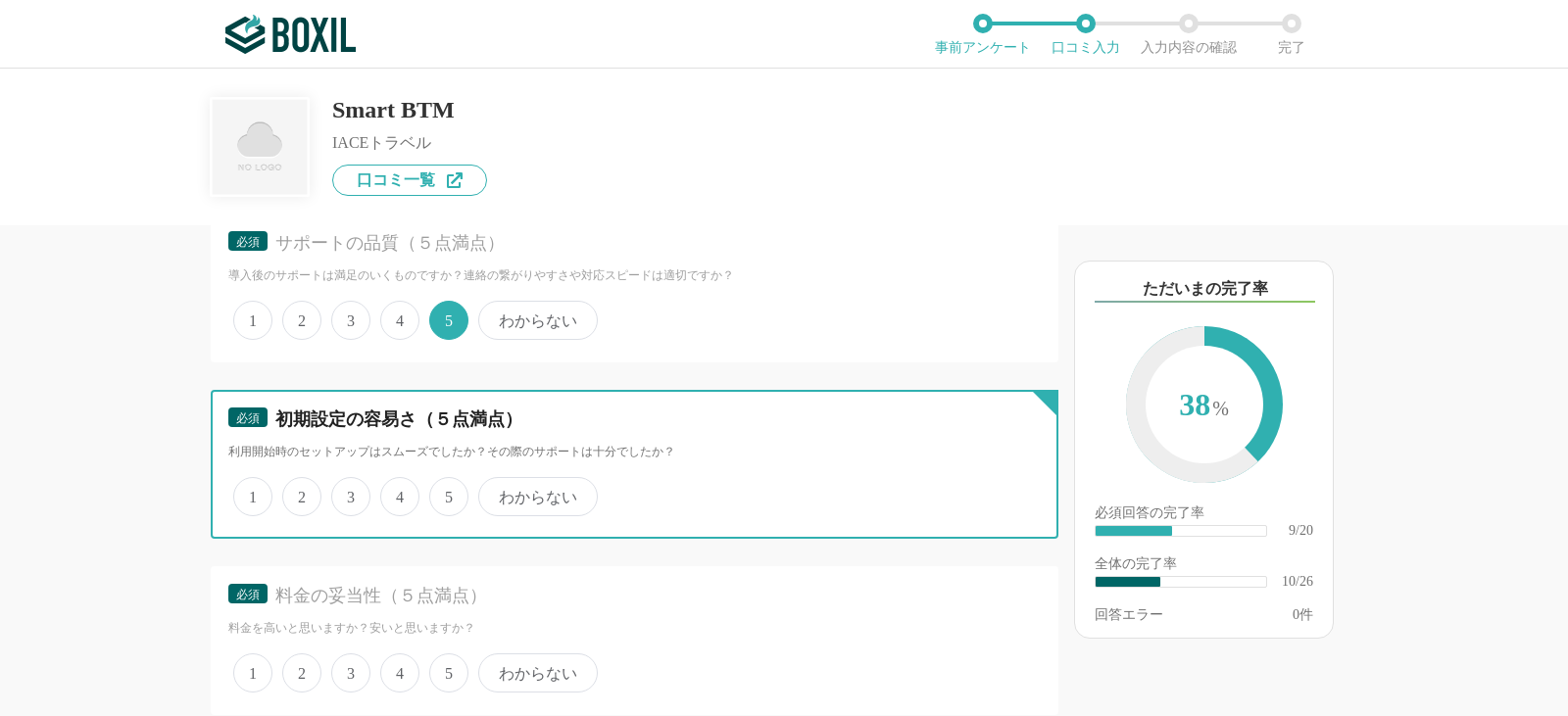 click on "4" at bounding box center (391, 486) 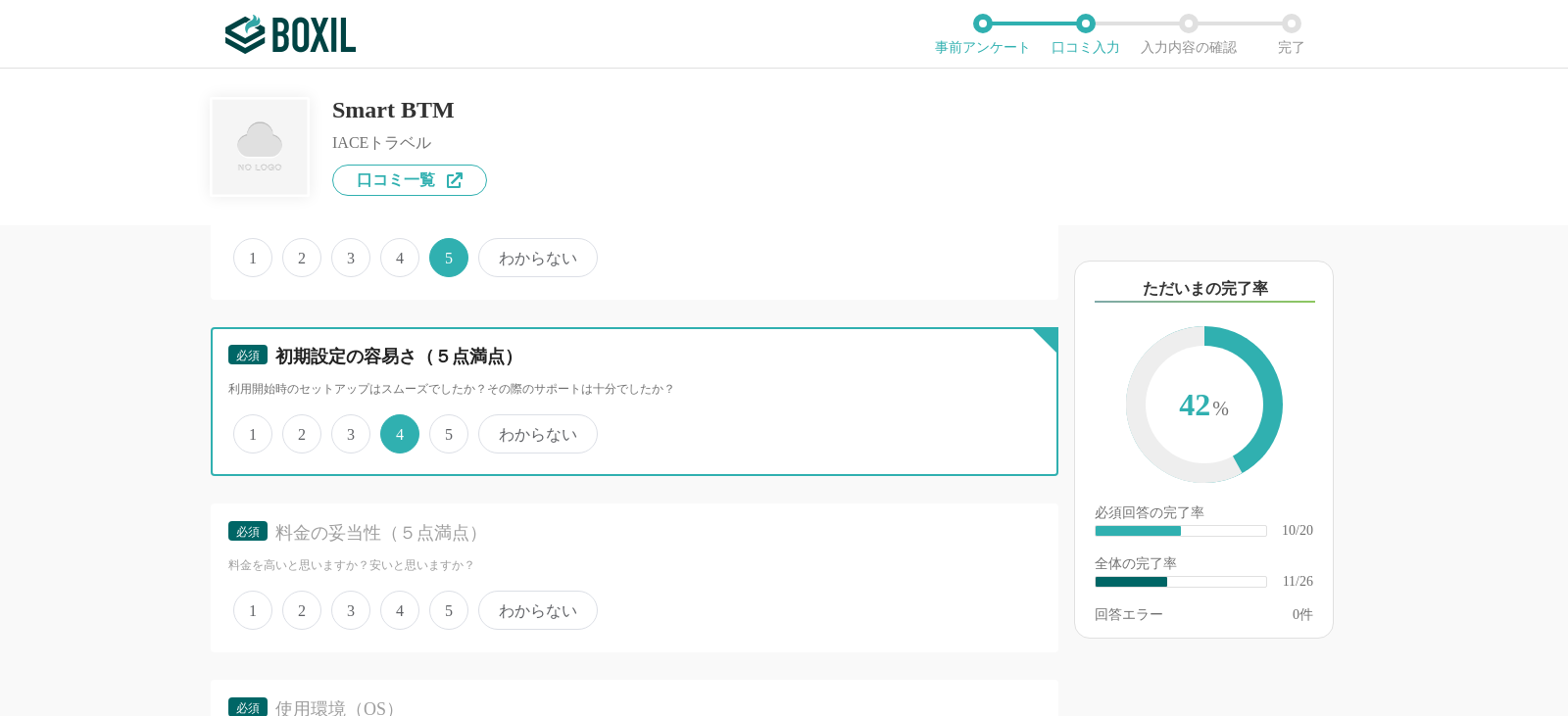 scroll, scrollTop: 2057, scrollLeft: 0, axis: vertical 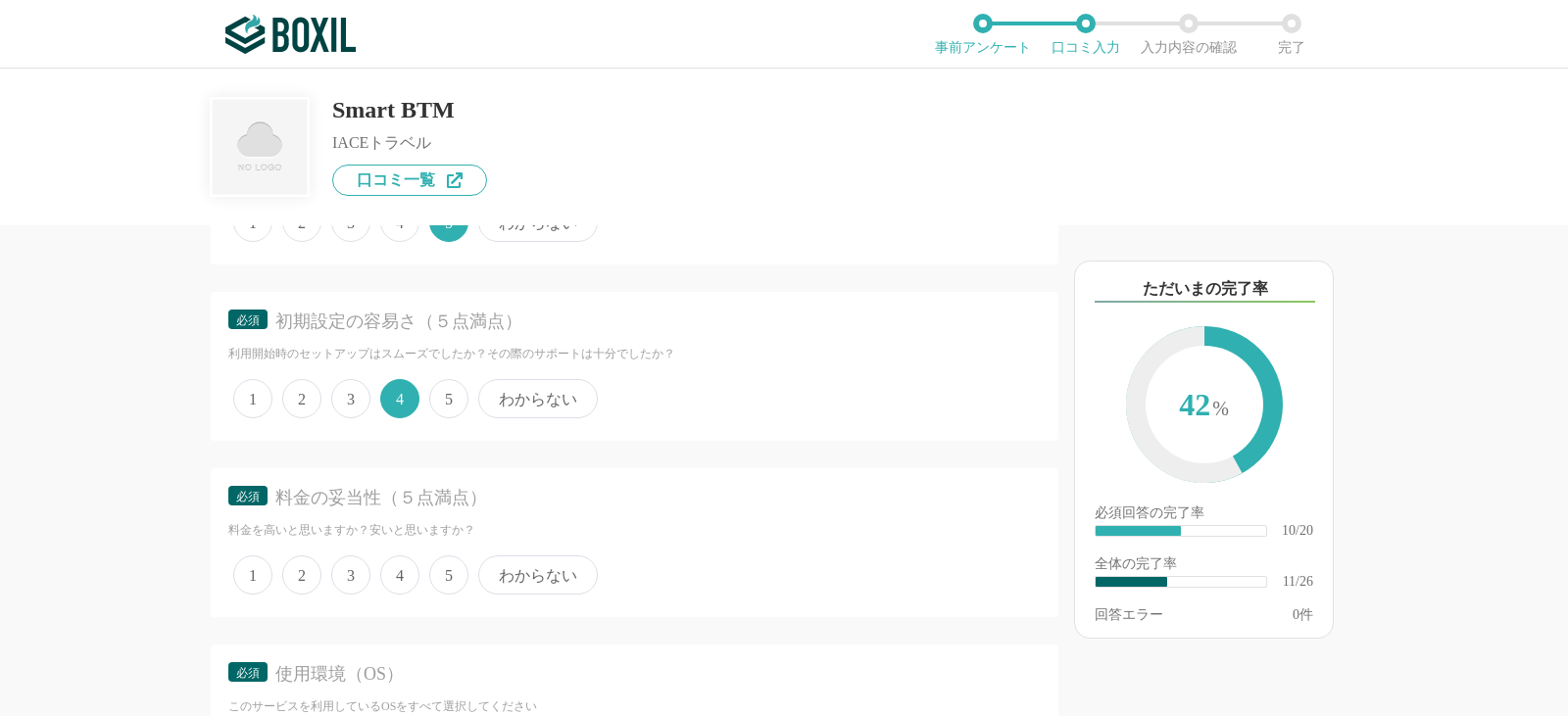 click on "5" at bounding box center [449, 575] 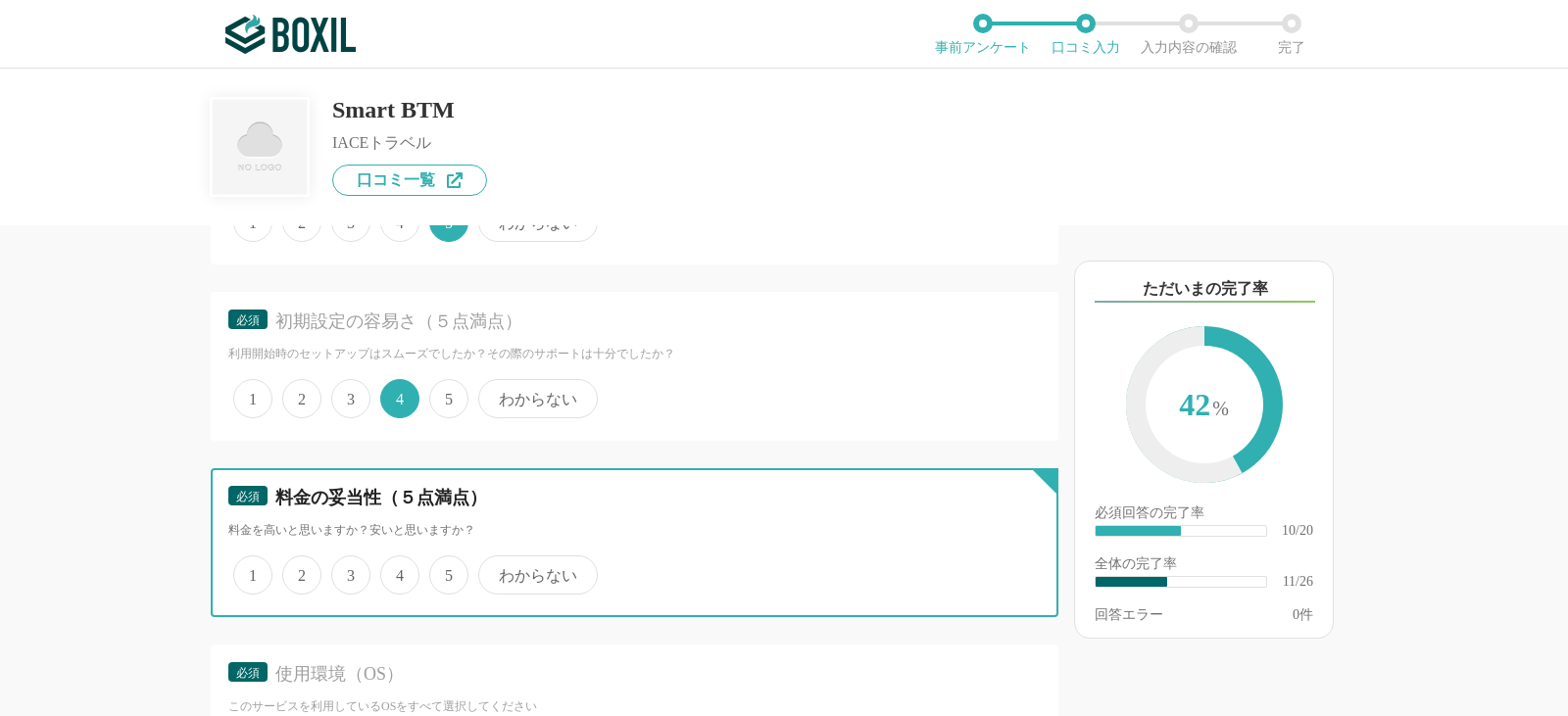 click on "5" at bounding box center [440, 564] 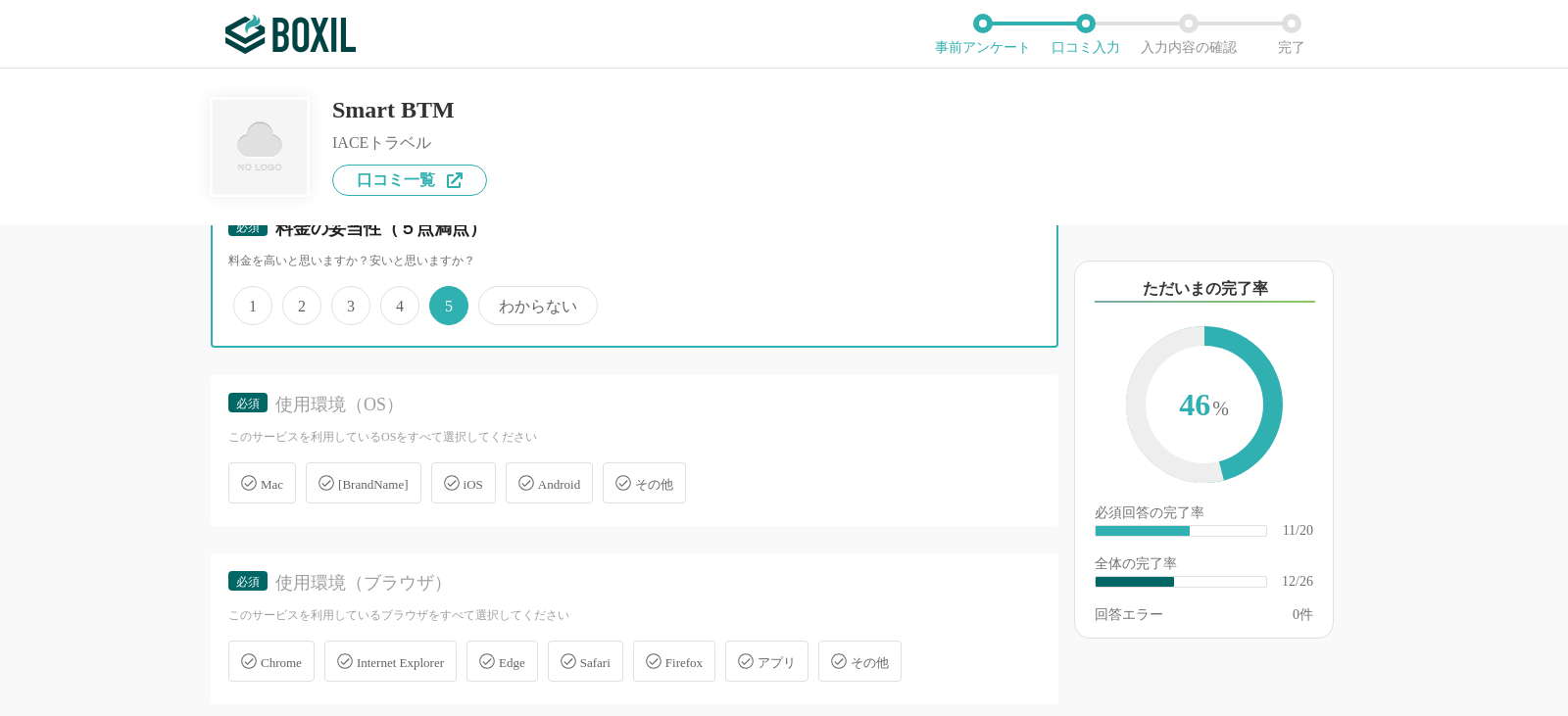 scroll, scrollTop: 2351, scrollLeft: 0, axis: vertical 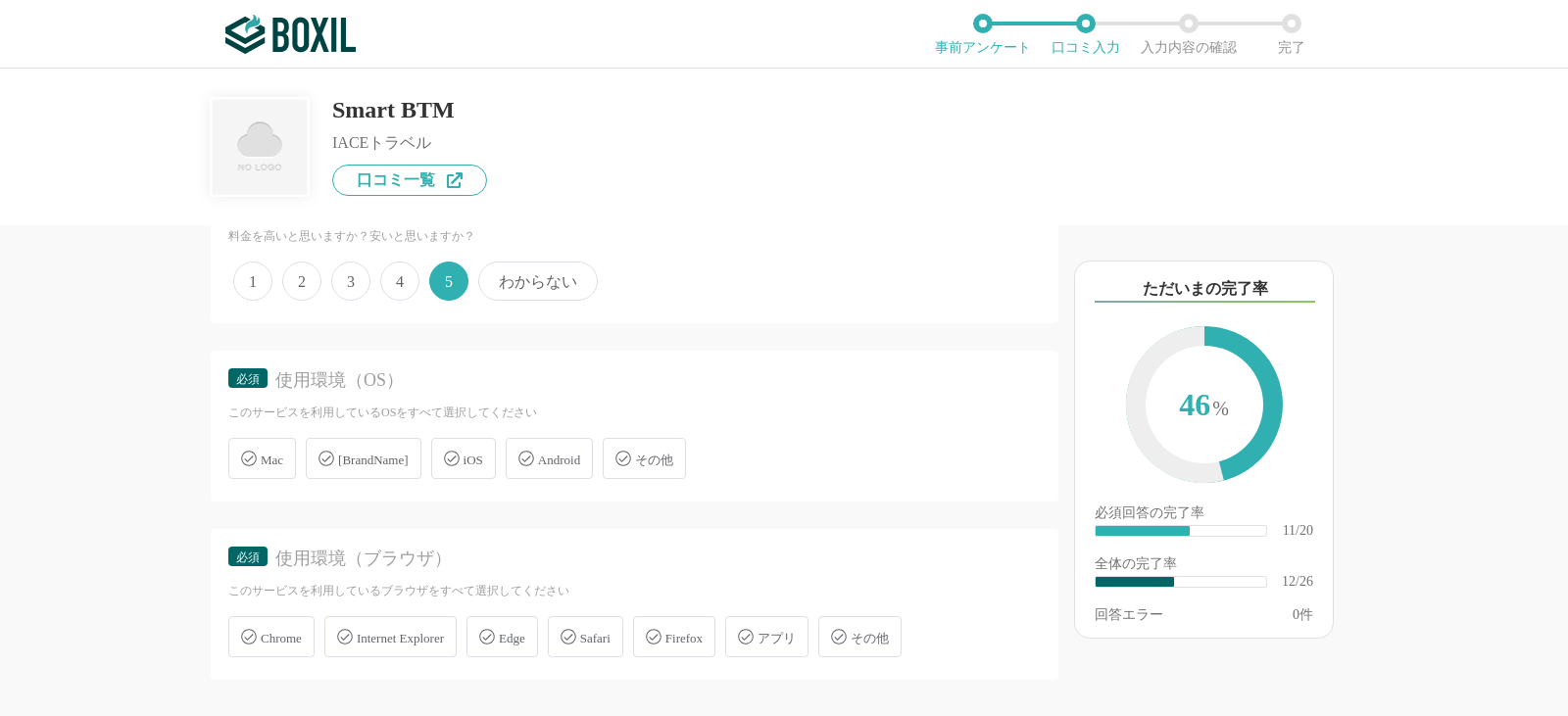 click on "[BrandName]" at bounding box center (372, 459) 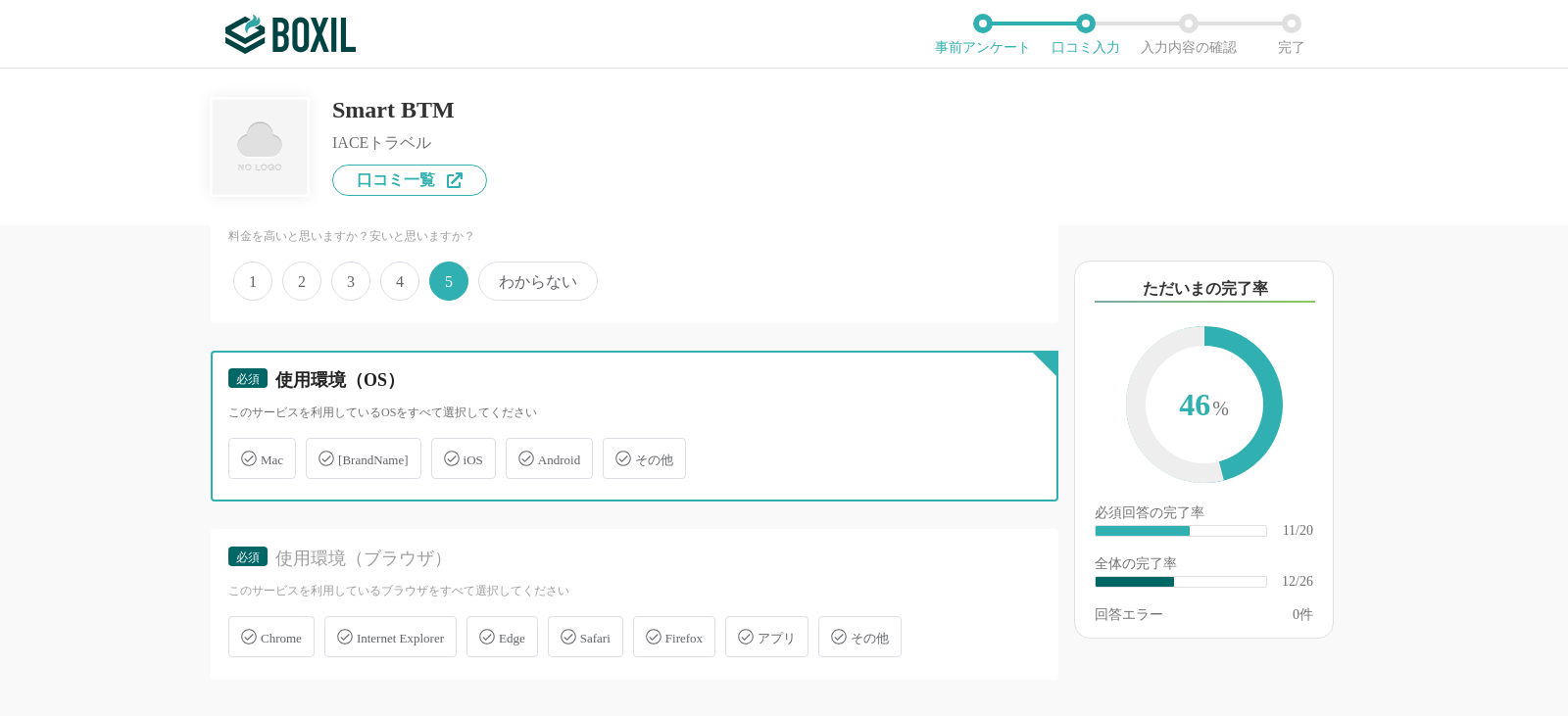 click on "[BrandName]" at bounding box center [316, 447] 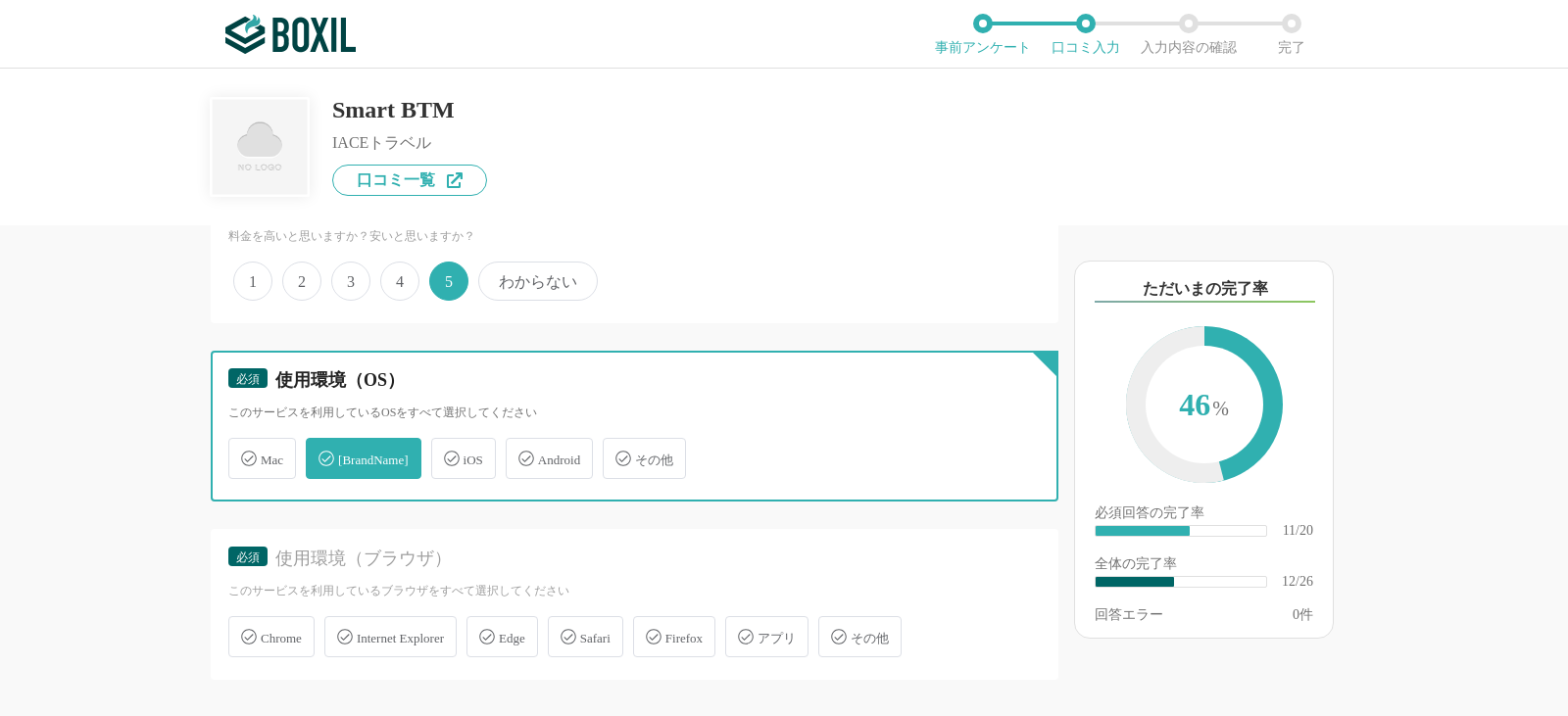 checkbox on "true" 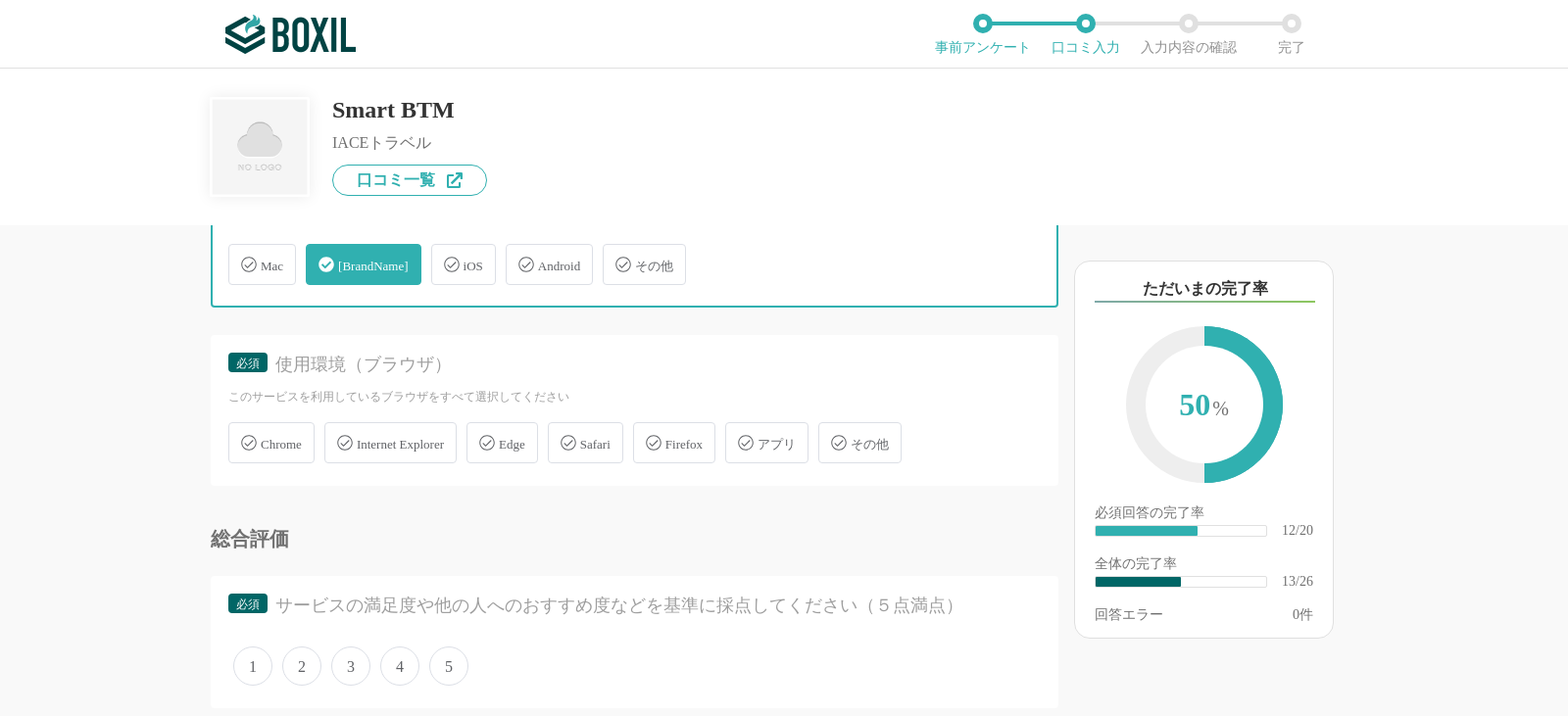 scroll, scrollTop: 2547, scrollLeft: 0, axis: vertical 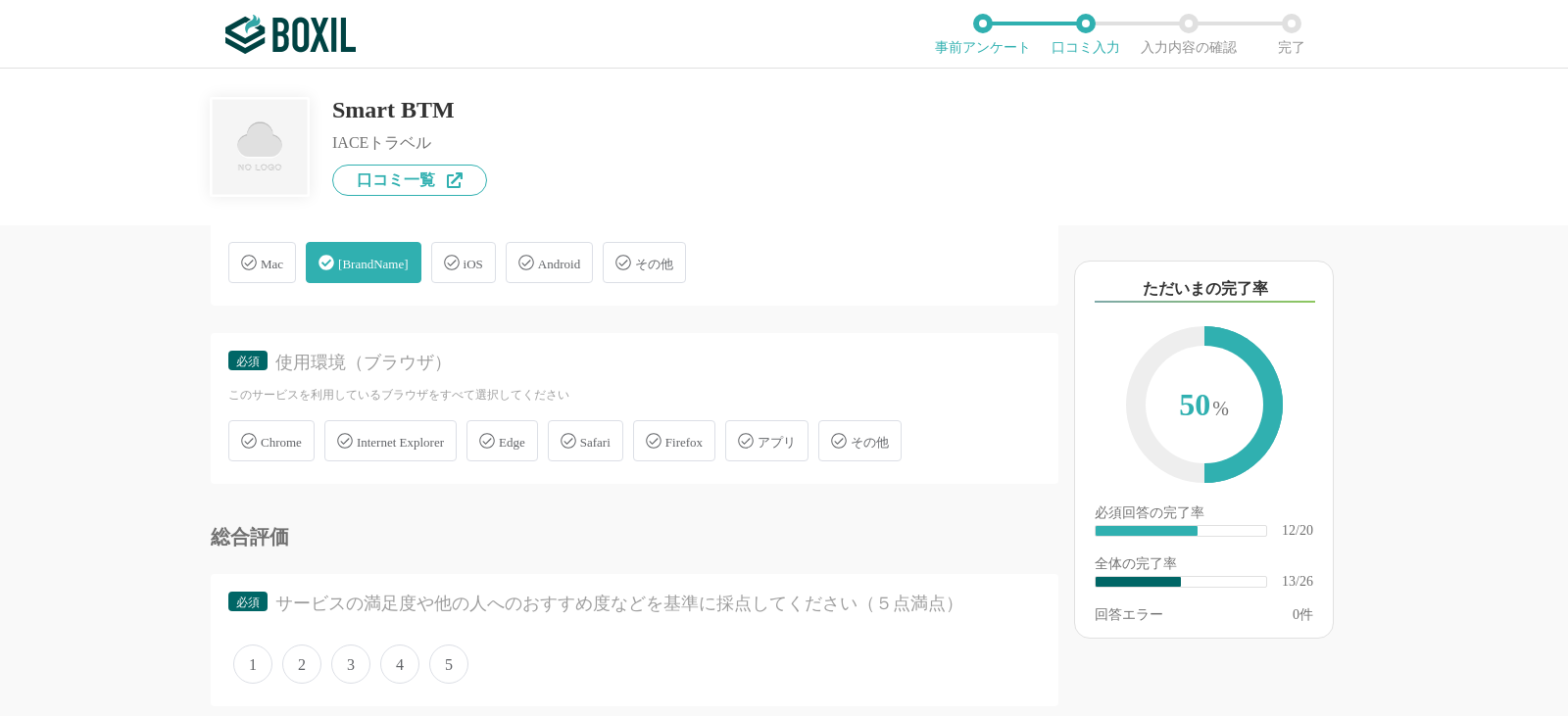 click on "Chrome" at bounding box center (281, 442) 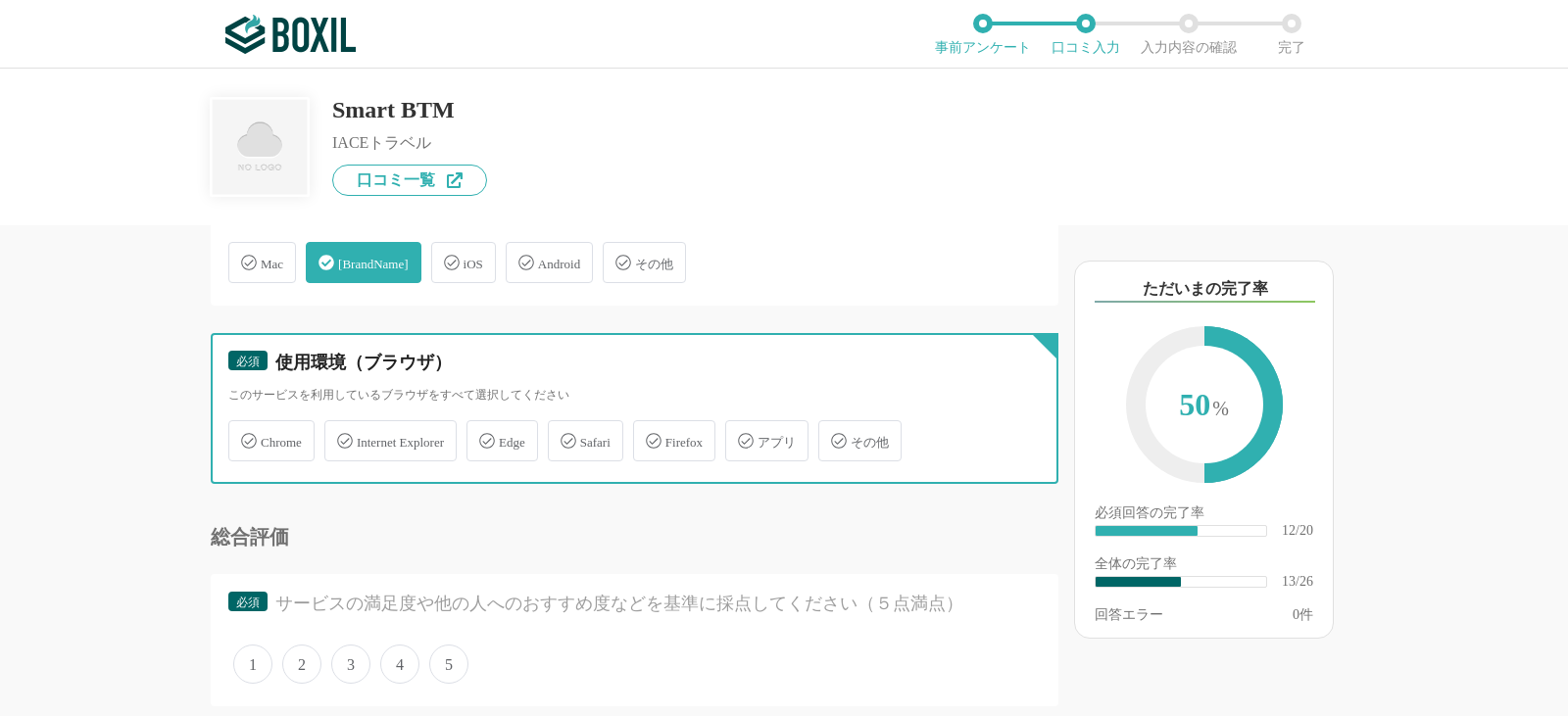click on "Chrome" at bounding box center (238, 429) 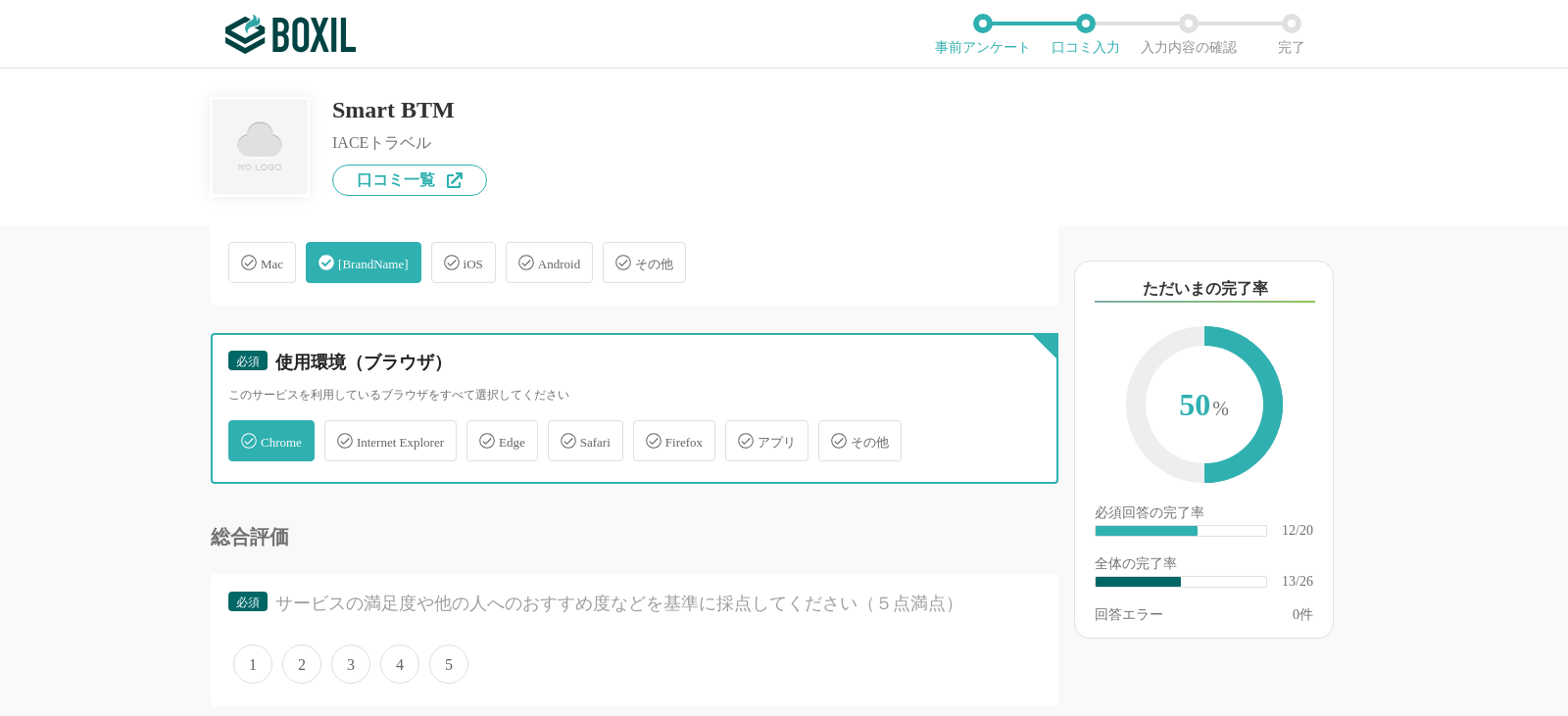 checkbox on "true" 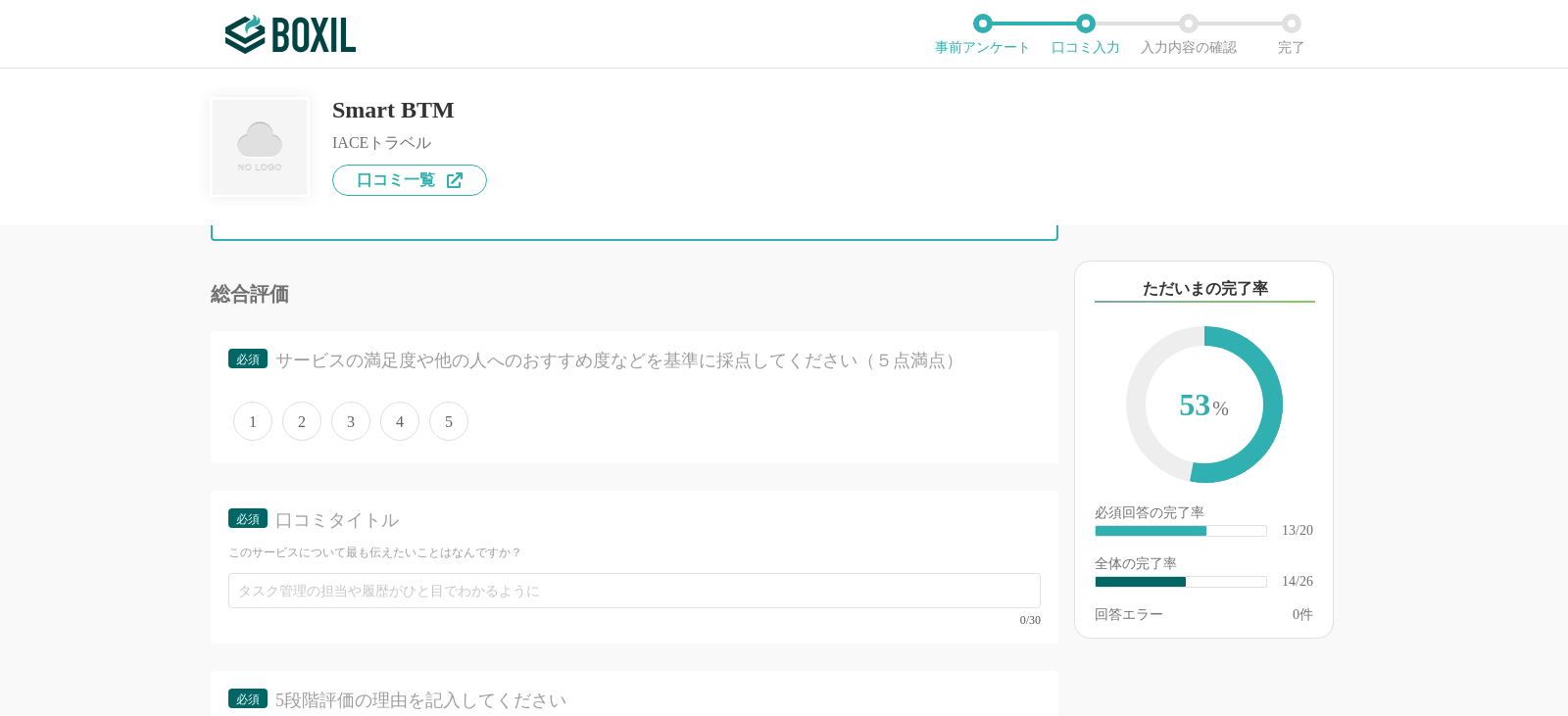 scroll, scrollTop: 2743, scrollLeft: 0, axis: vertical 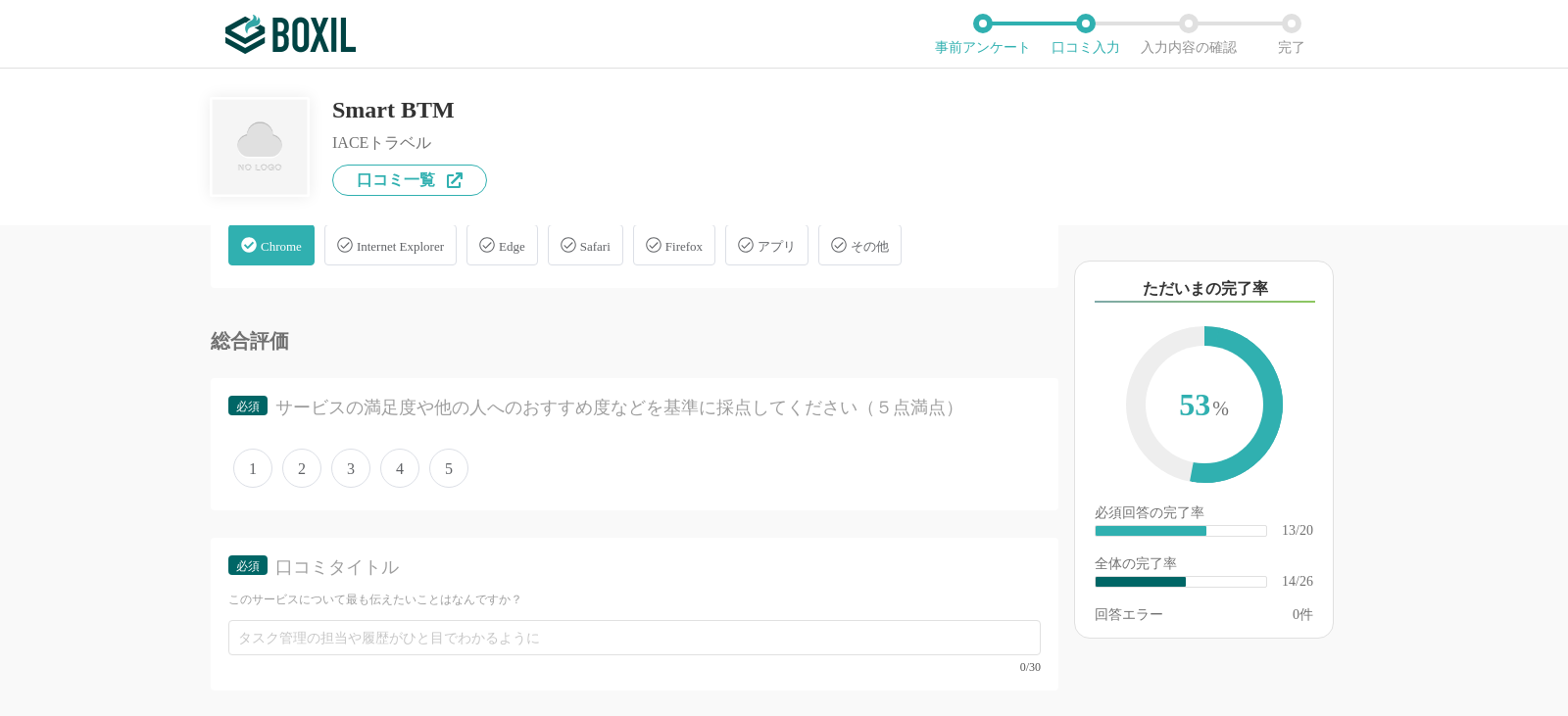 click on "5" at bounding box center [449, 468] 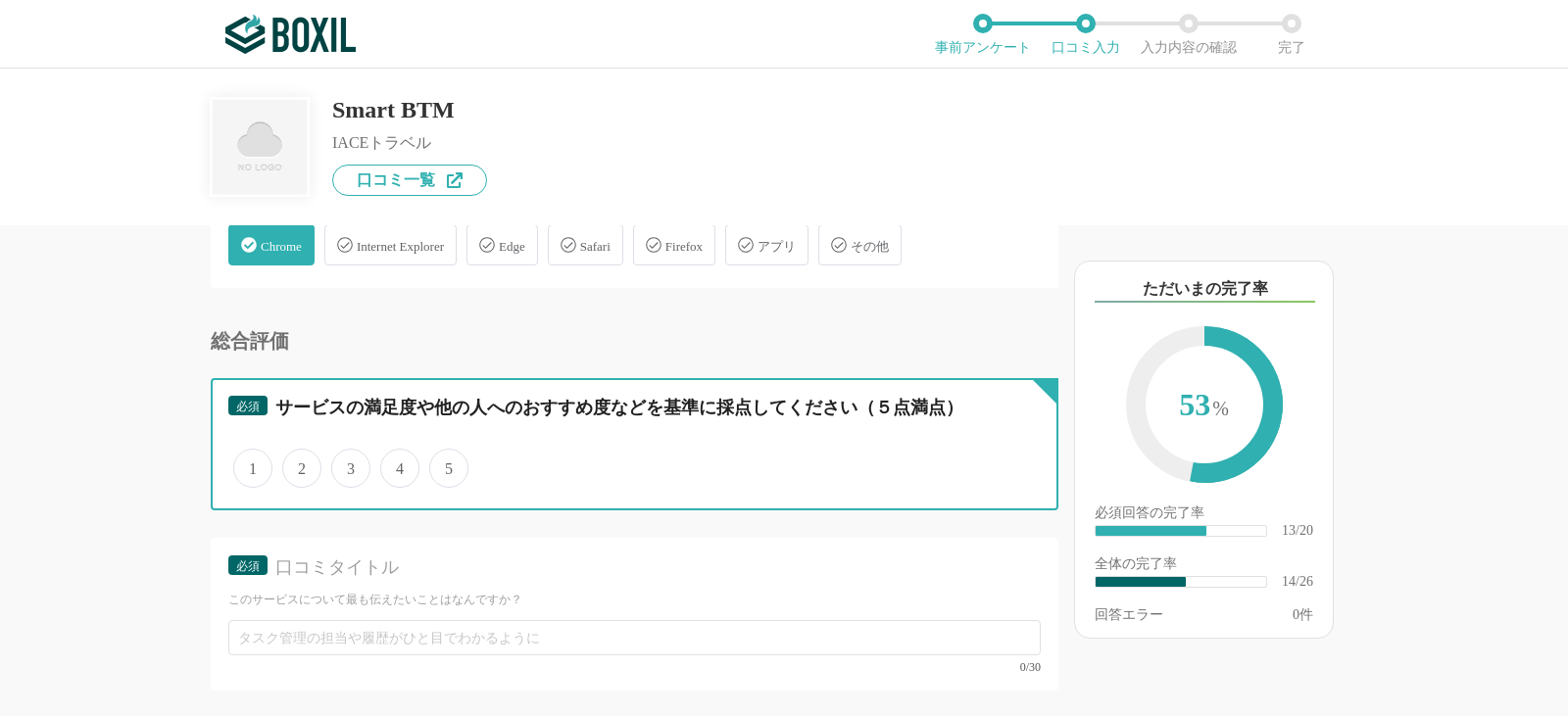 click on "5" at bounding box center (440, 457) 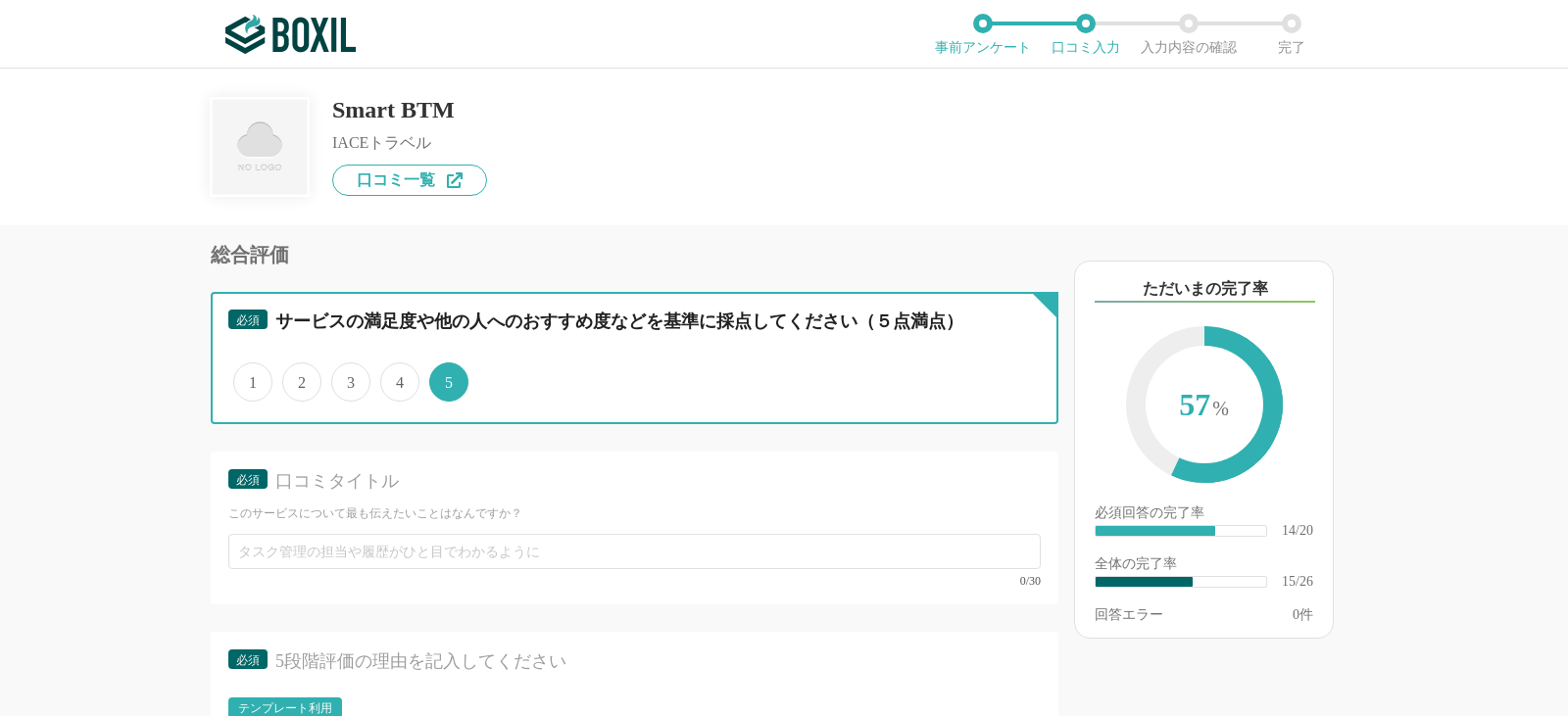 scroll, scrollTop: 2938, scrollLeft: 0, axis: vertical 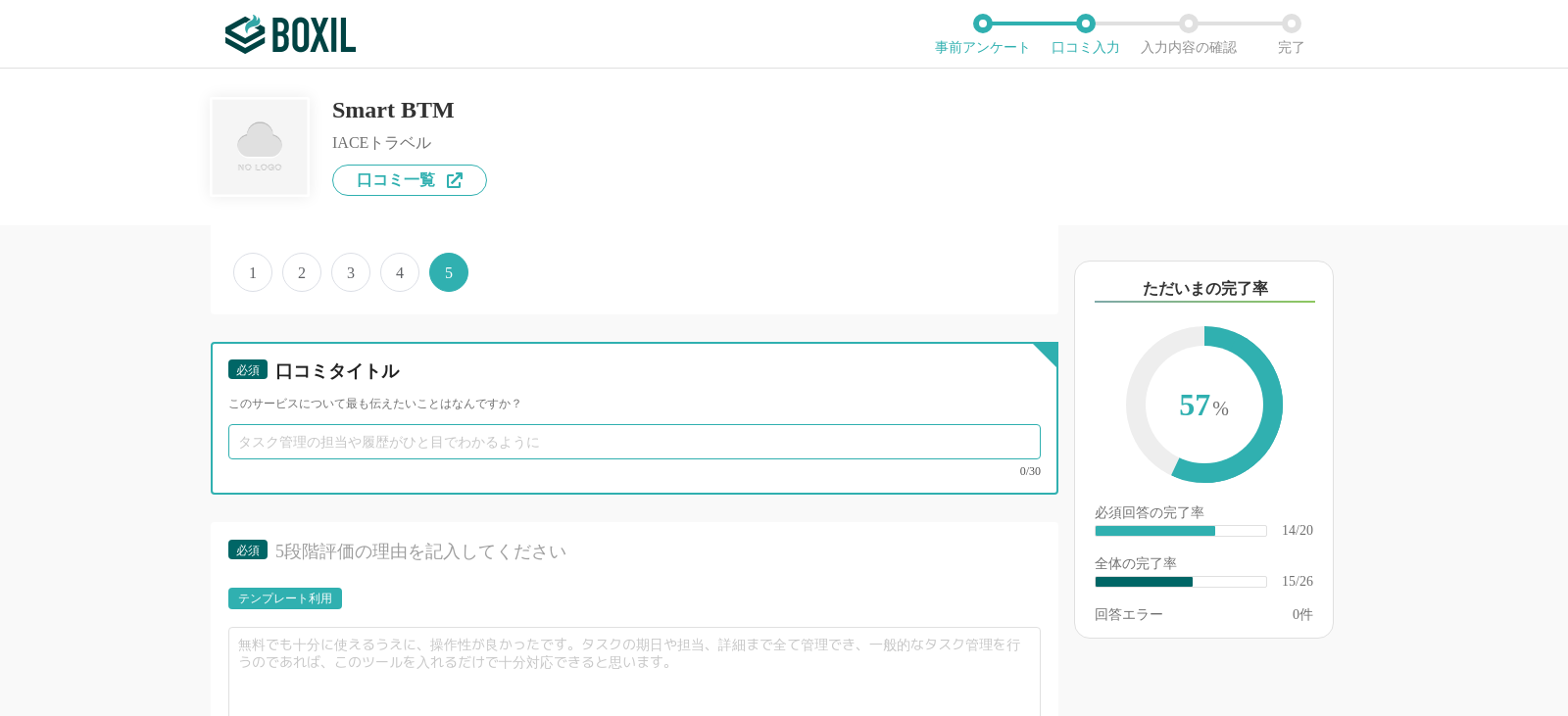 click at bounding box center (634, 442) 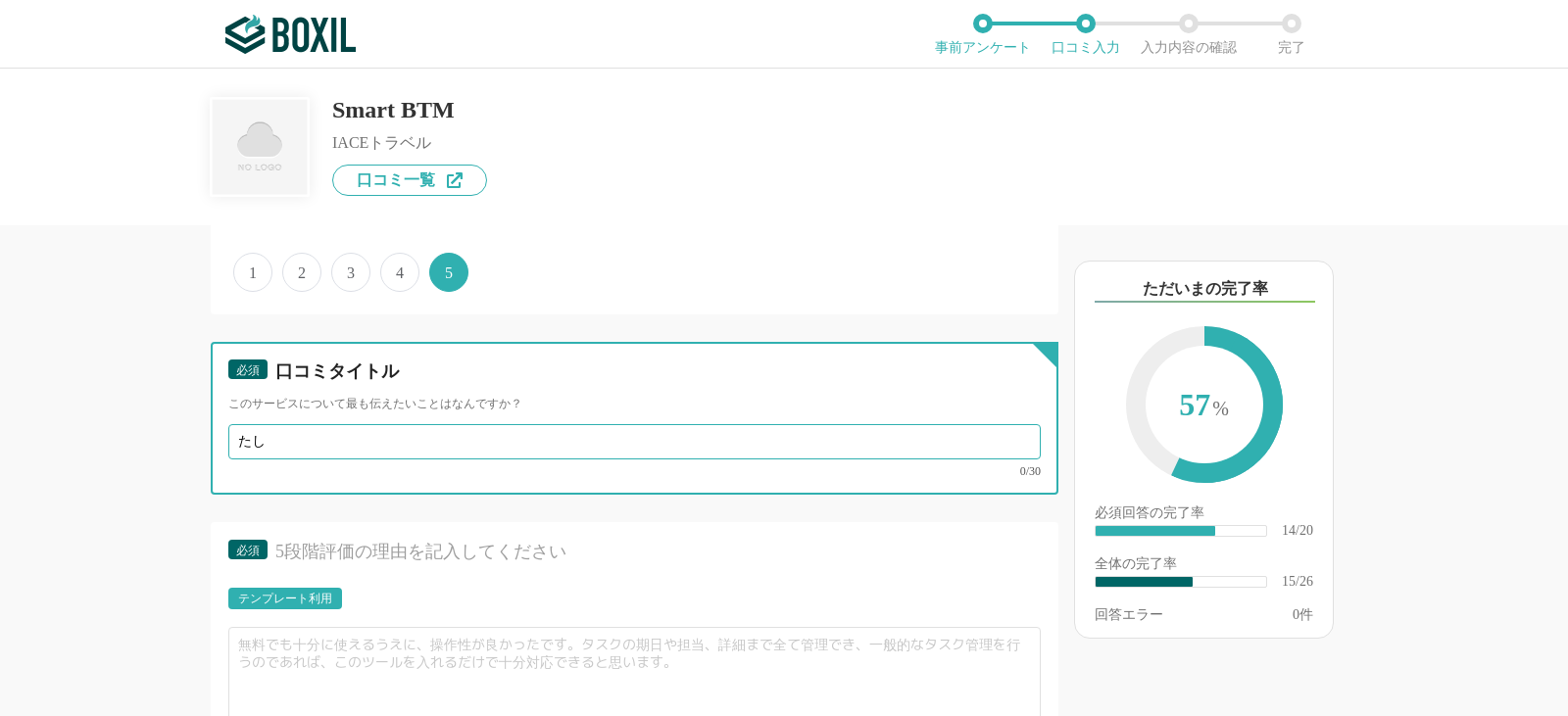 type on "た" 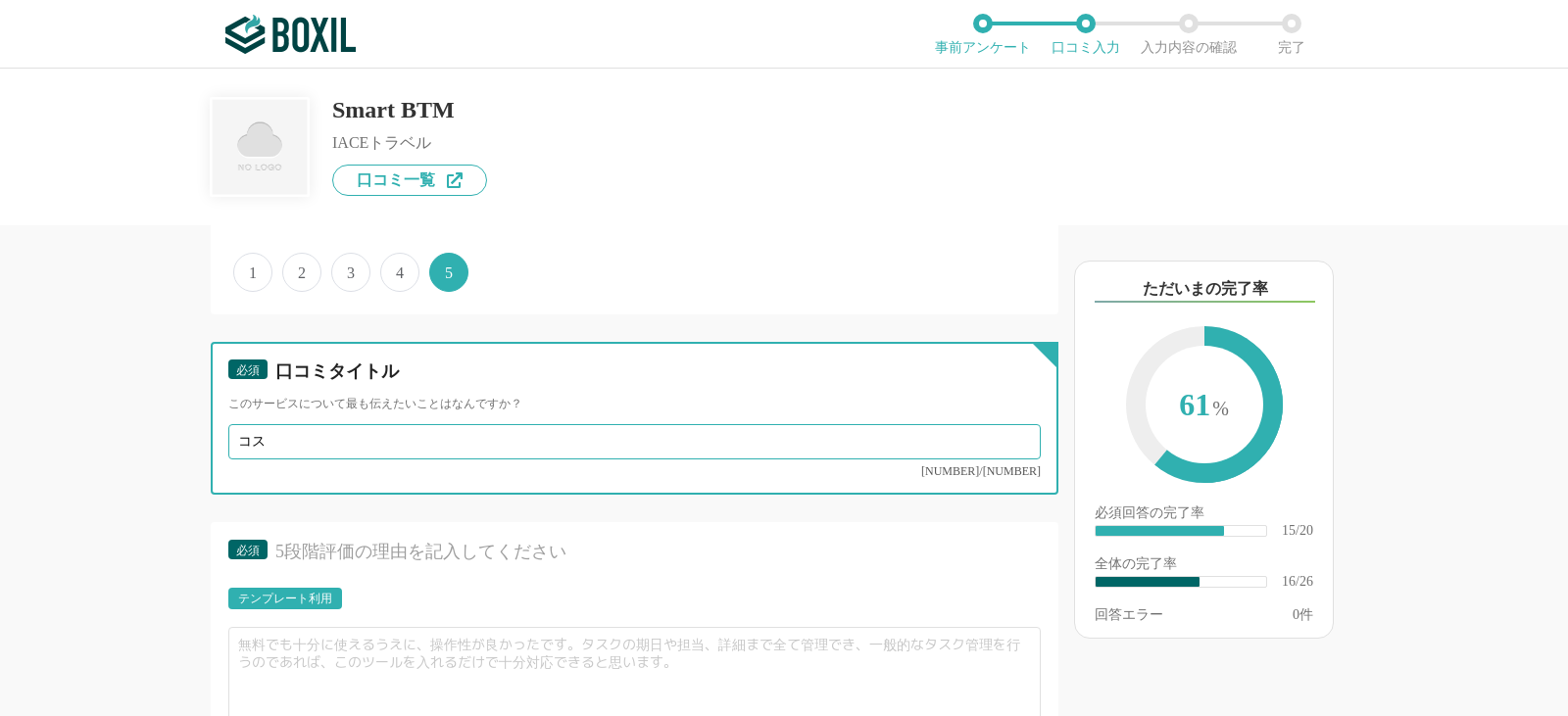 type on "コ" 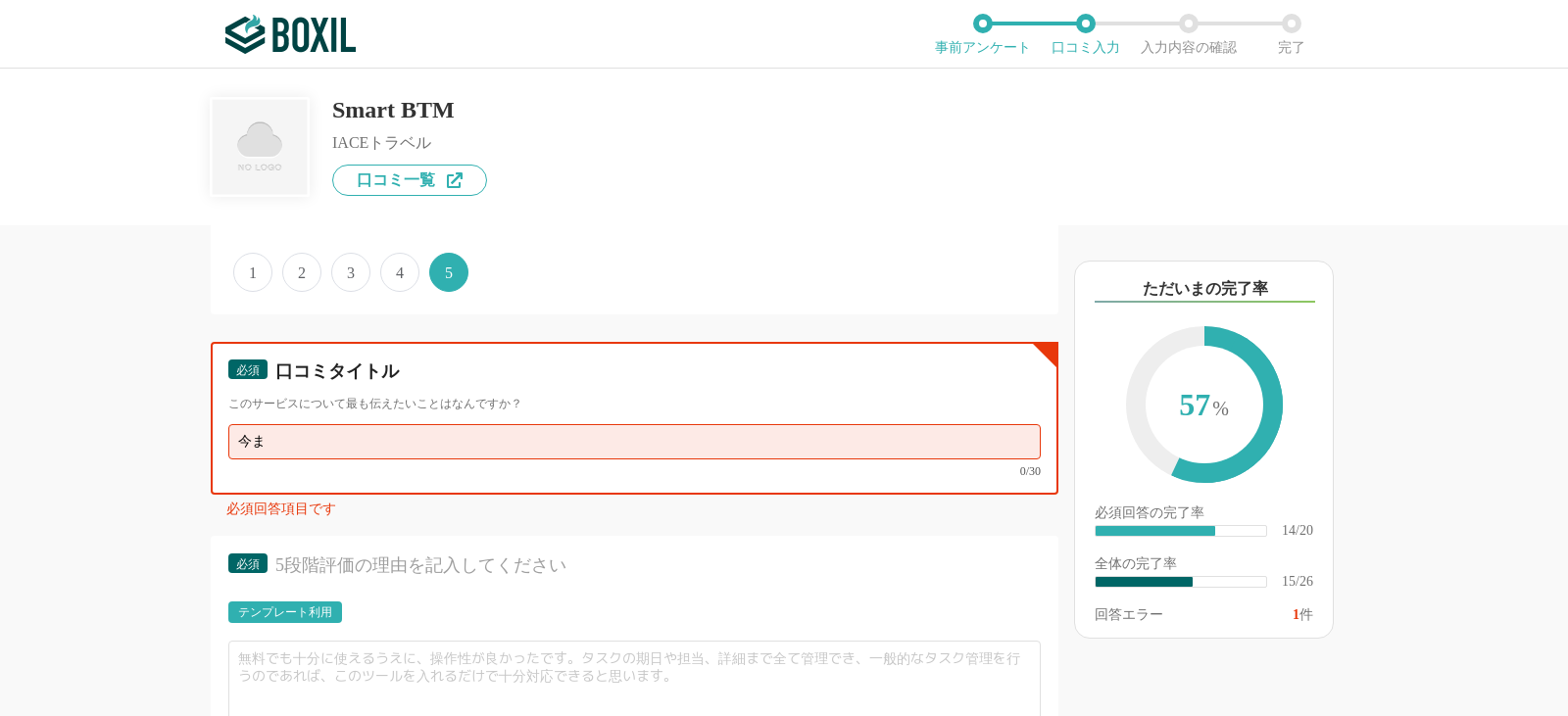 type on "今" 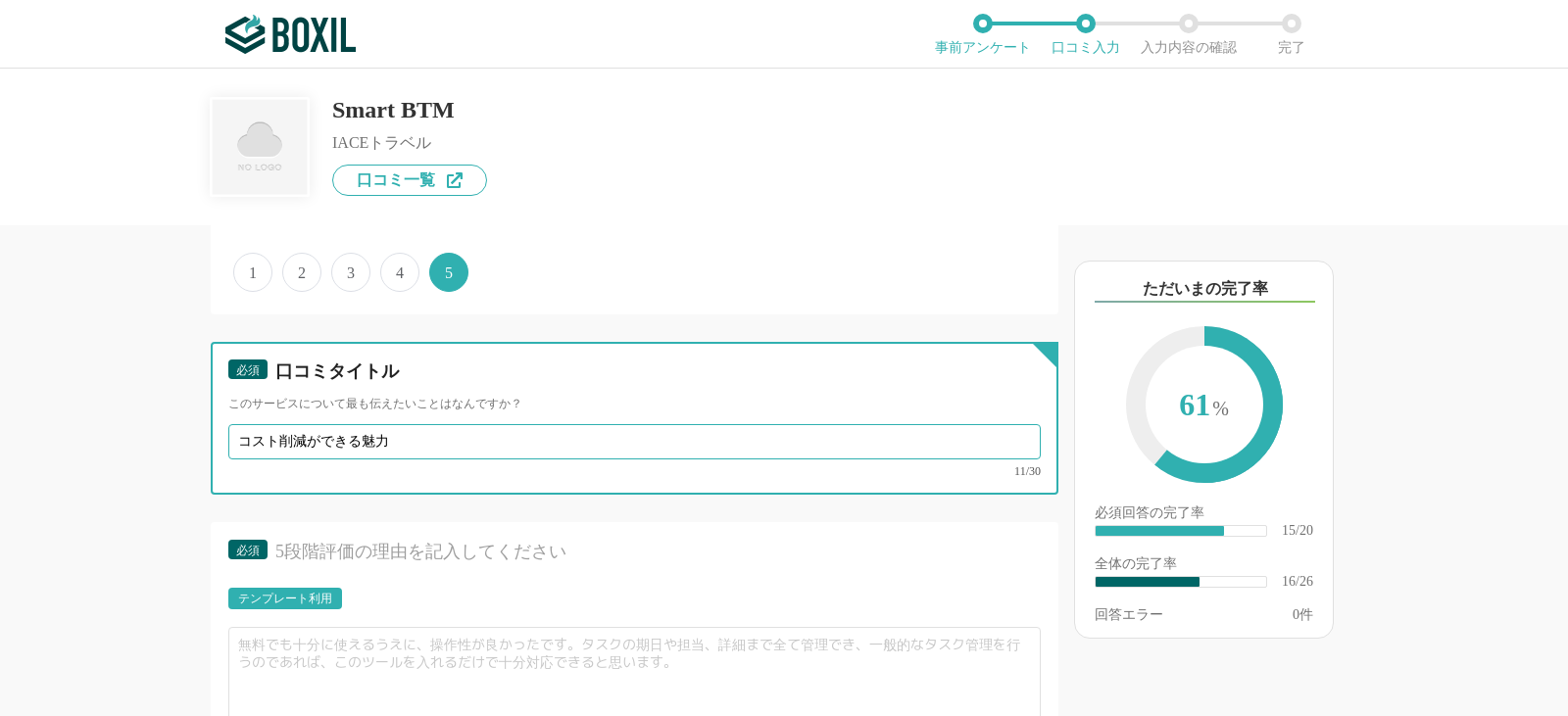 type on "コスト削減ができる魅力" 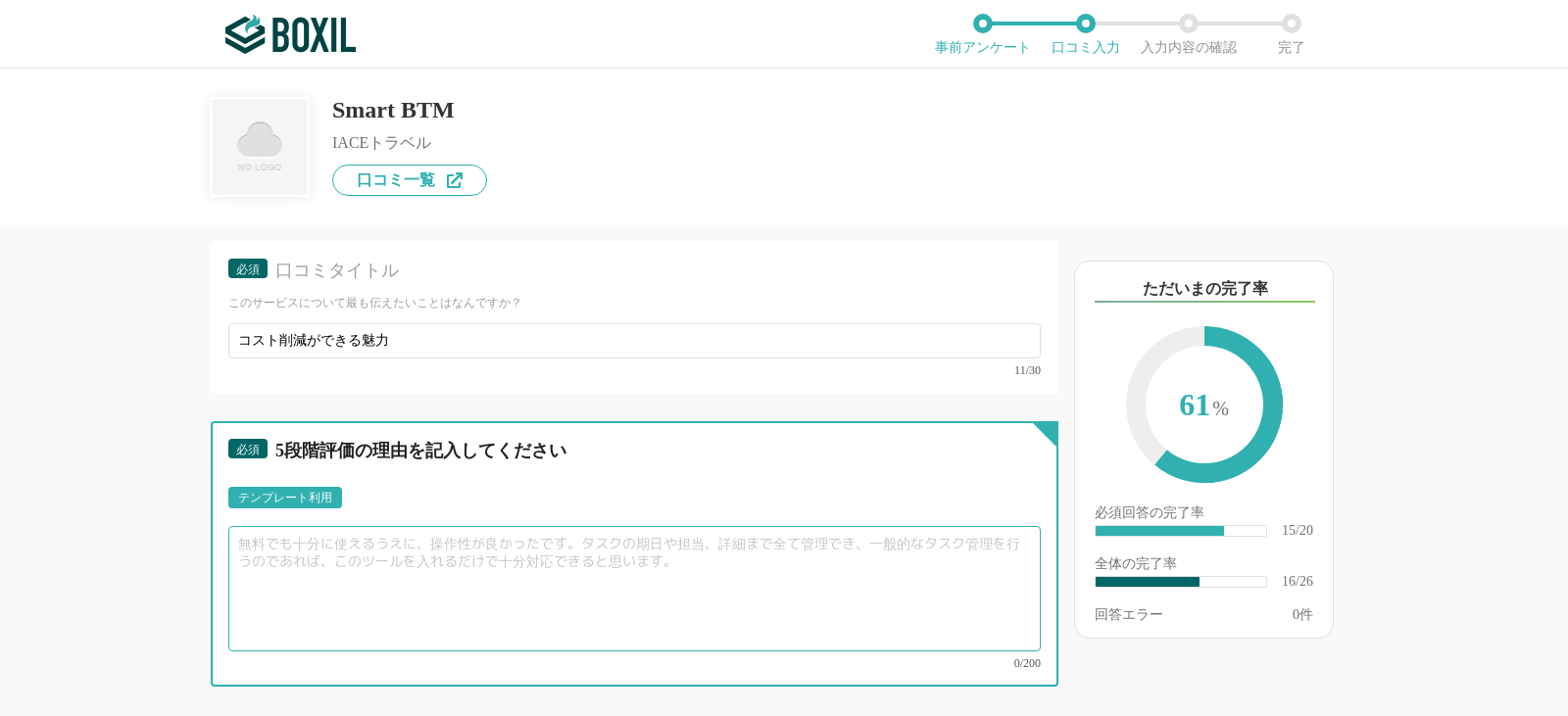 scroll, scrollTop: 3134, scrollLeft: 0, axis: vertical 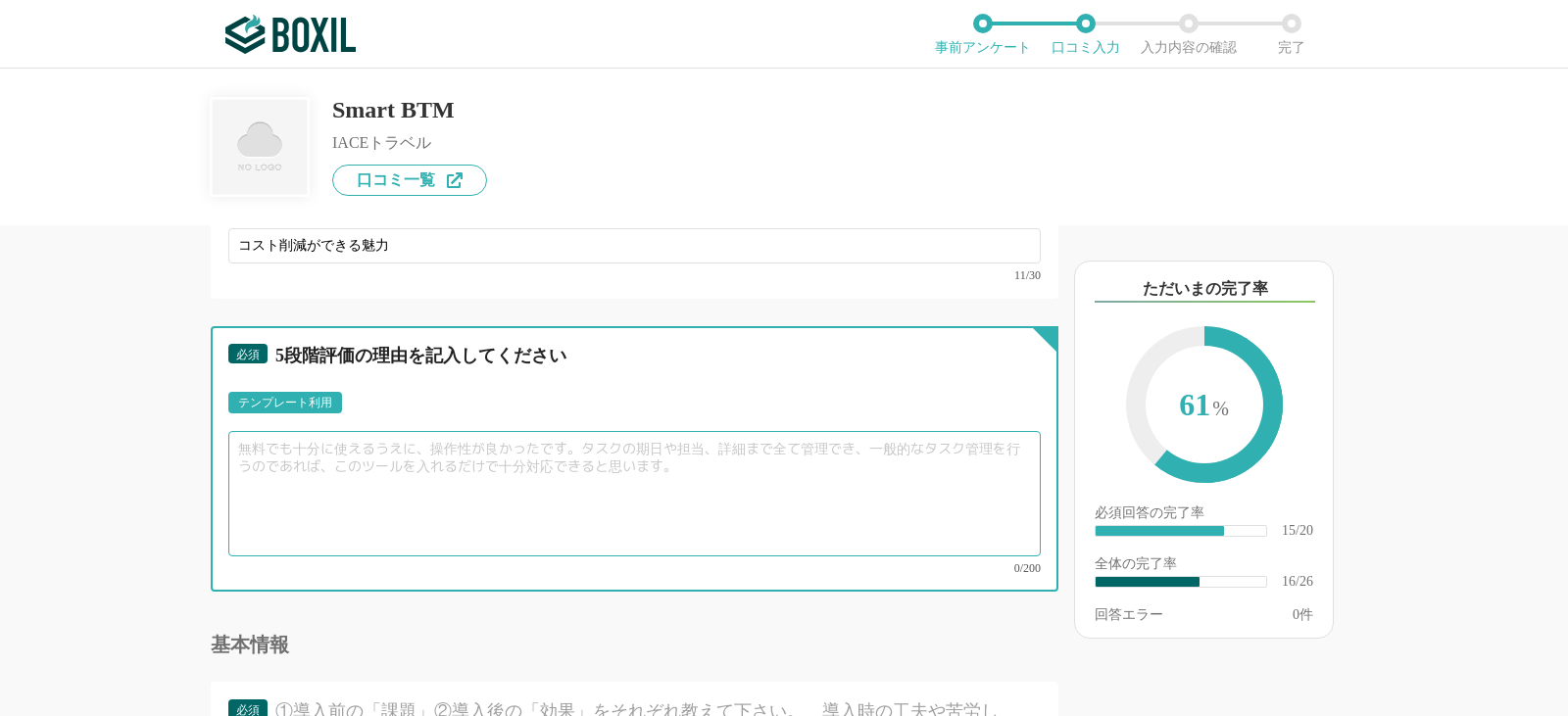 click at bounding box center (634, 494) 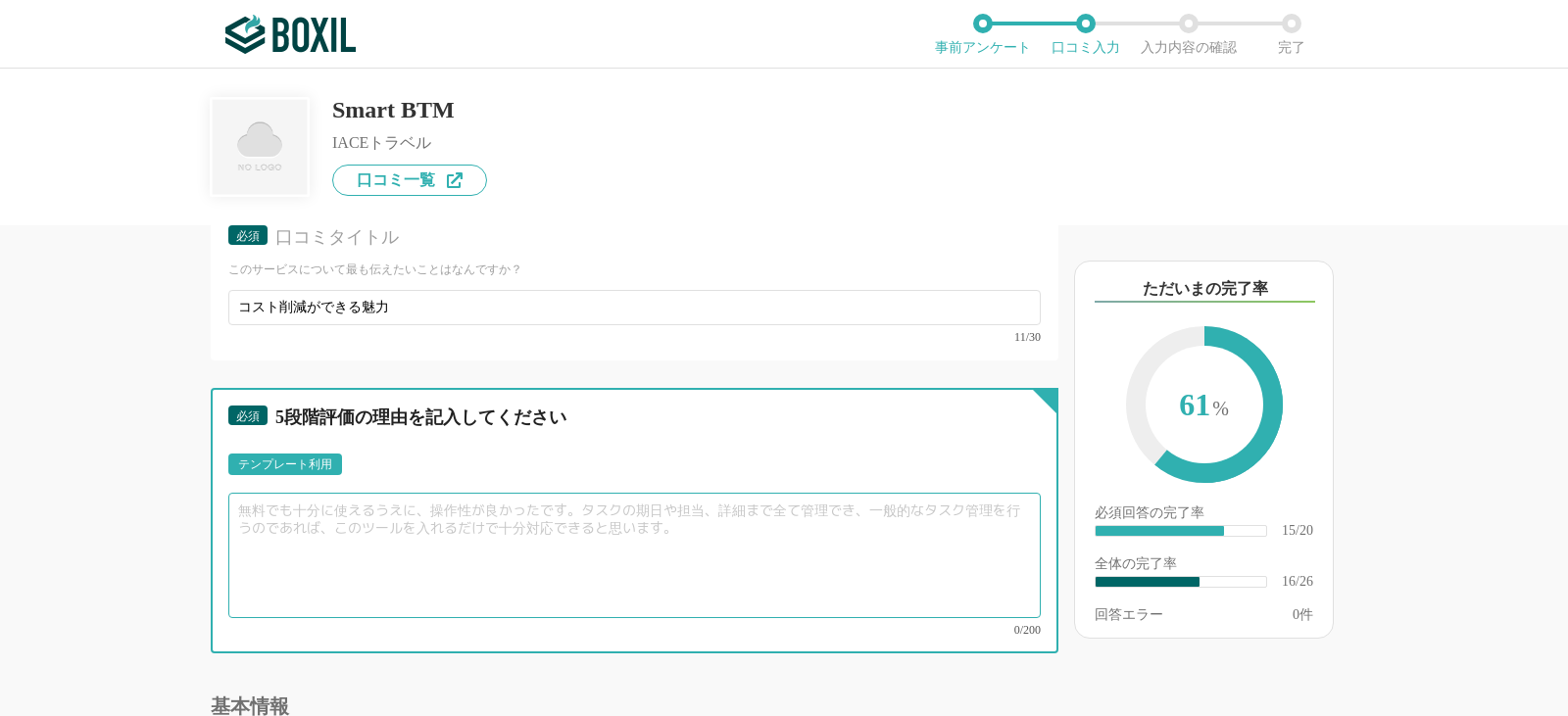scroll, scrollTop: 3134, scrollLeft: 0, axis: vertical 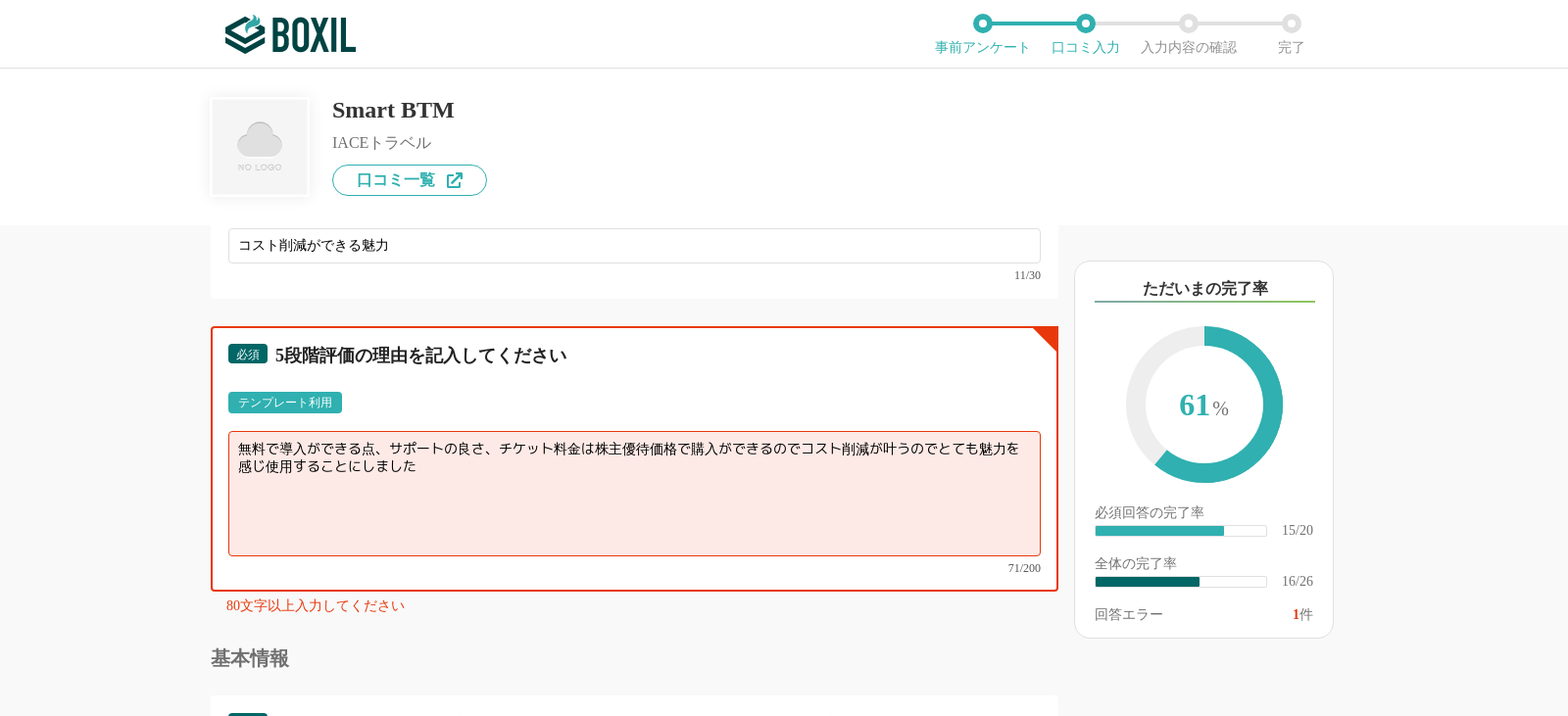 click on "無料で導入ができる点、サポートの良さ、チケット料金は株主優待価格で購入ができるのでコスト削減が叶うのでとても魅力を感じ使用することにしました" at bounding box center [634, 494] 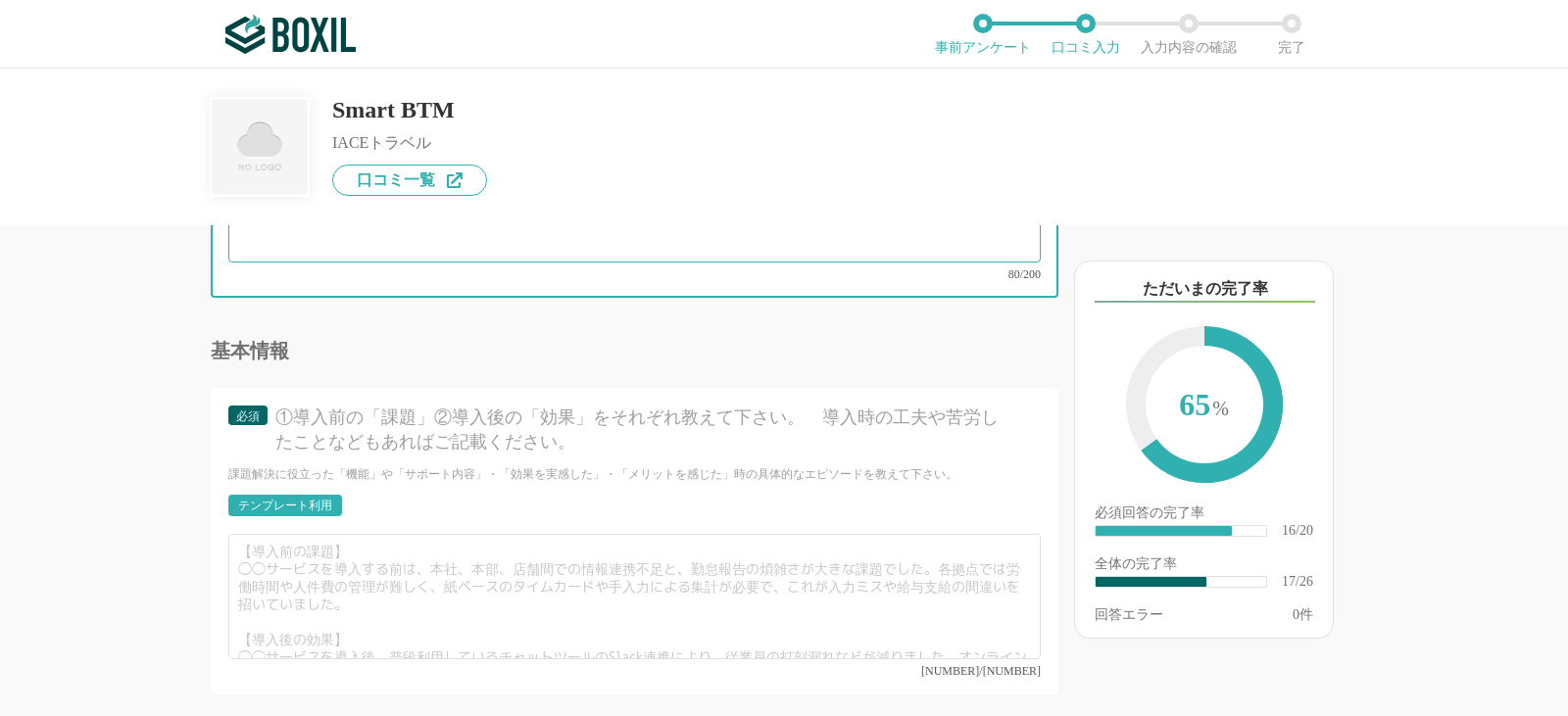 scroll, scrollTop: 3526, scrollLeft: 0, axis: vertical 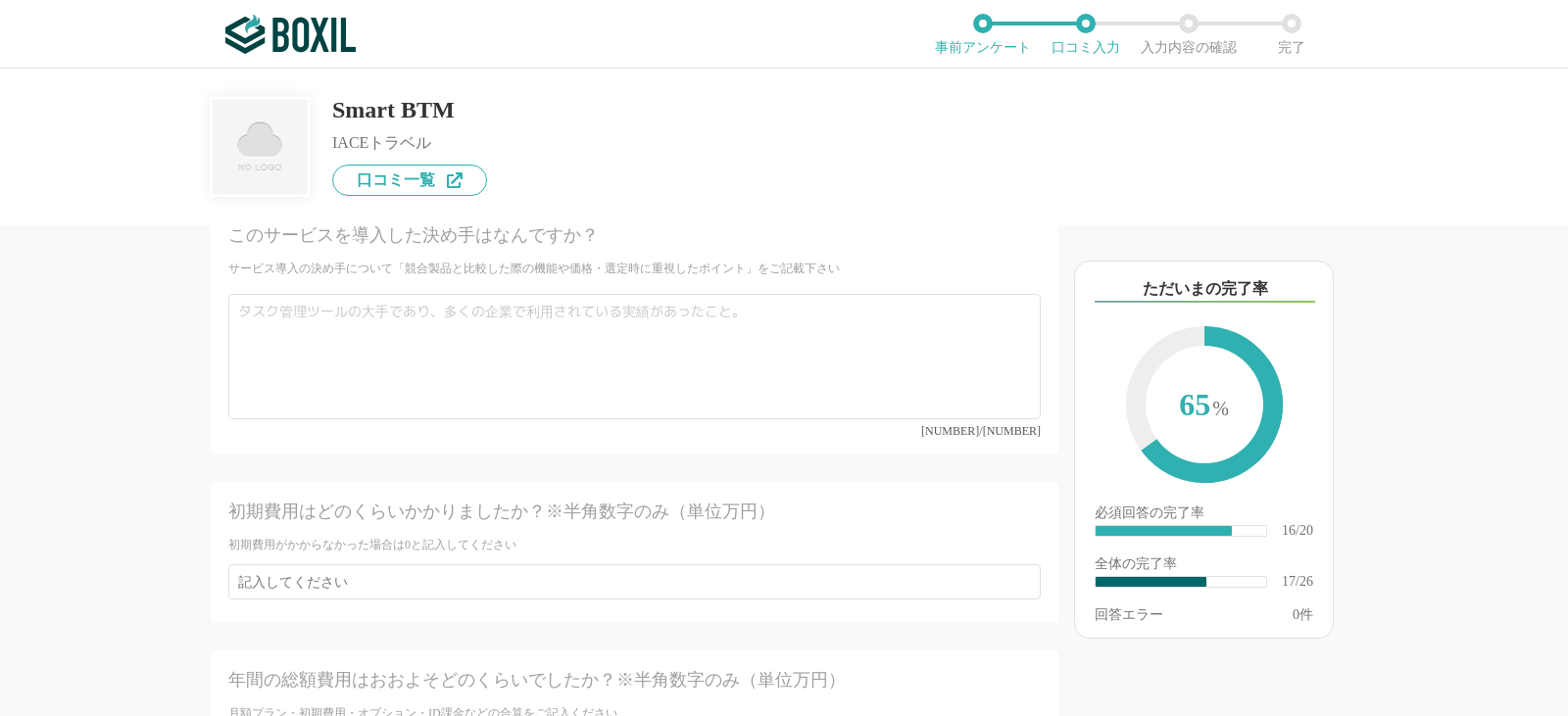 type on "無料で導入ができる点、サイトが見やすい、サポートの良さ、チケット料金は株主優待価格で購入ができるのでコスト削減が叶うのでとても魅力を感じ使用することにしました。" 